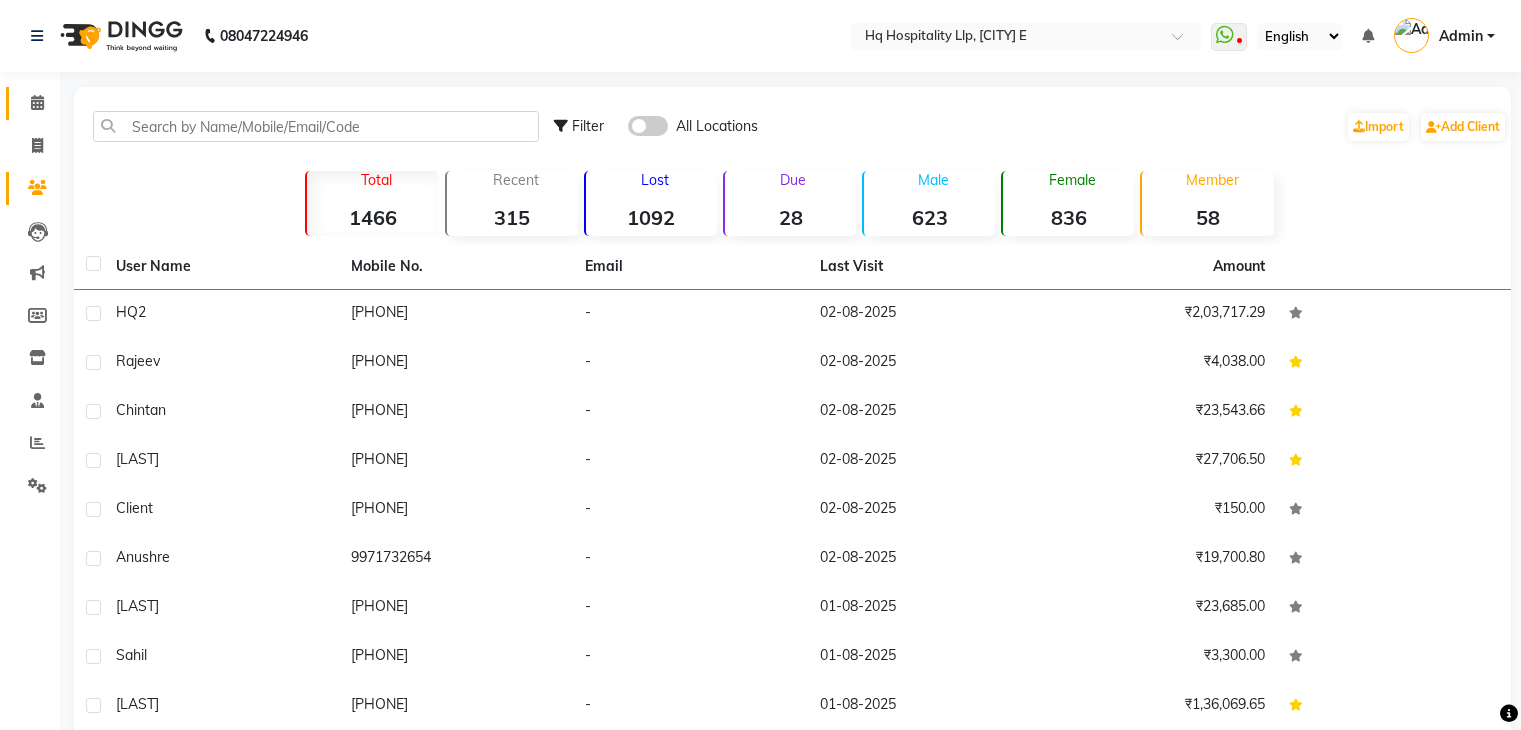 scroll, scrollTop: 0, scrollLeft: 0, axis: both 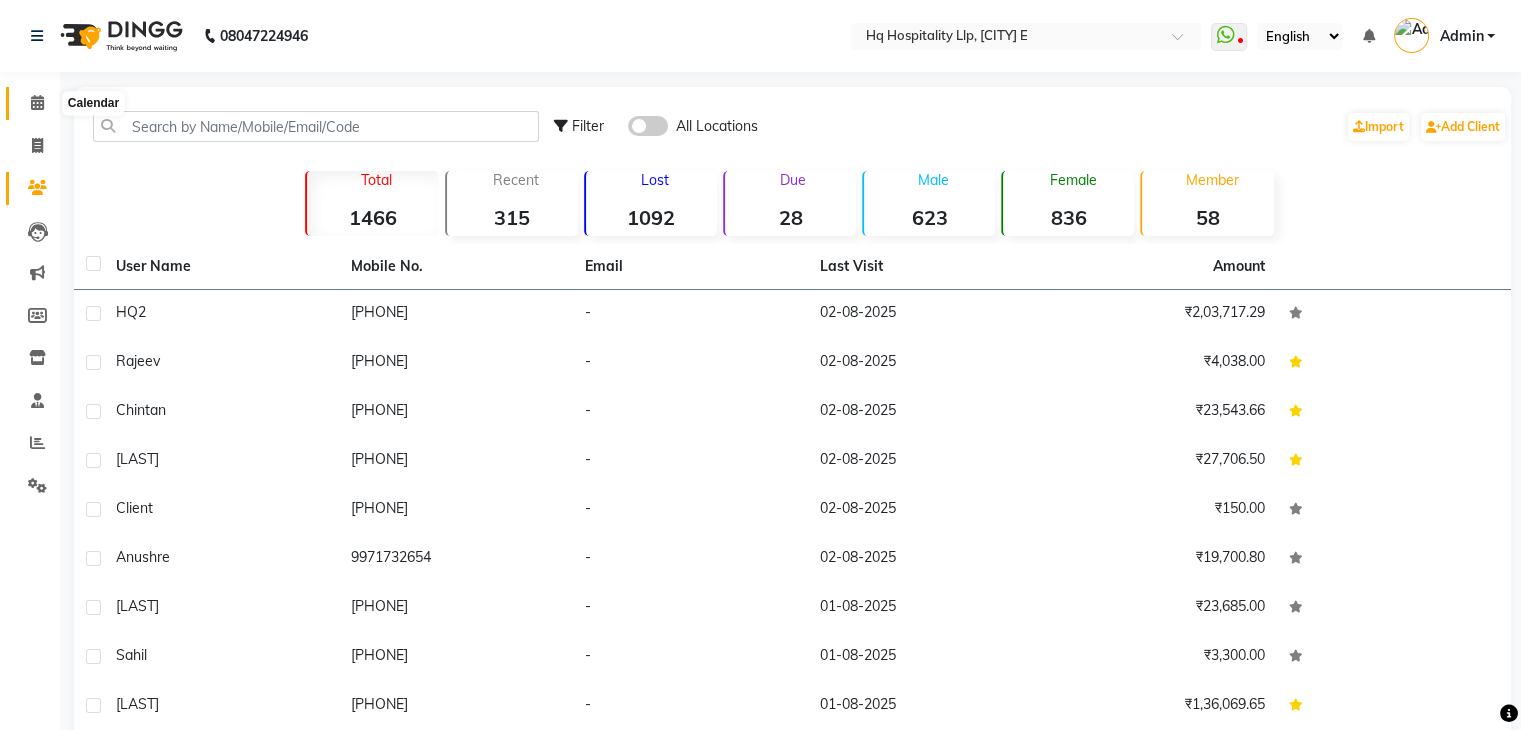 click 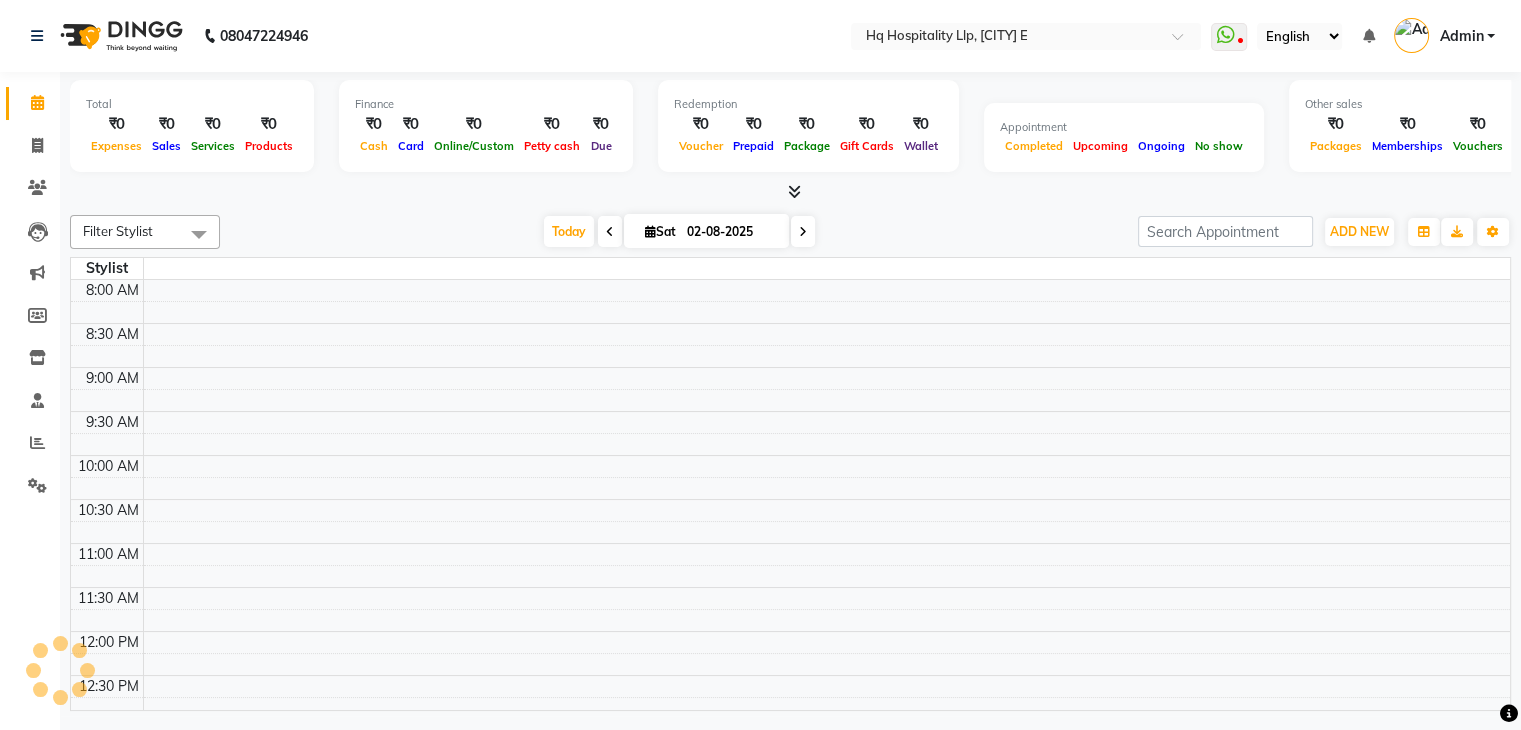 scroll, scrollTop: 988, scrollLeft: 0, axis: vertical 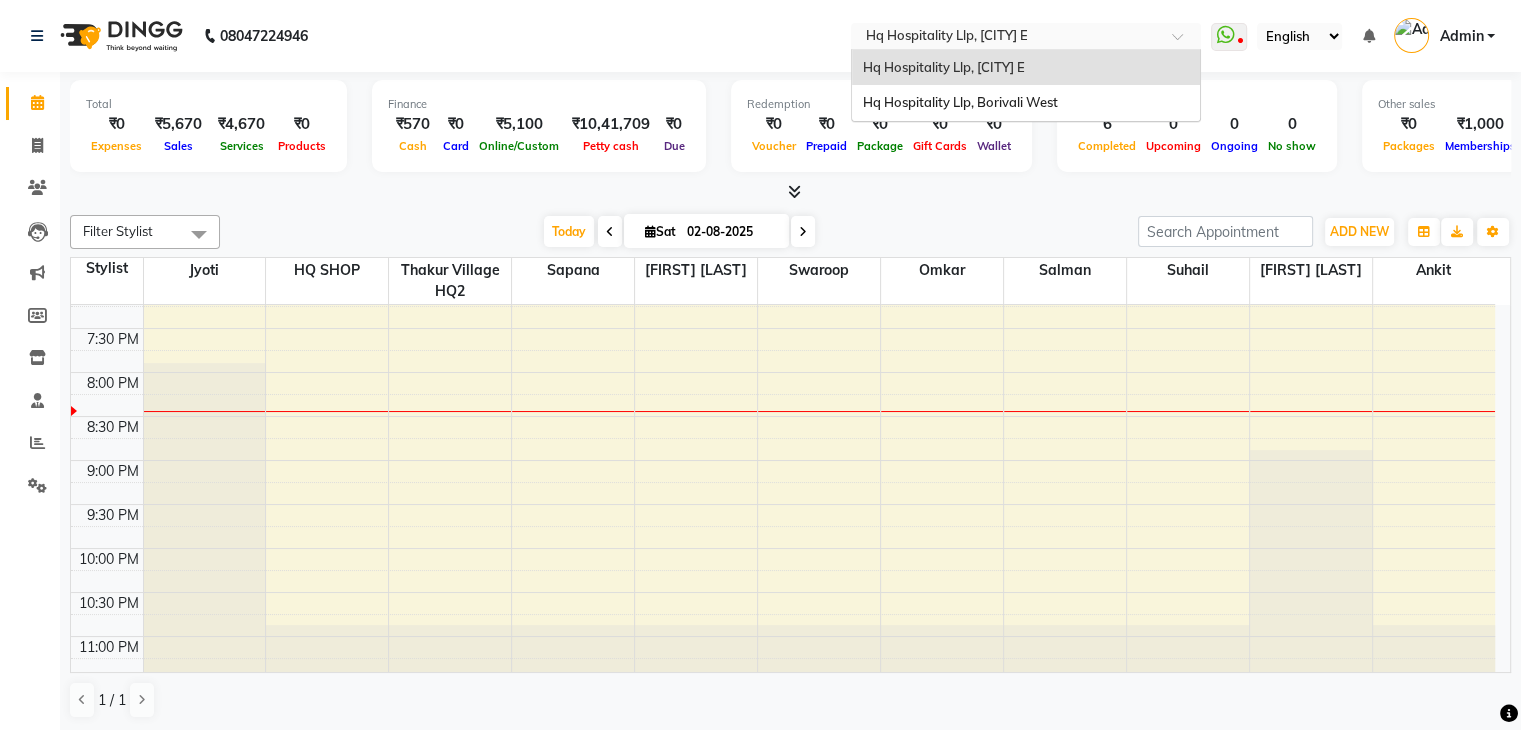 click at bounding box center (1006, 38) 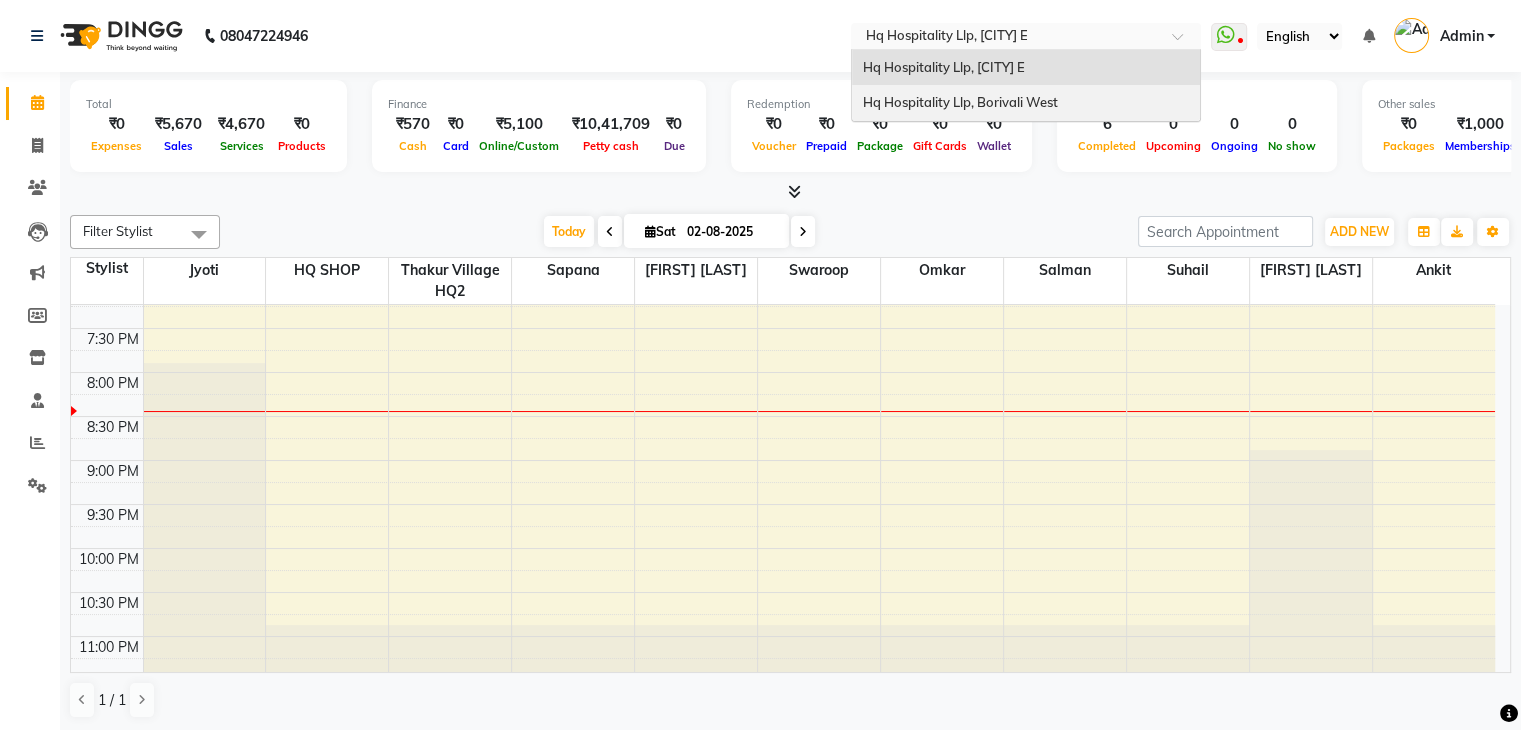 click on "Hq Hospitality Llp, Borivali West" at bounding box center [959, 102] 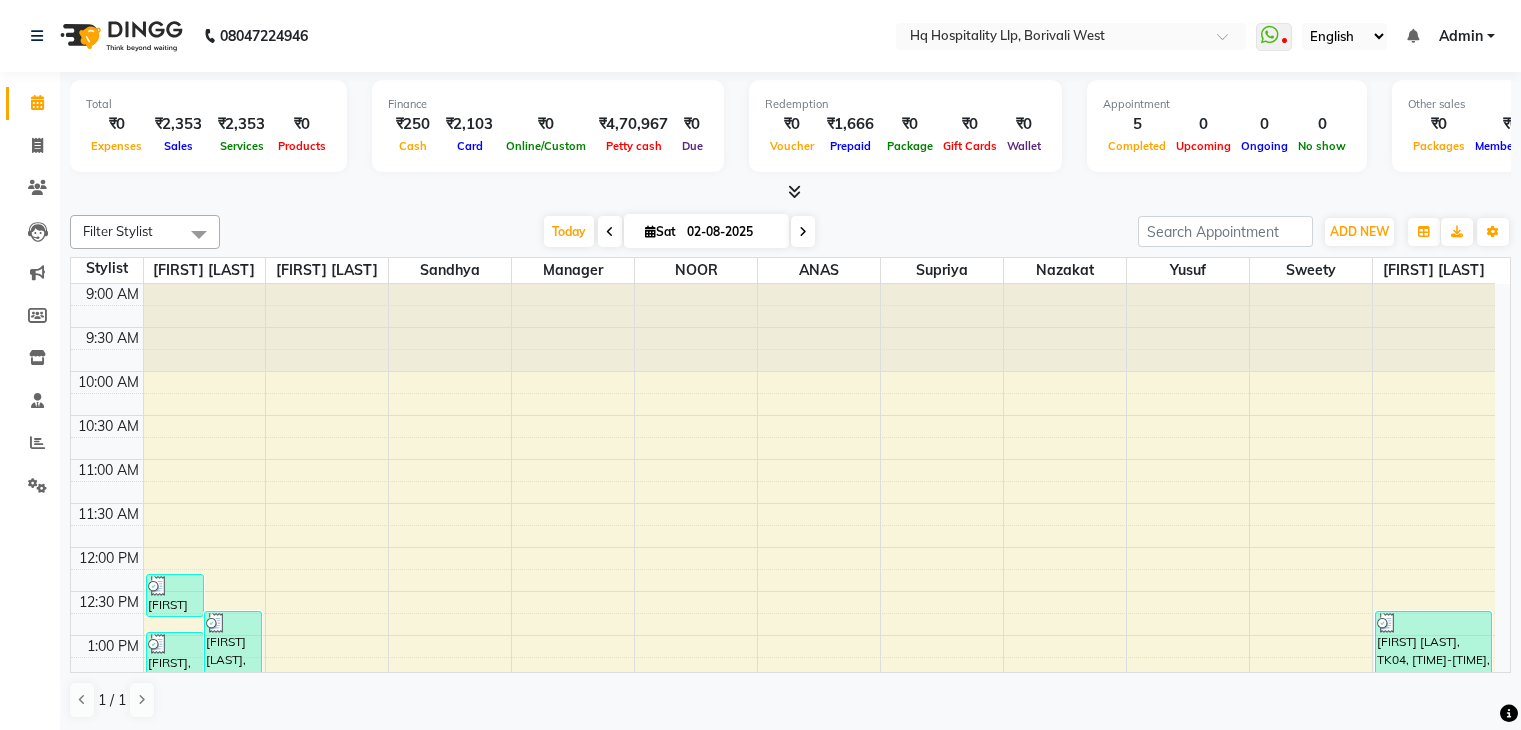 scroll, scrollTop: 0, scrollLeft: 0, axis: both 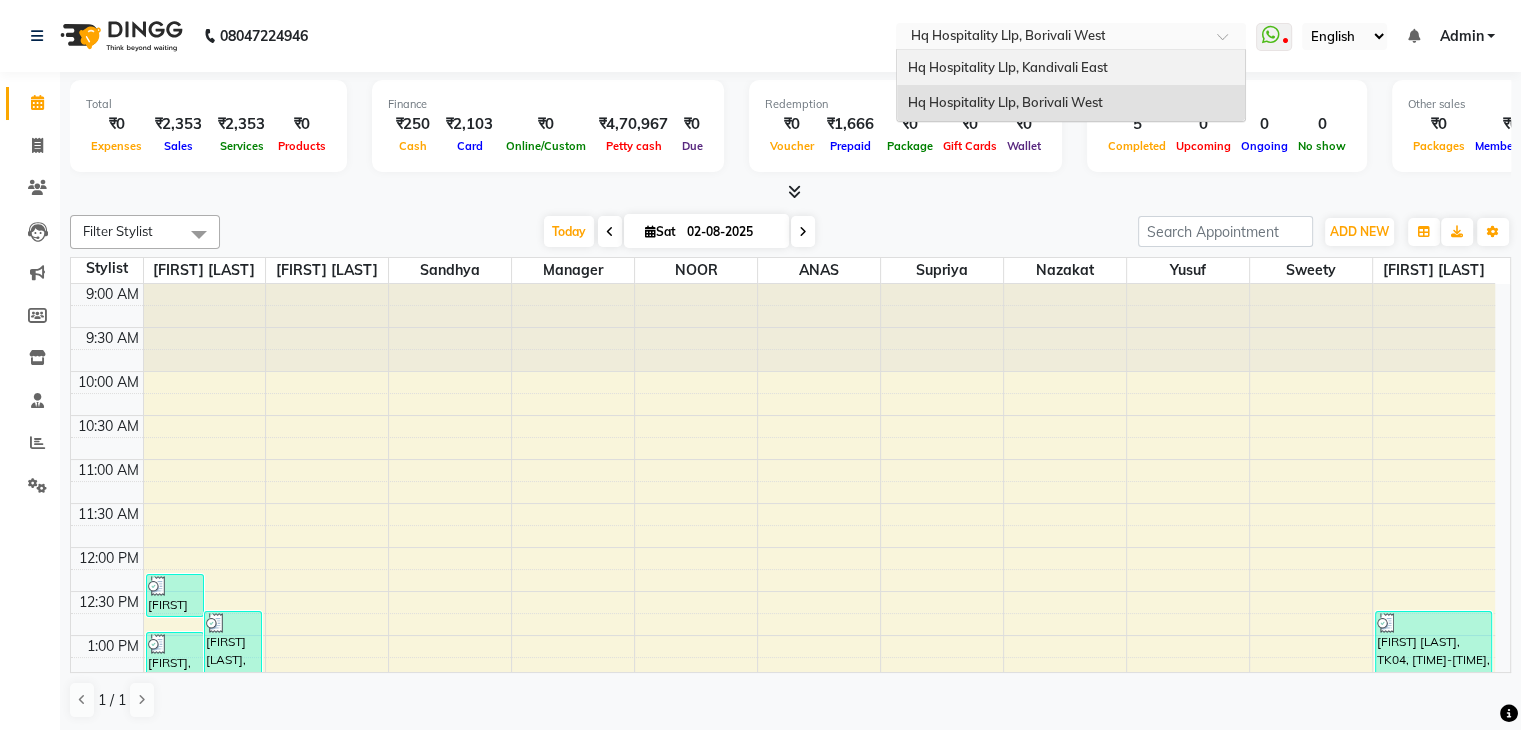 drag, startPoint x: 1112, startPoint y: 40, endPoint x: 1066, endPoint y: 67, distance: 53.338543 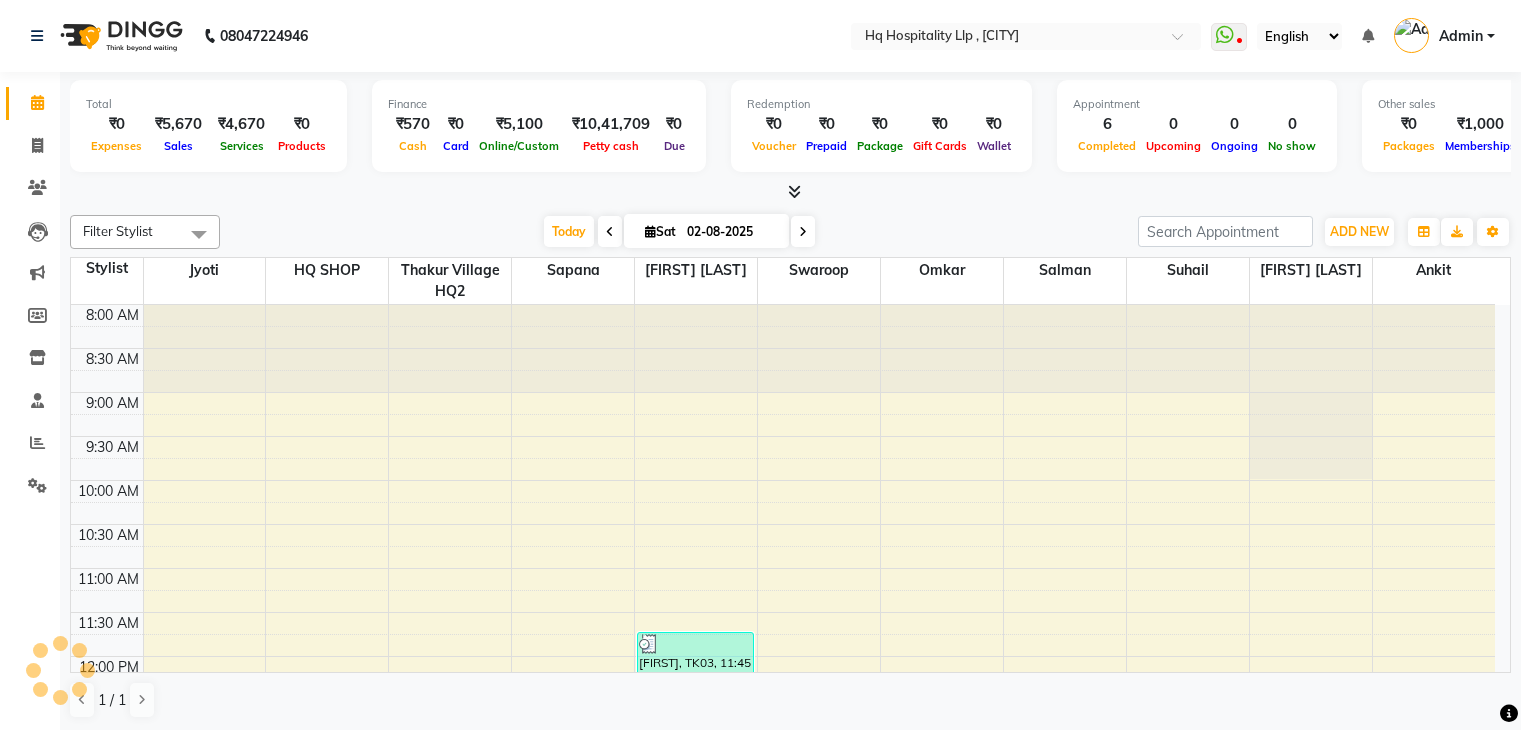 scroll, scrollTop: 0, scrollLeft: 0, axis: both 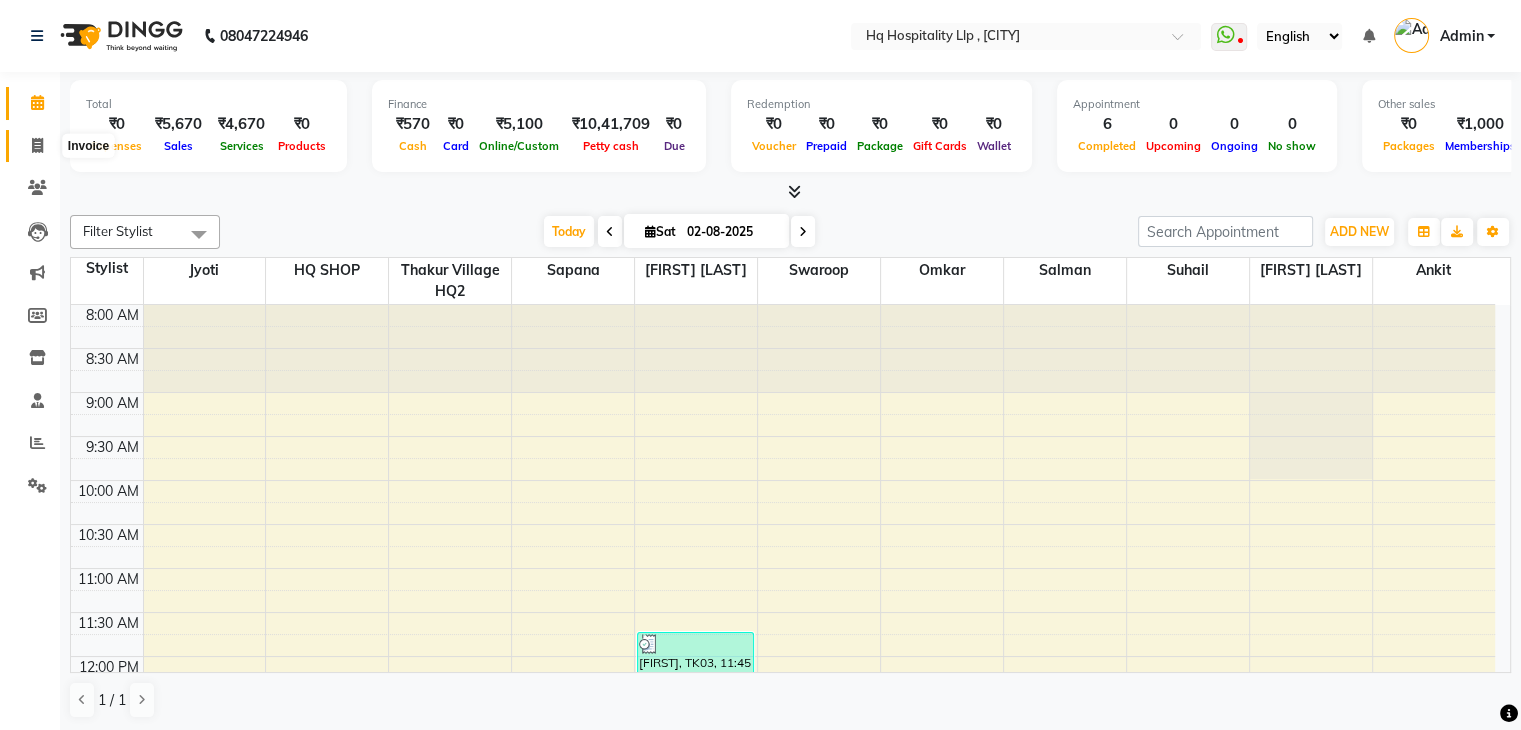 click 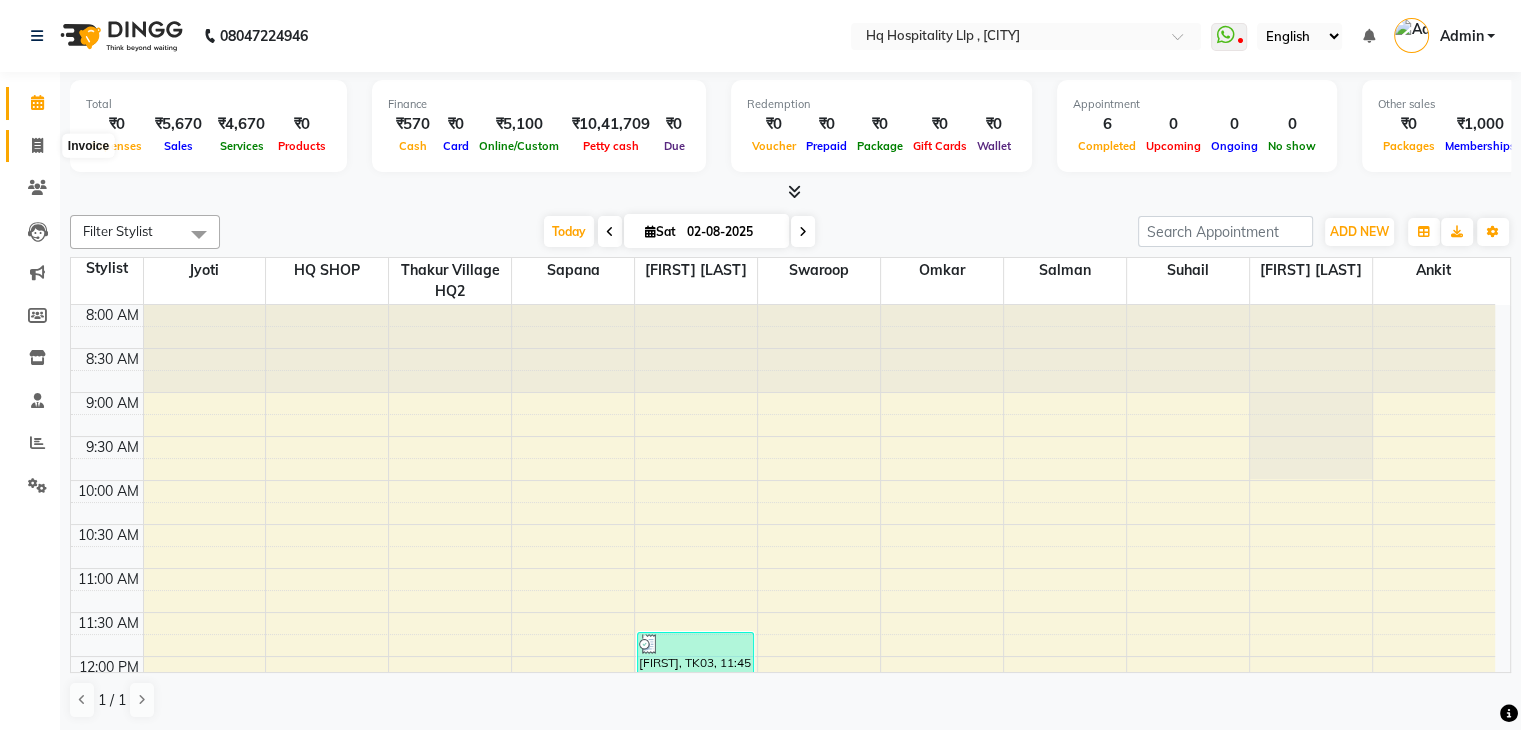 select on "5407" 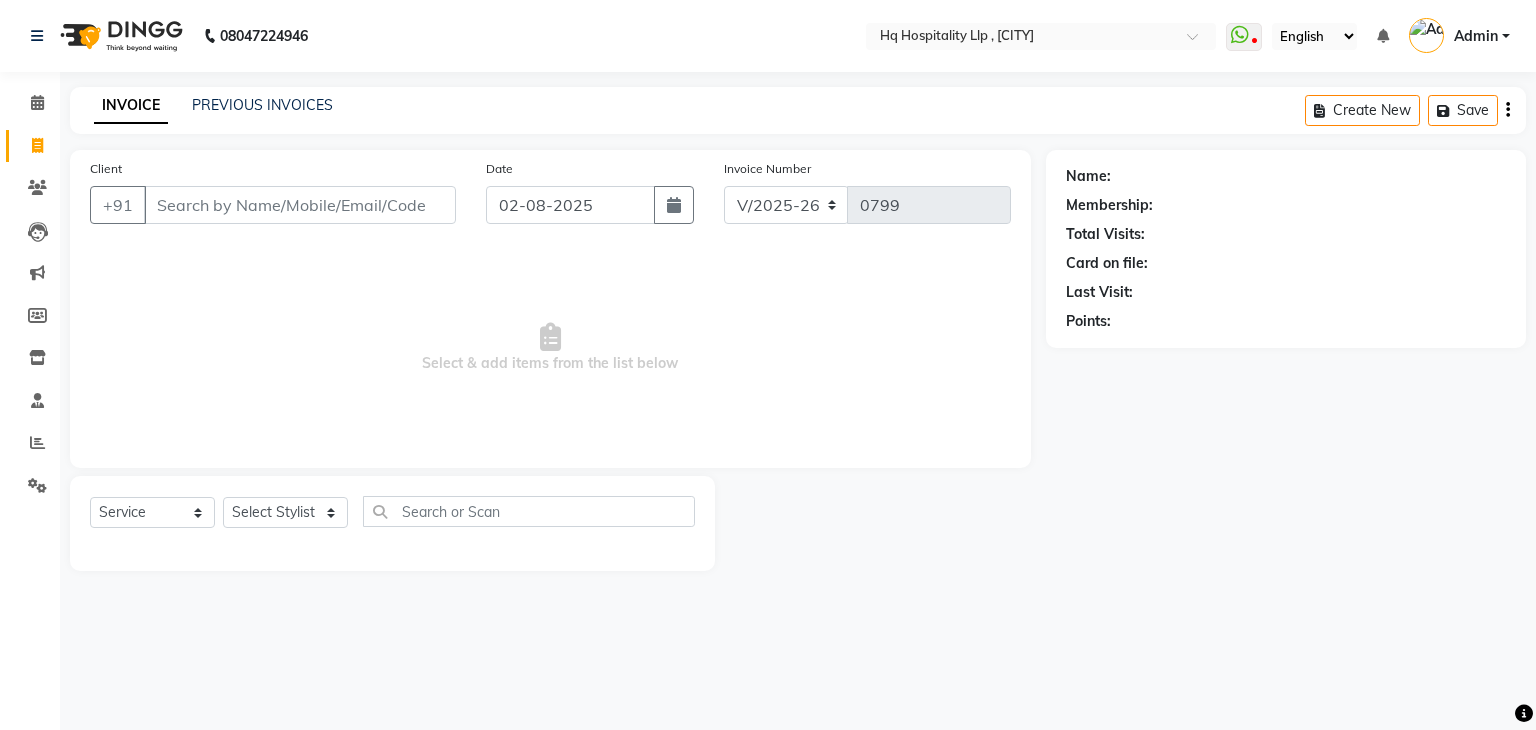 click on "Client" at bounding box center (300, 205) 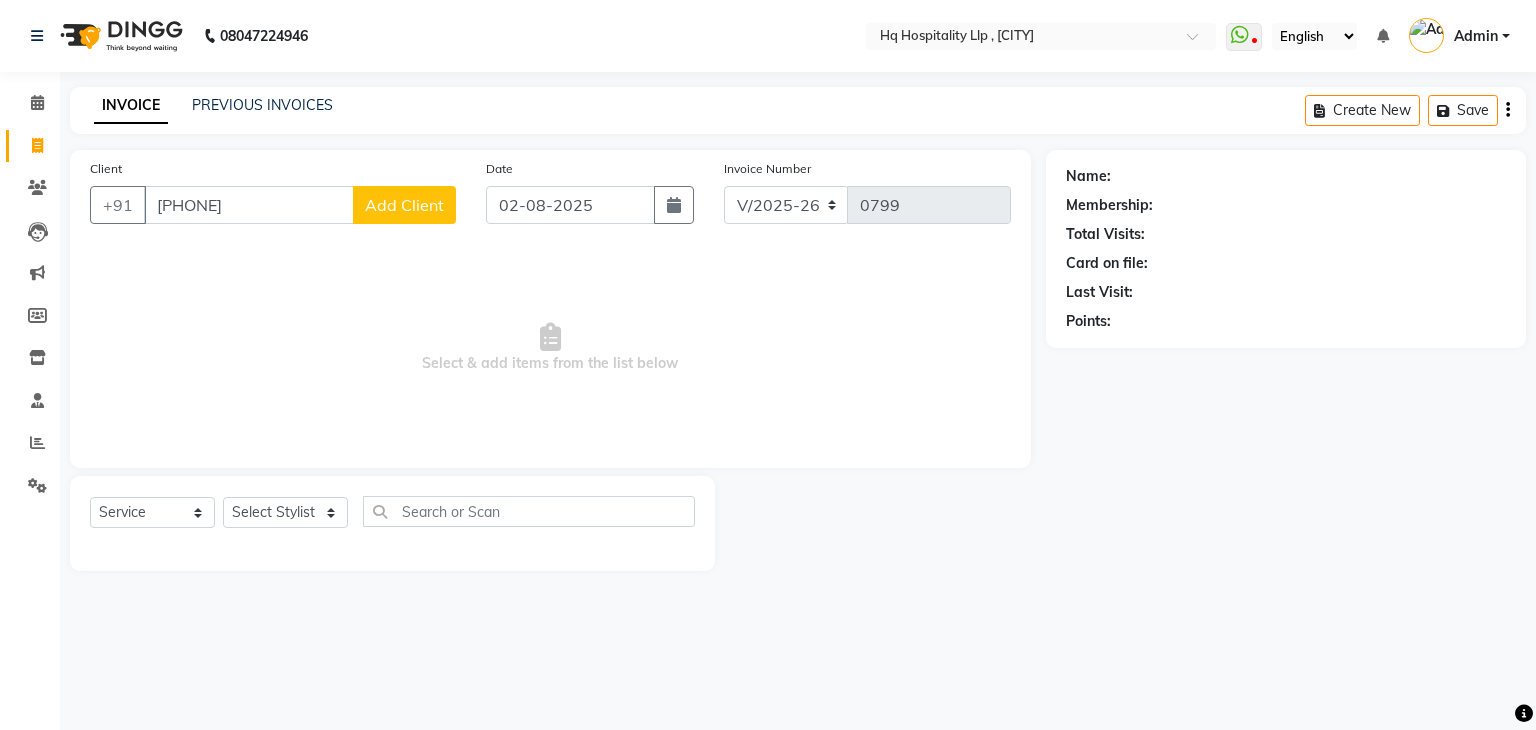 type on "9830379312" 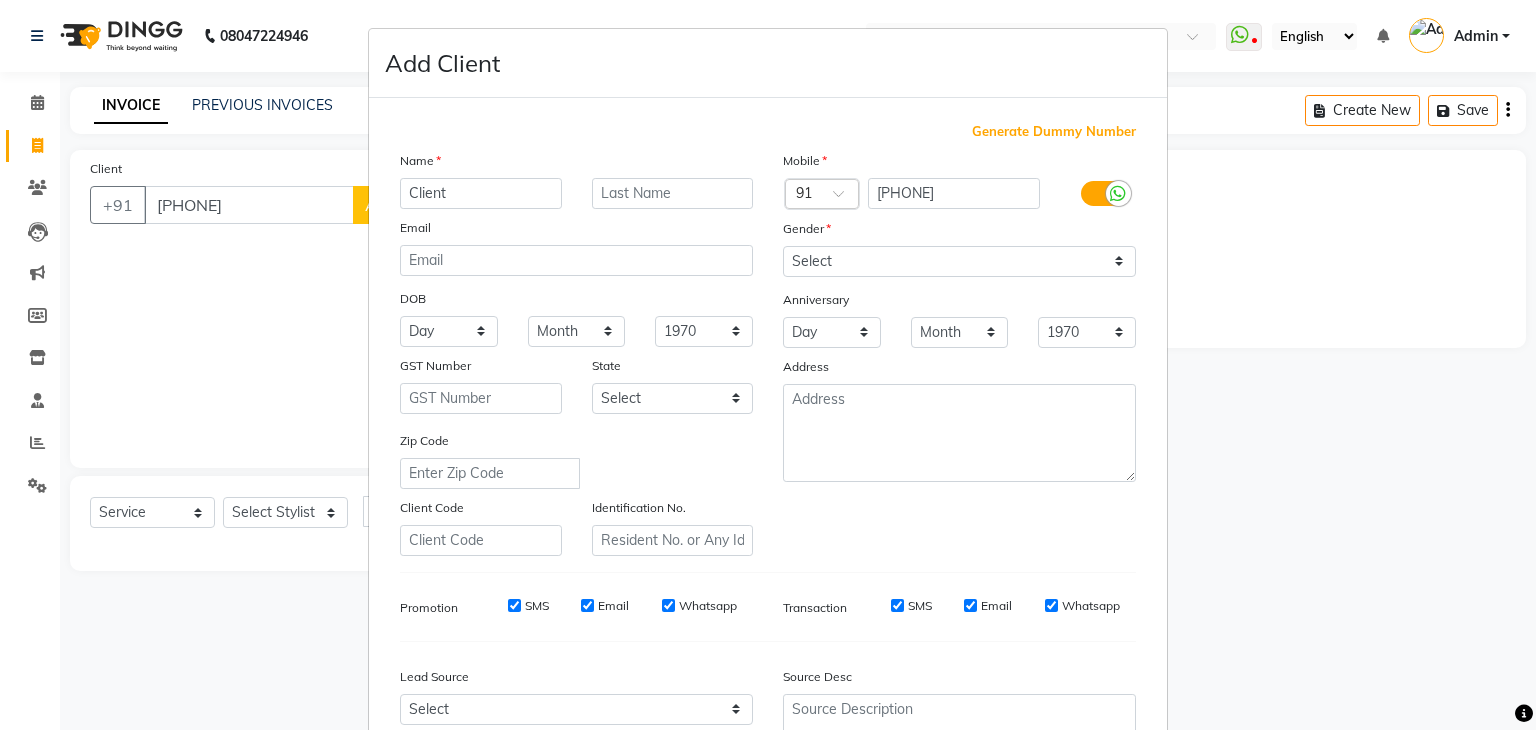type on "Client" 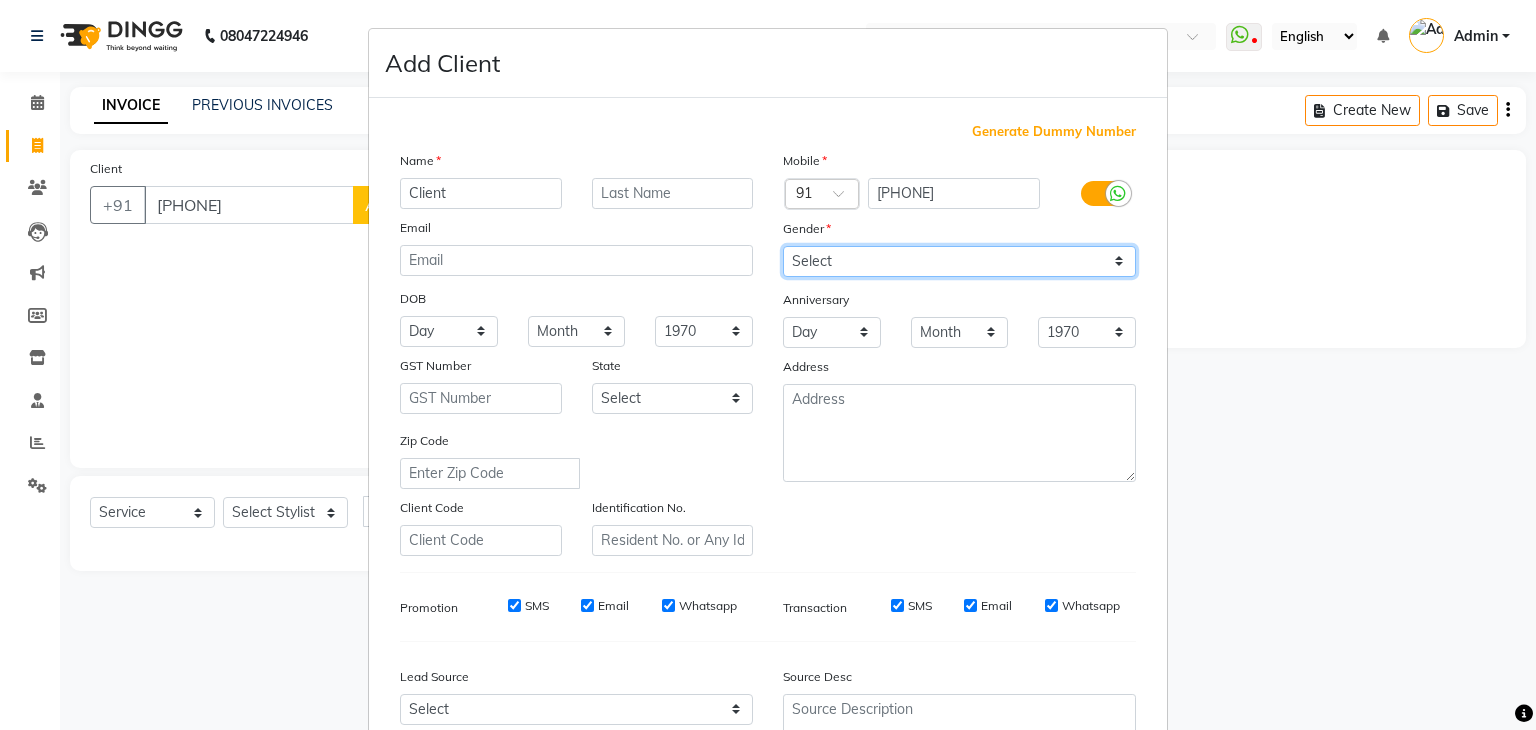 click on "Select Male Female Other Prefer Not To Say" at bounding box center [959, 261] 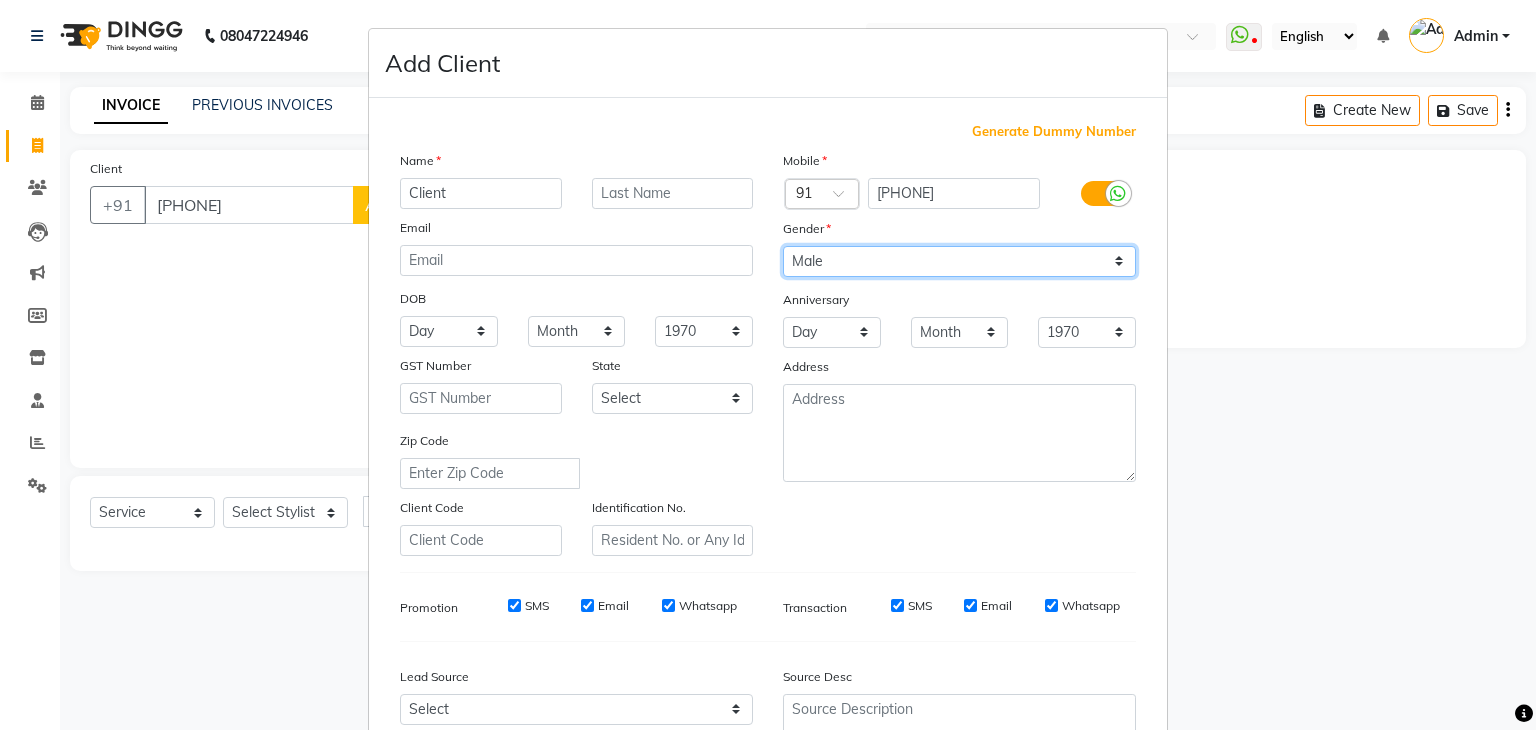 click on "Select Male Female Other Prefer Not To Say" at bounding box center [959, 261] 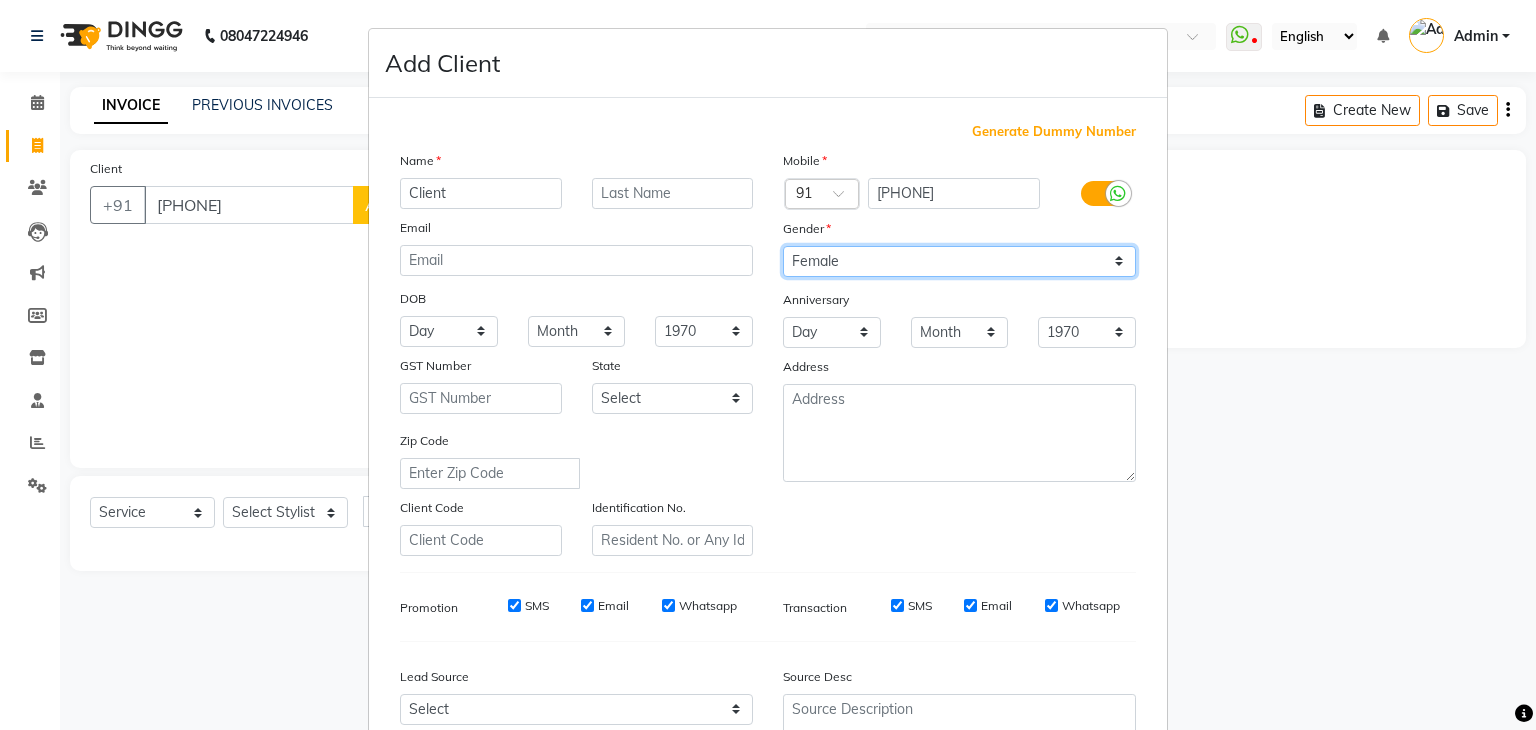 click on "Select Male Female Other Prefer Not To Say" at bounding box center (959, 261) 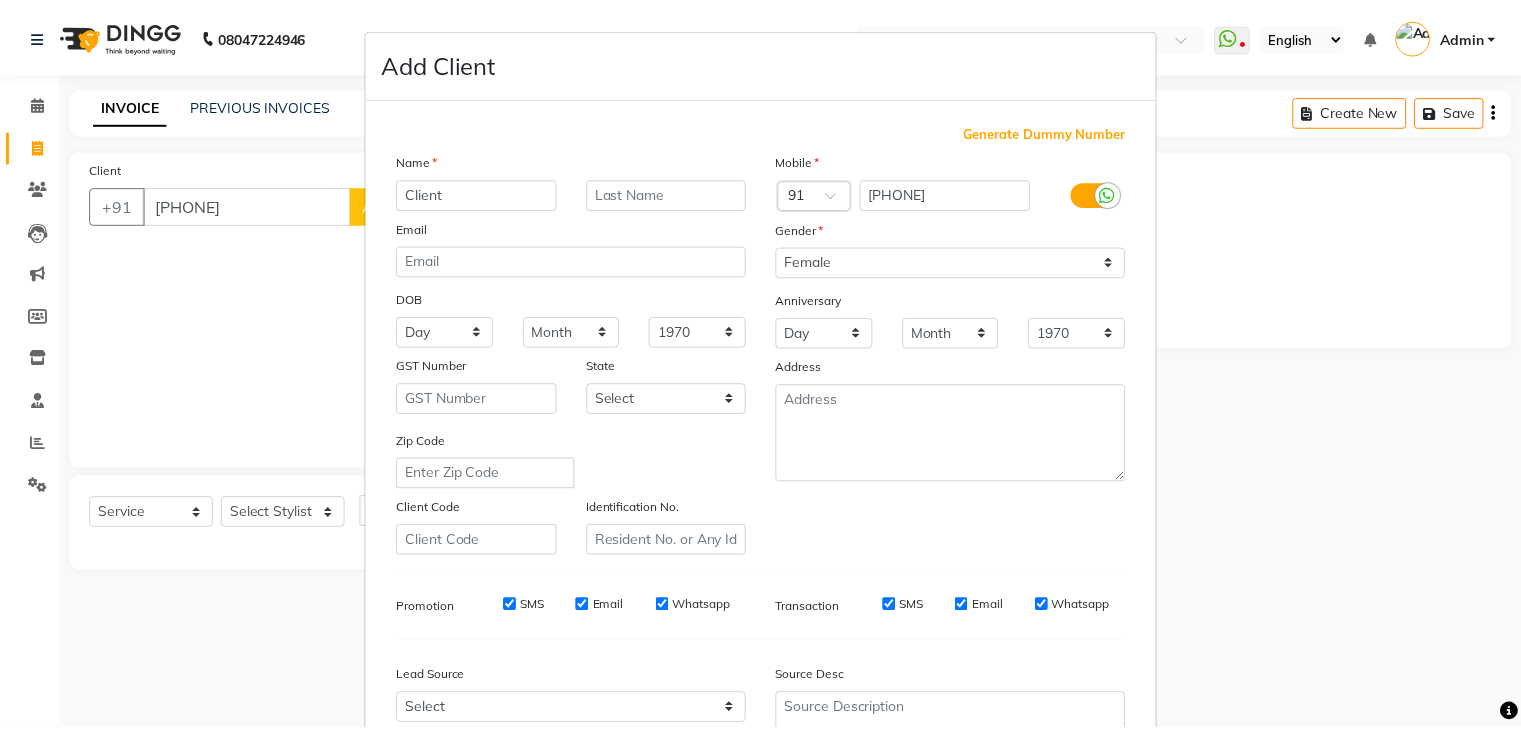 scroll, scrollTop: 203, scrollLeft: 0, axis: vertical 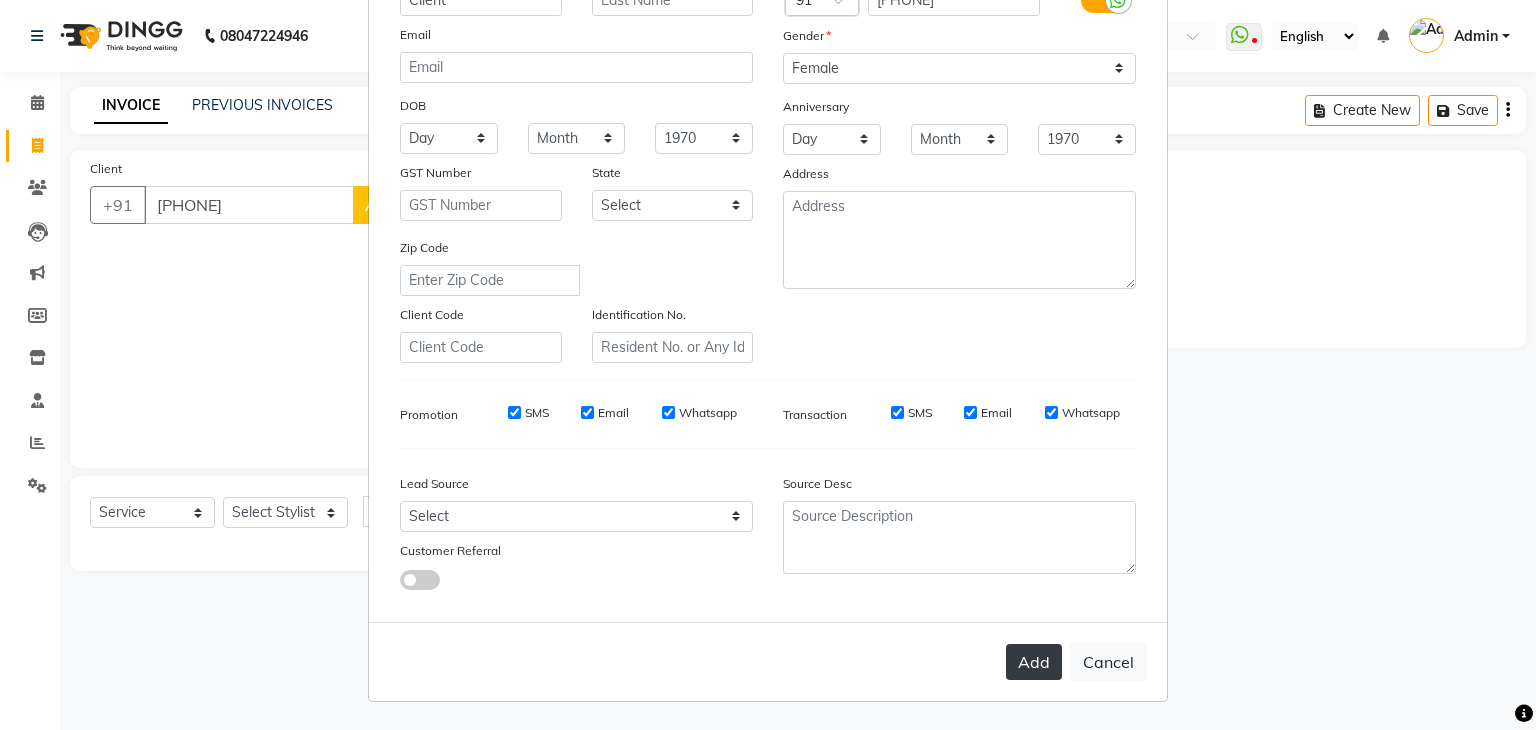 click on "Add" at bounding box center (1034, 662) 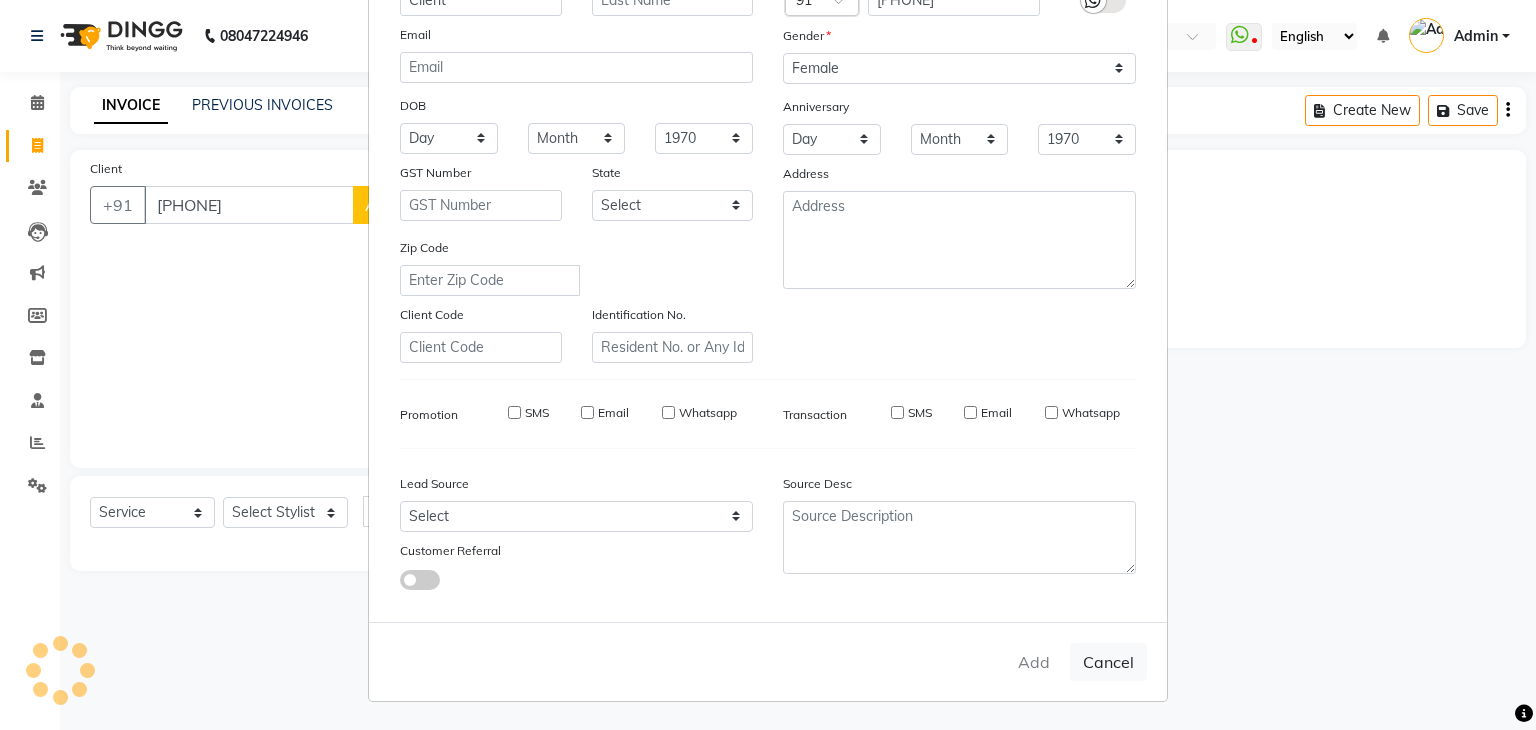 type 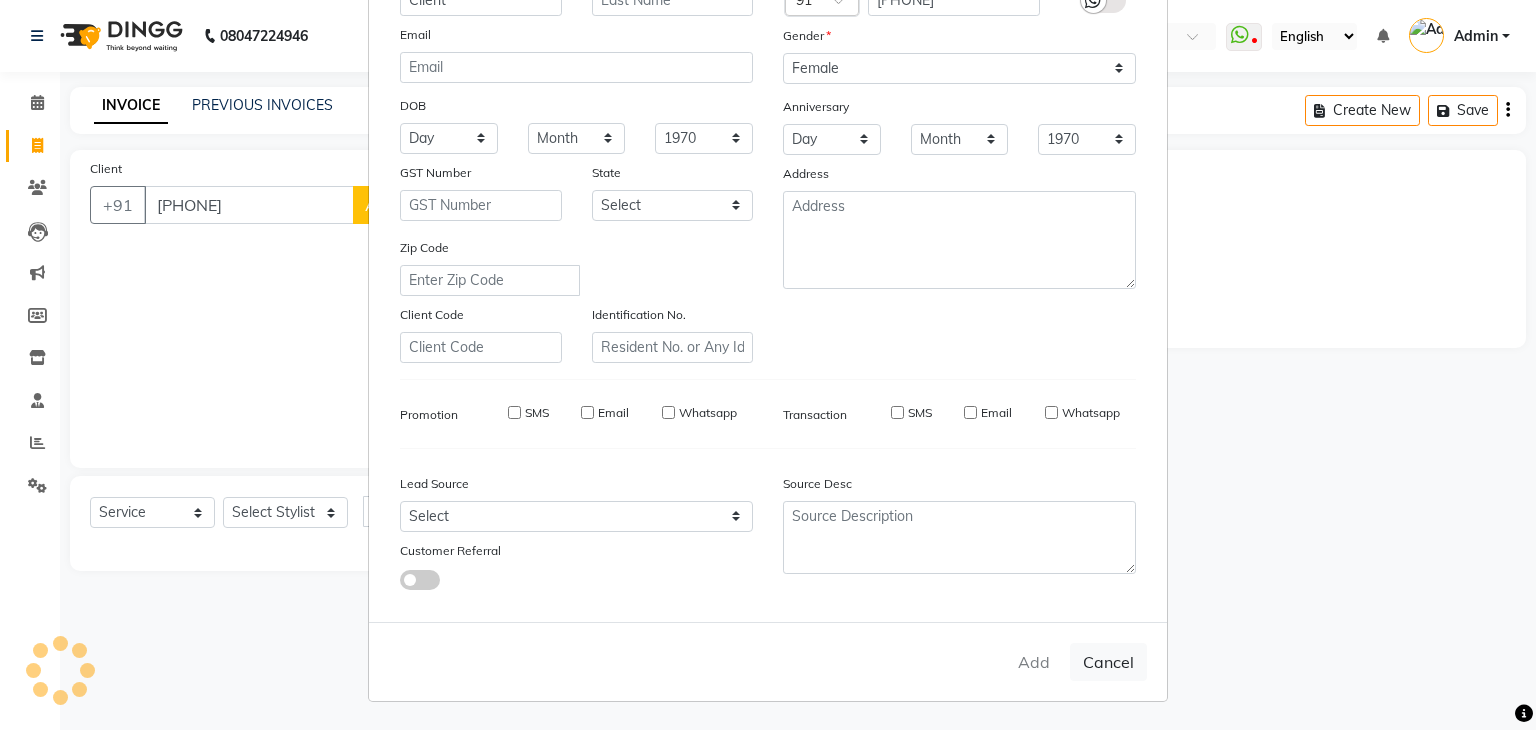 select 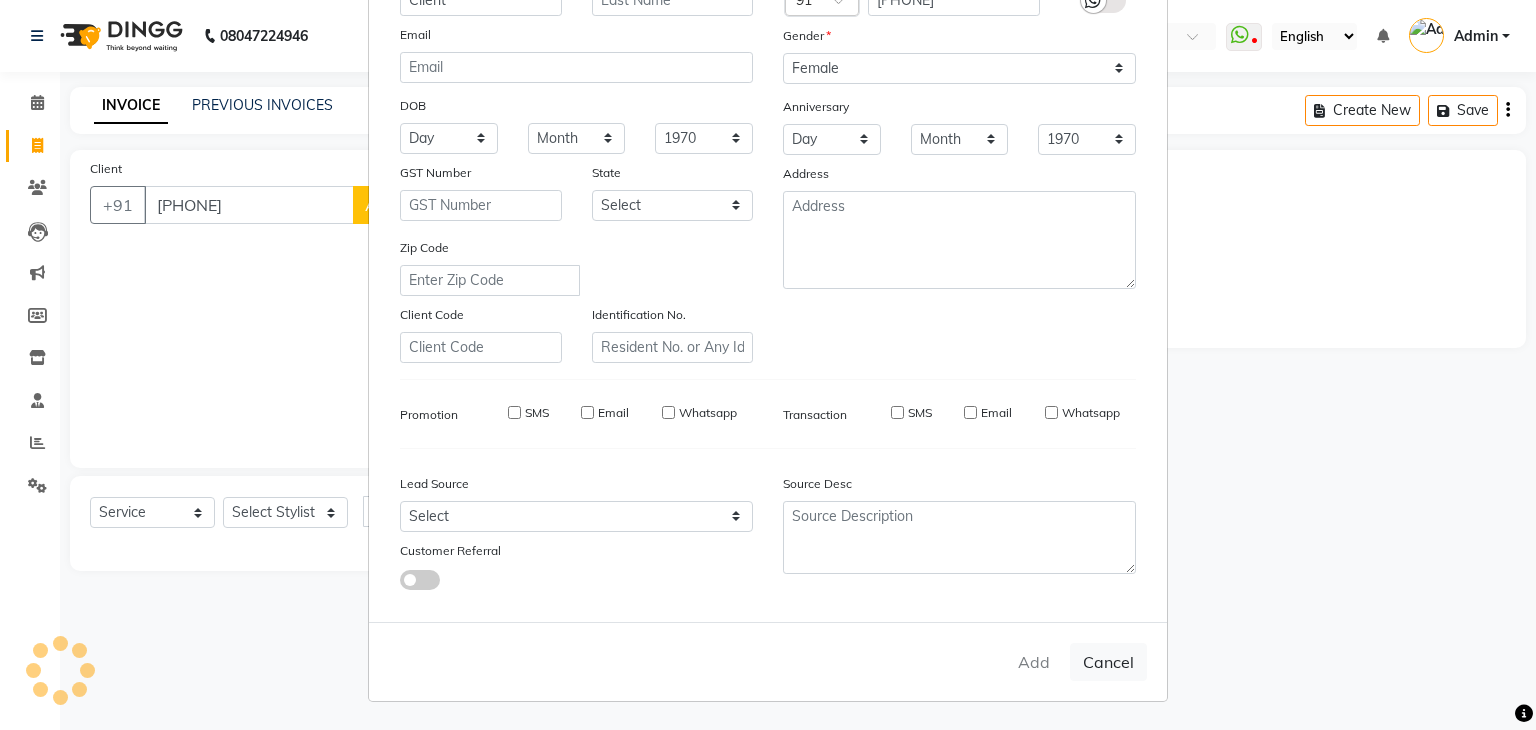 select 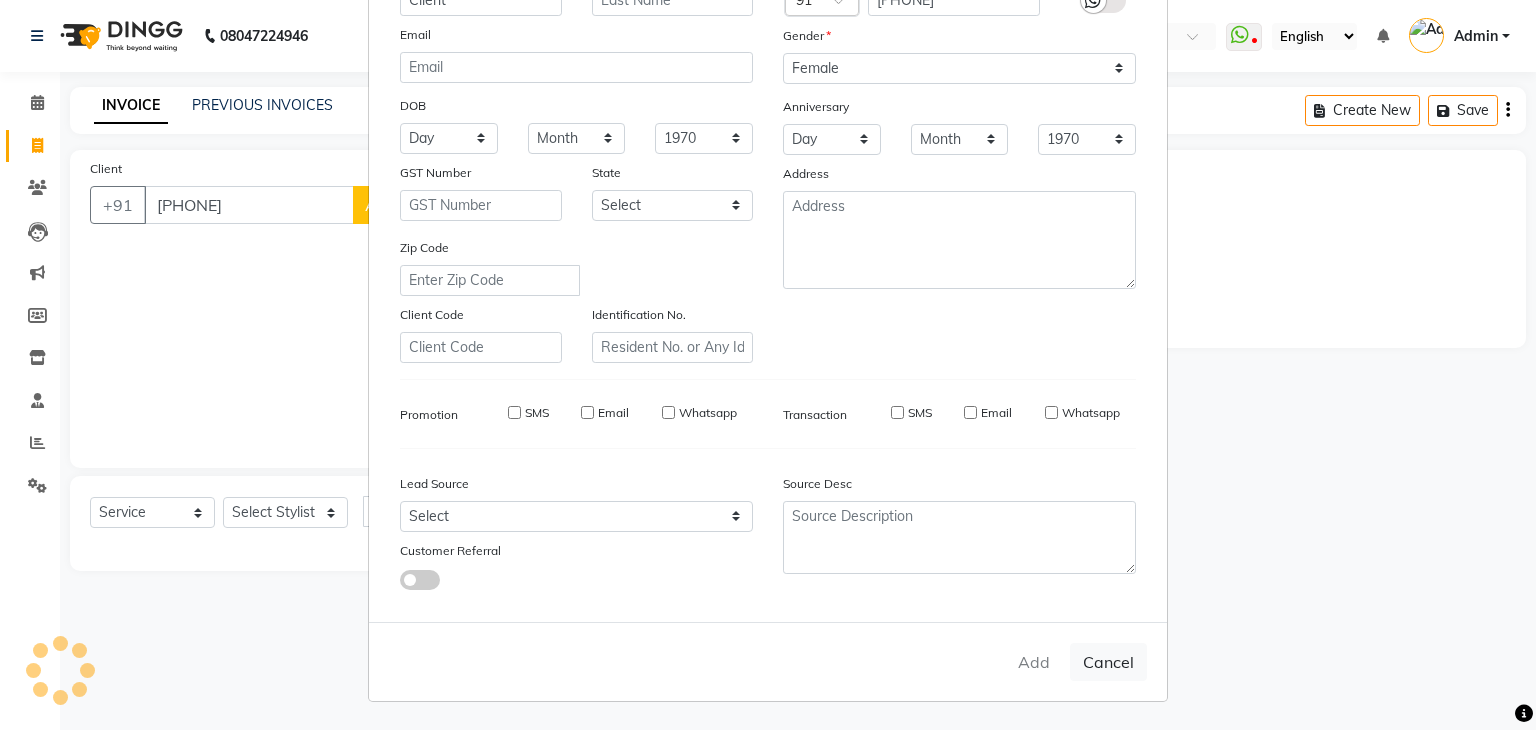 type 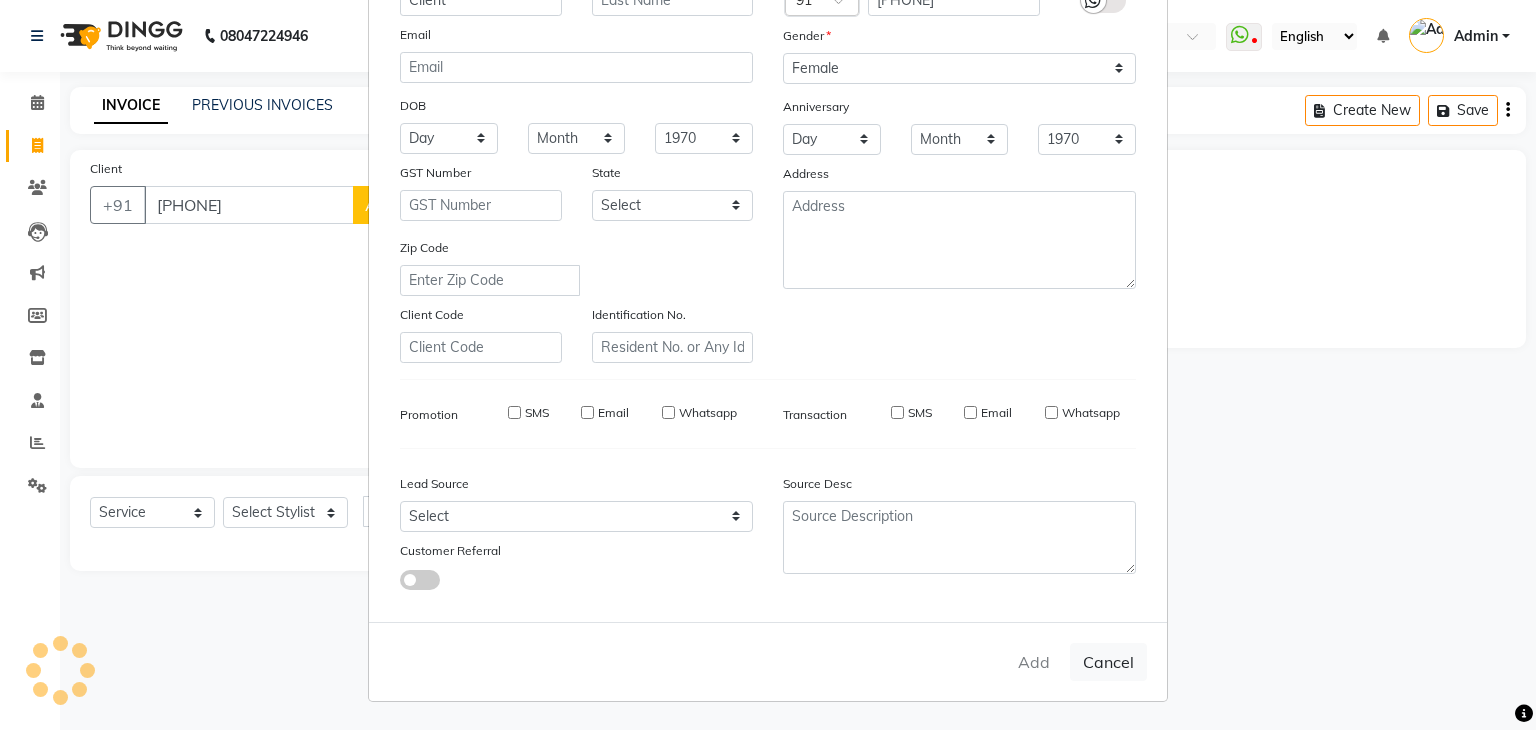 select 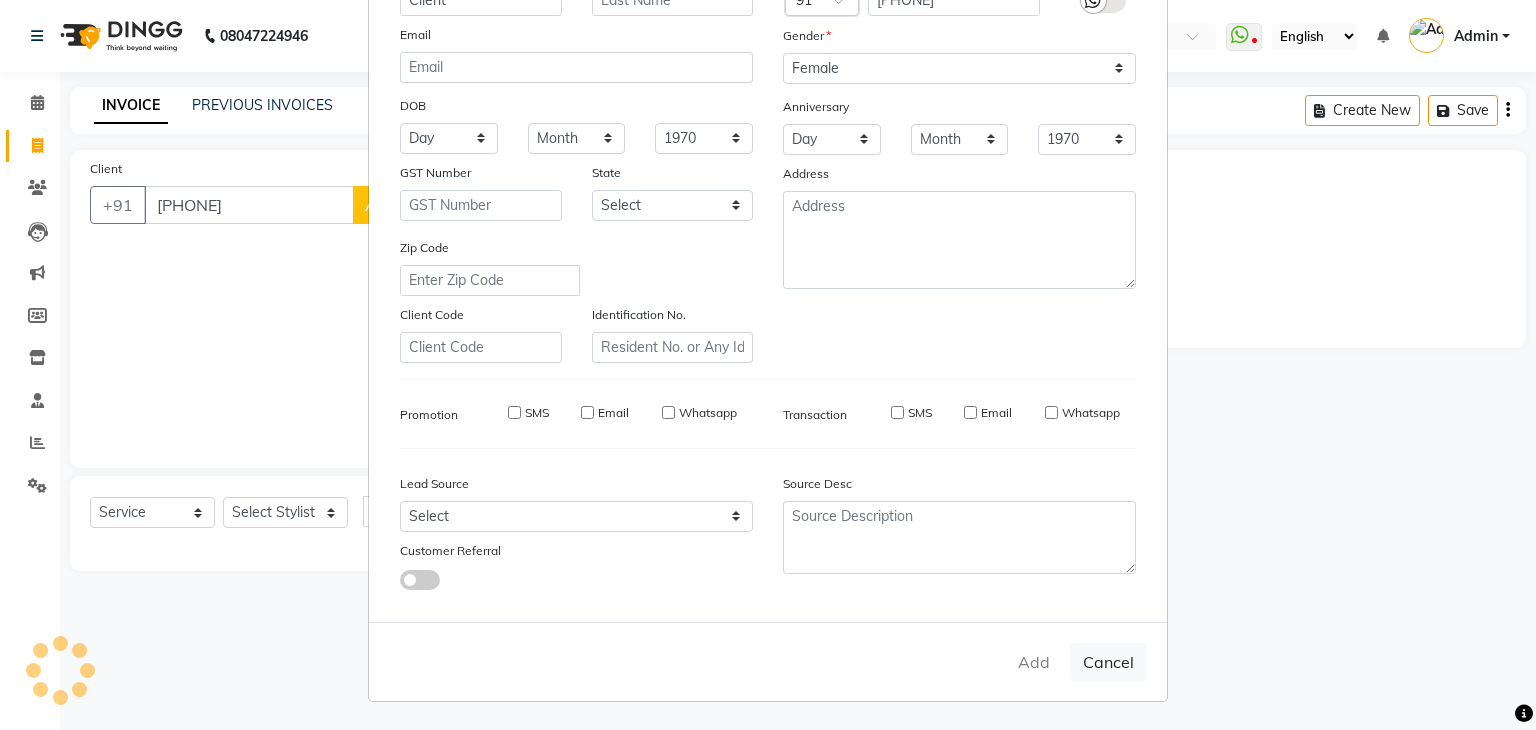 select 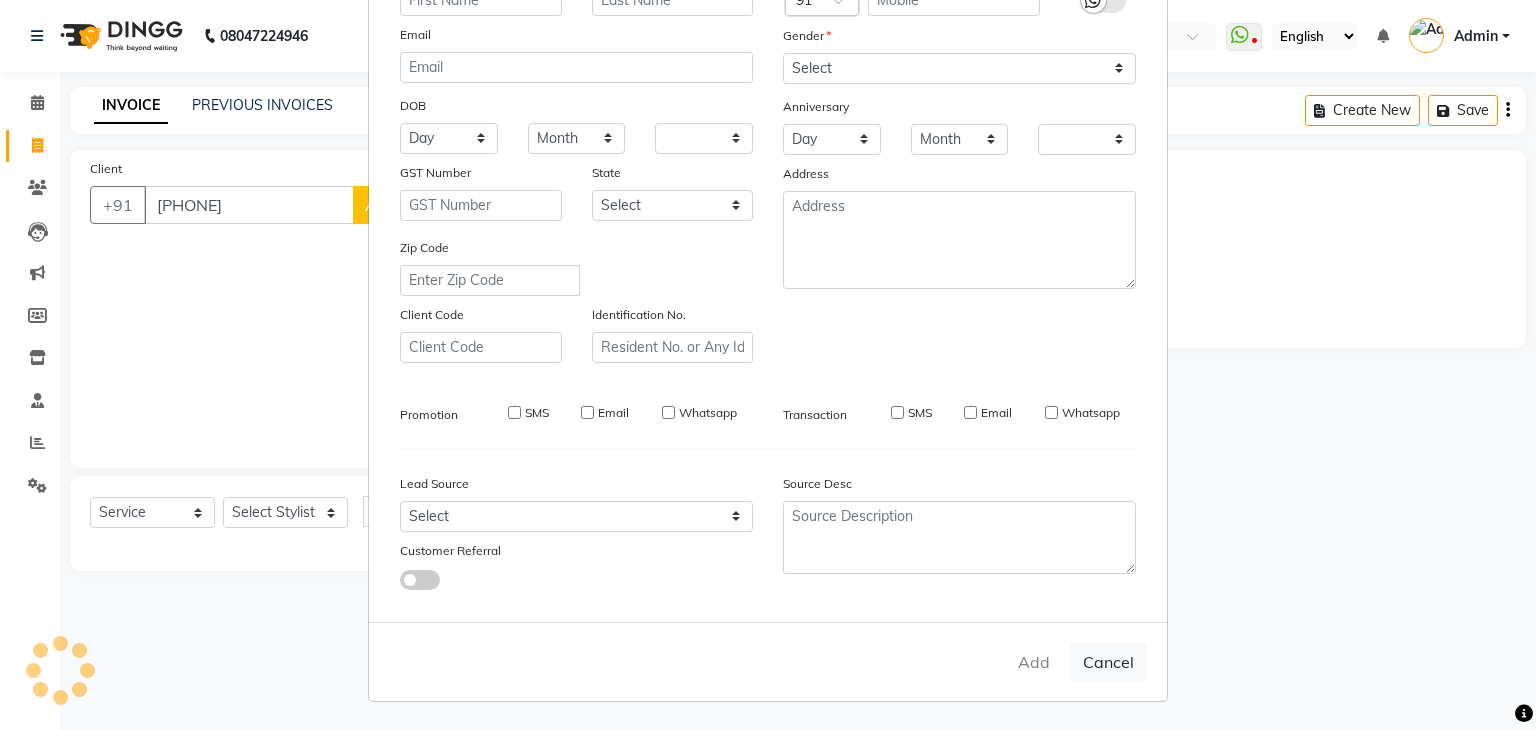 select on "1: Object" 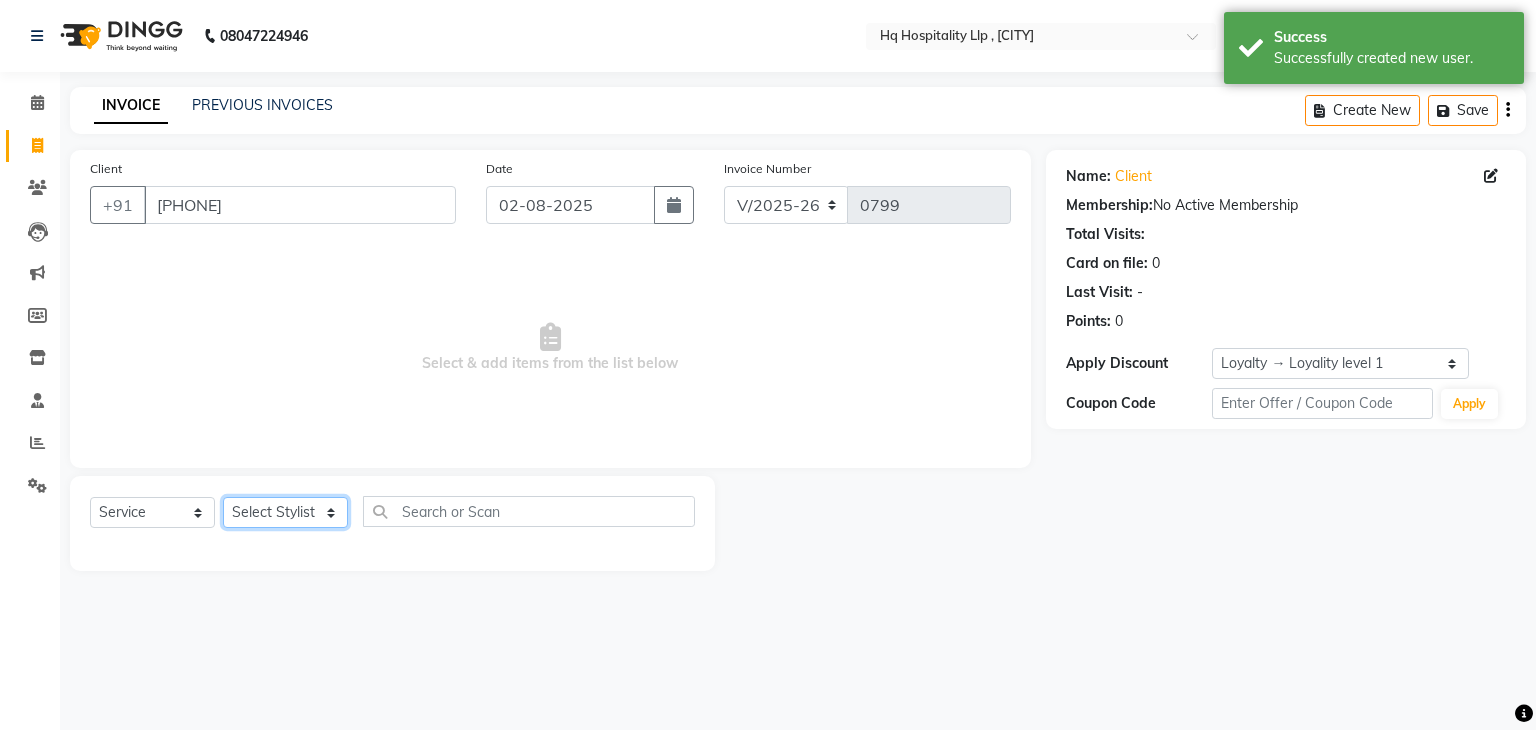 click on "Select Stylist Ankit DIPALI HQ SHOP jyoti Omkar Reshma Mustari Salman Sameer Ahmad Sapana Suhail Swaroop Thakur Village HQ2" 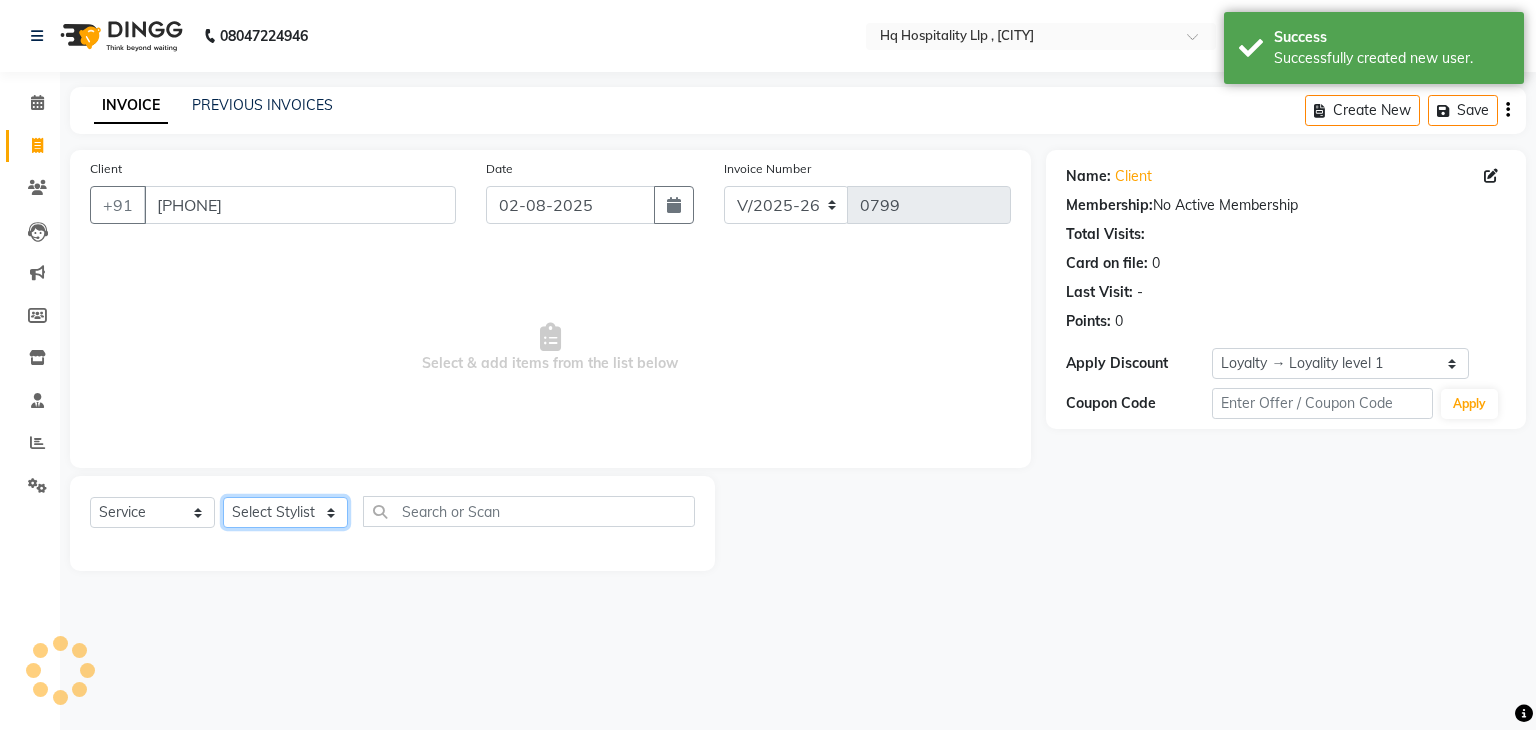 select on "47774" 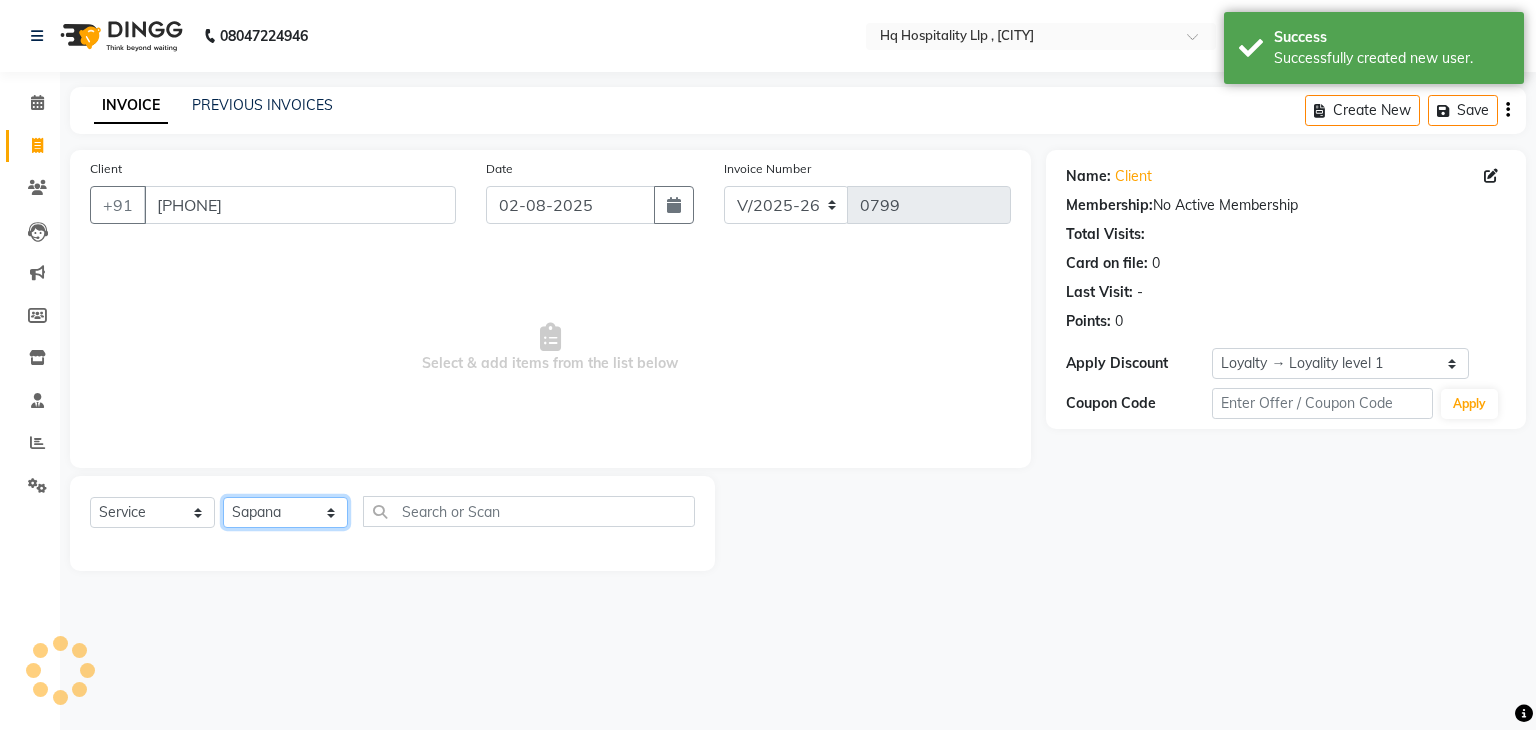 click on "Select Stylist Ankit DIPALI HQ SHOP jyoti Omkar Reshma Mustari Salman Sameer Ahmad Sapana Suhail Swaroop Thakur Village HQ2" 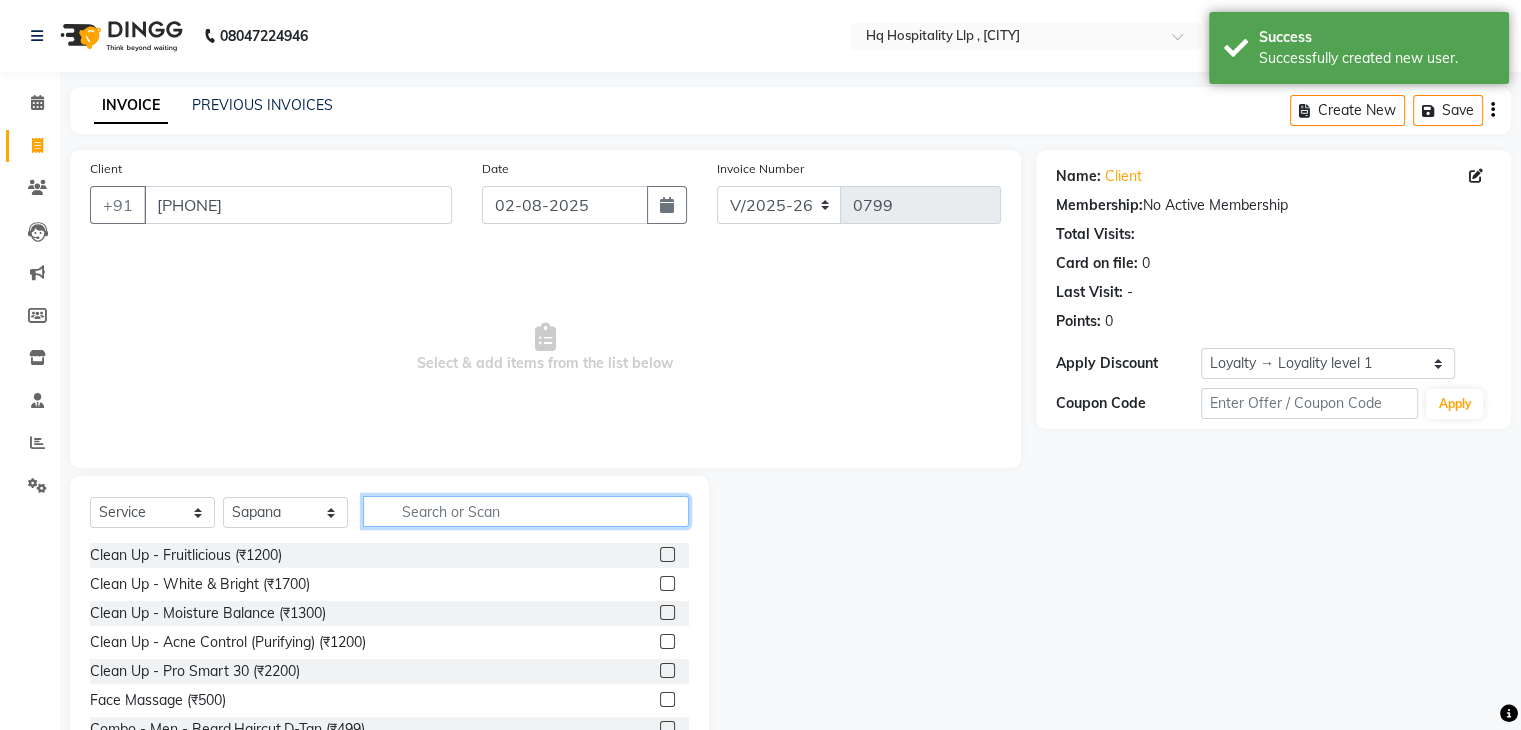 click 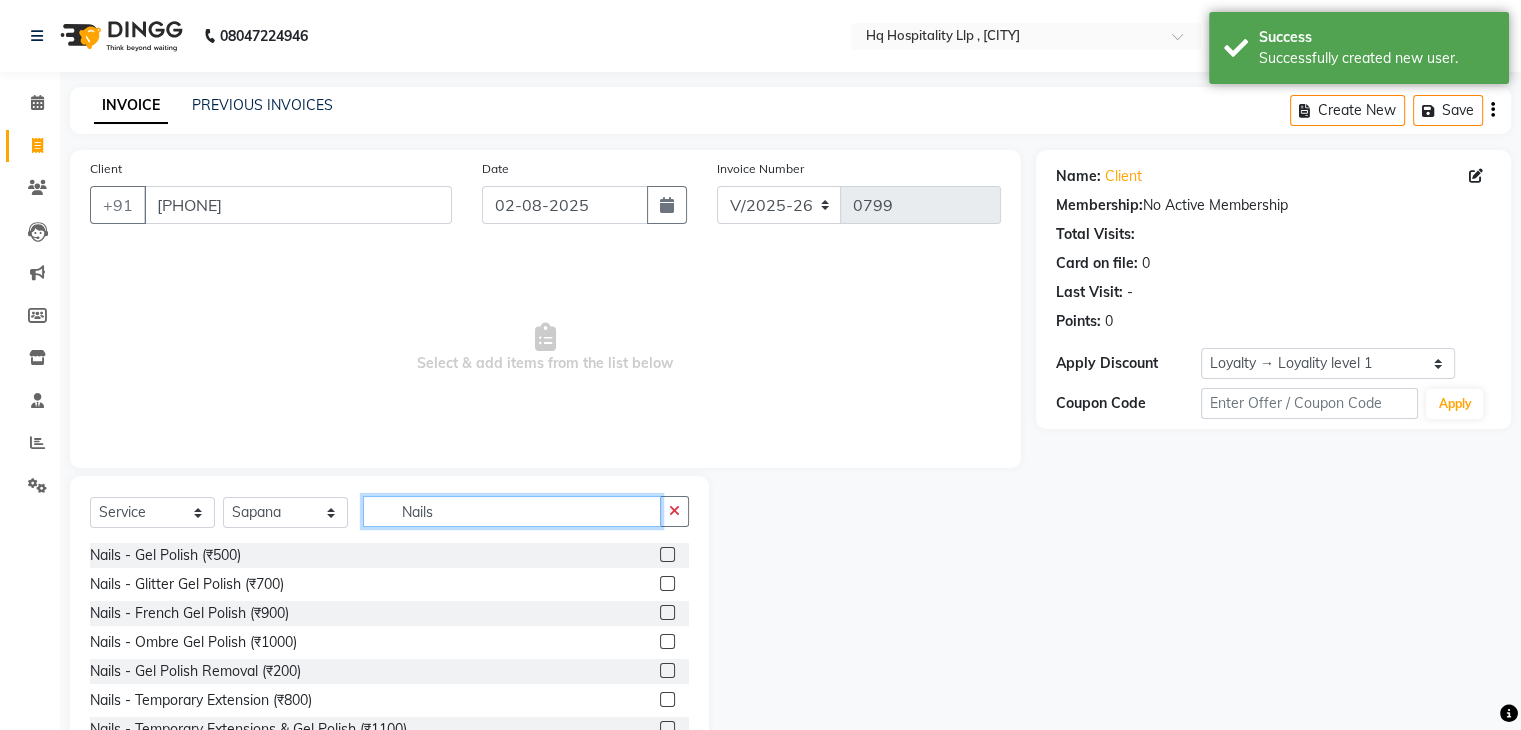 scroll, scrollTop: 72, scrollLeft: 0, axis: vertical 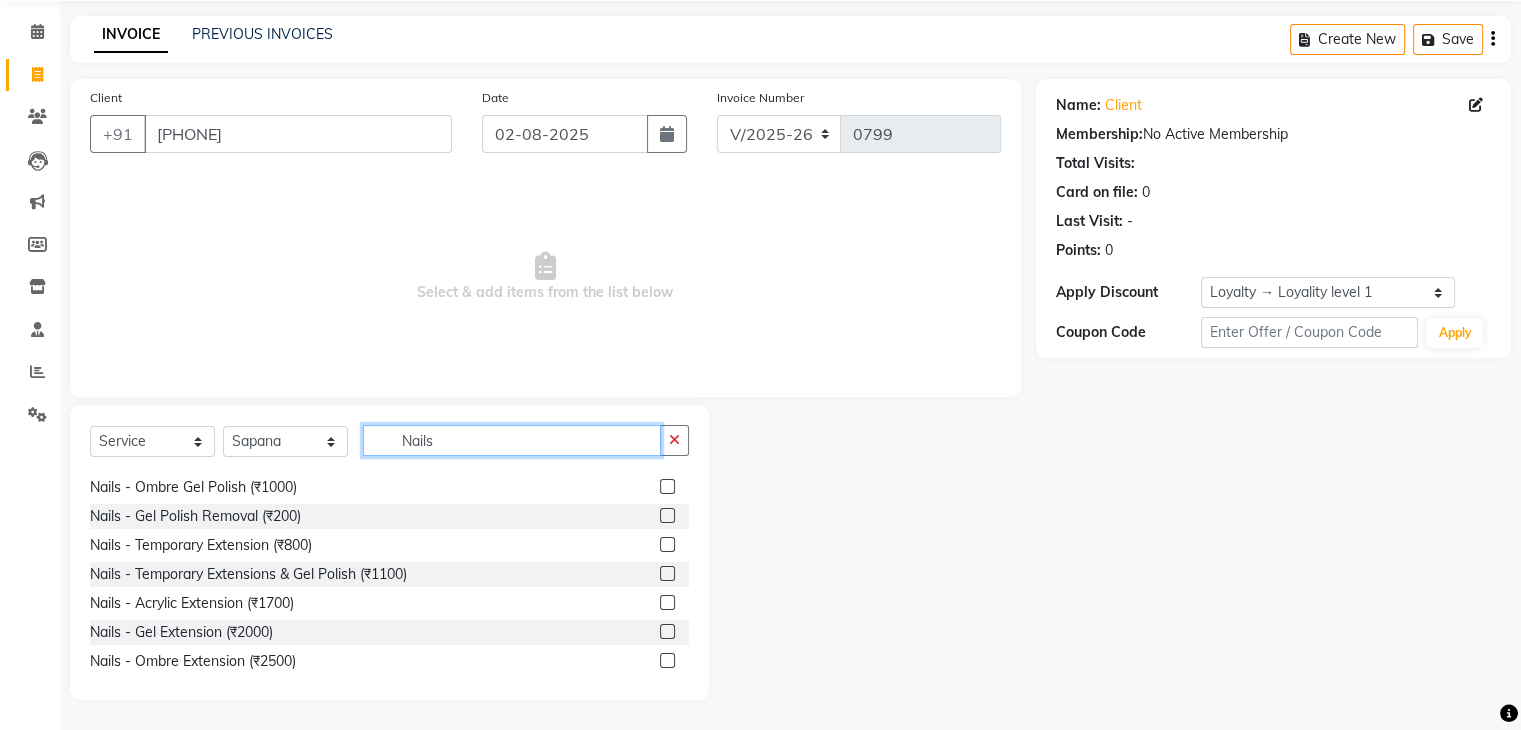 type on "Nails" 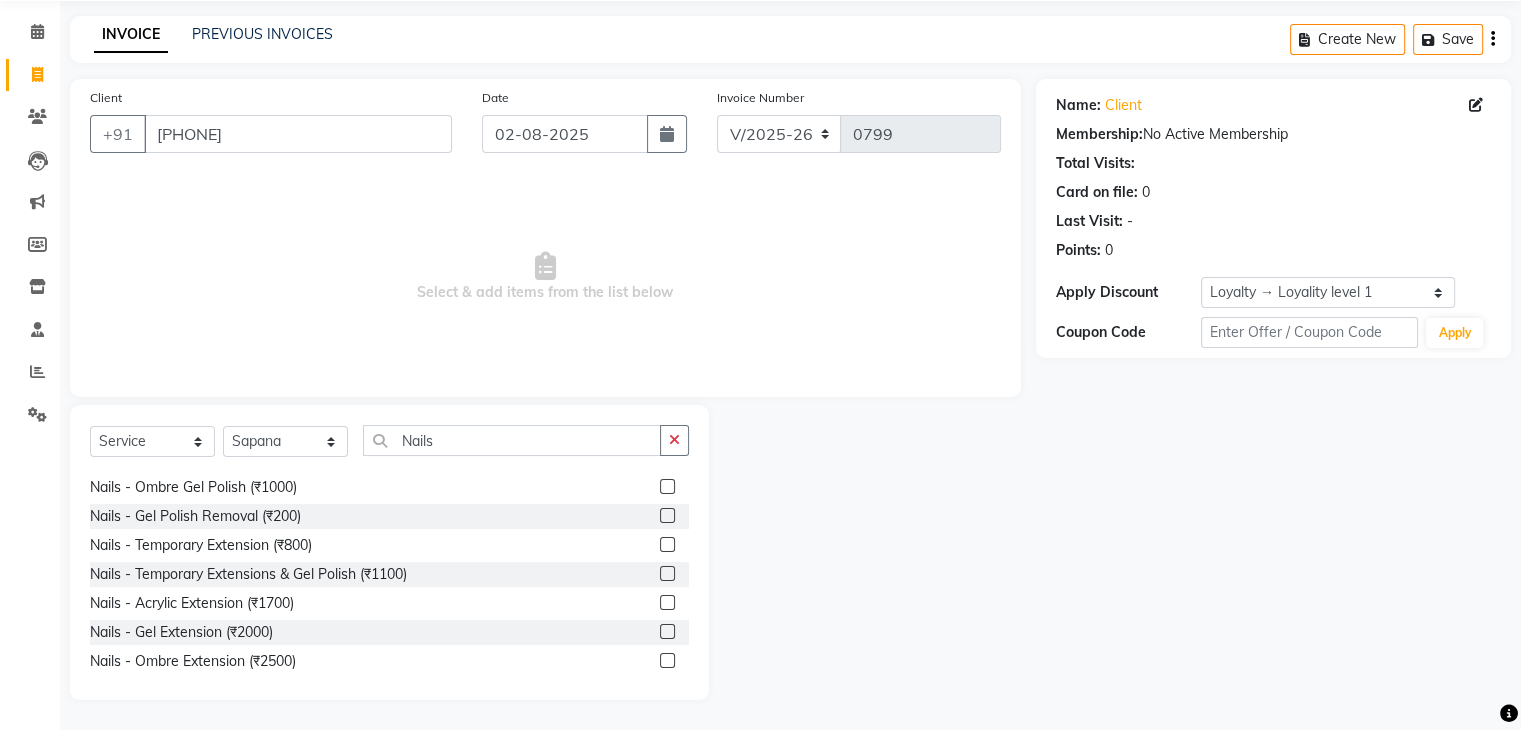 click 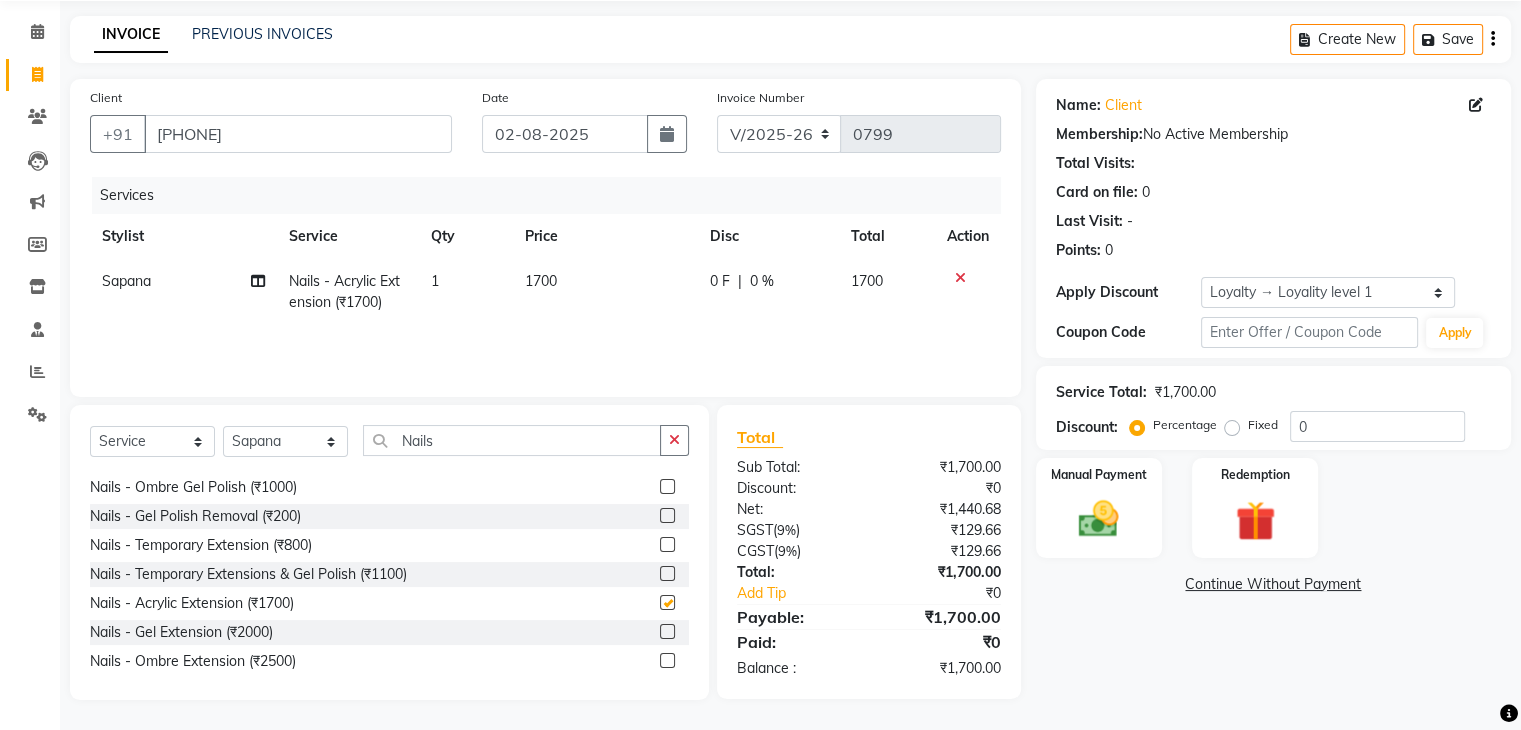 checkbox on "false" 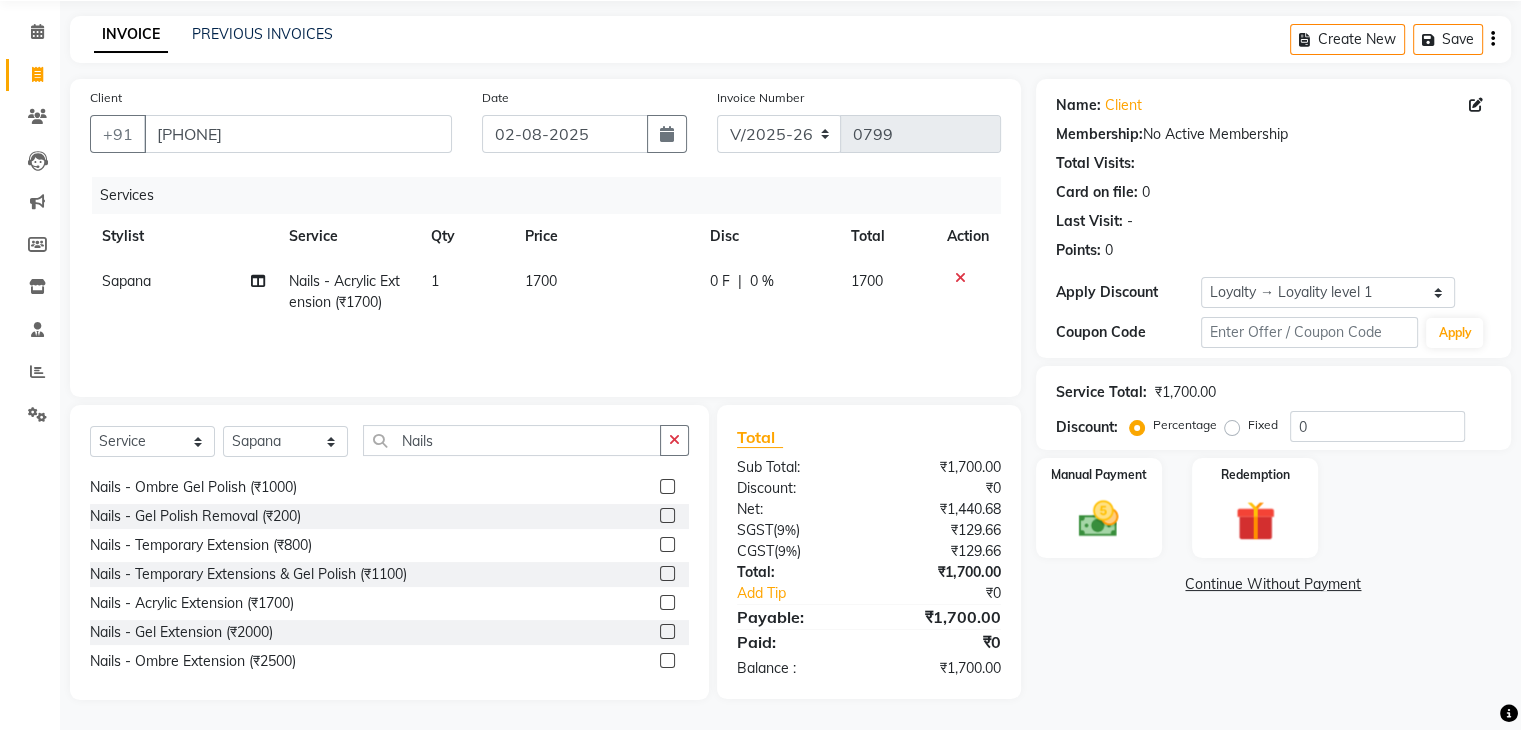 click on "1700" 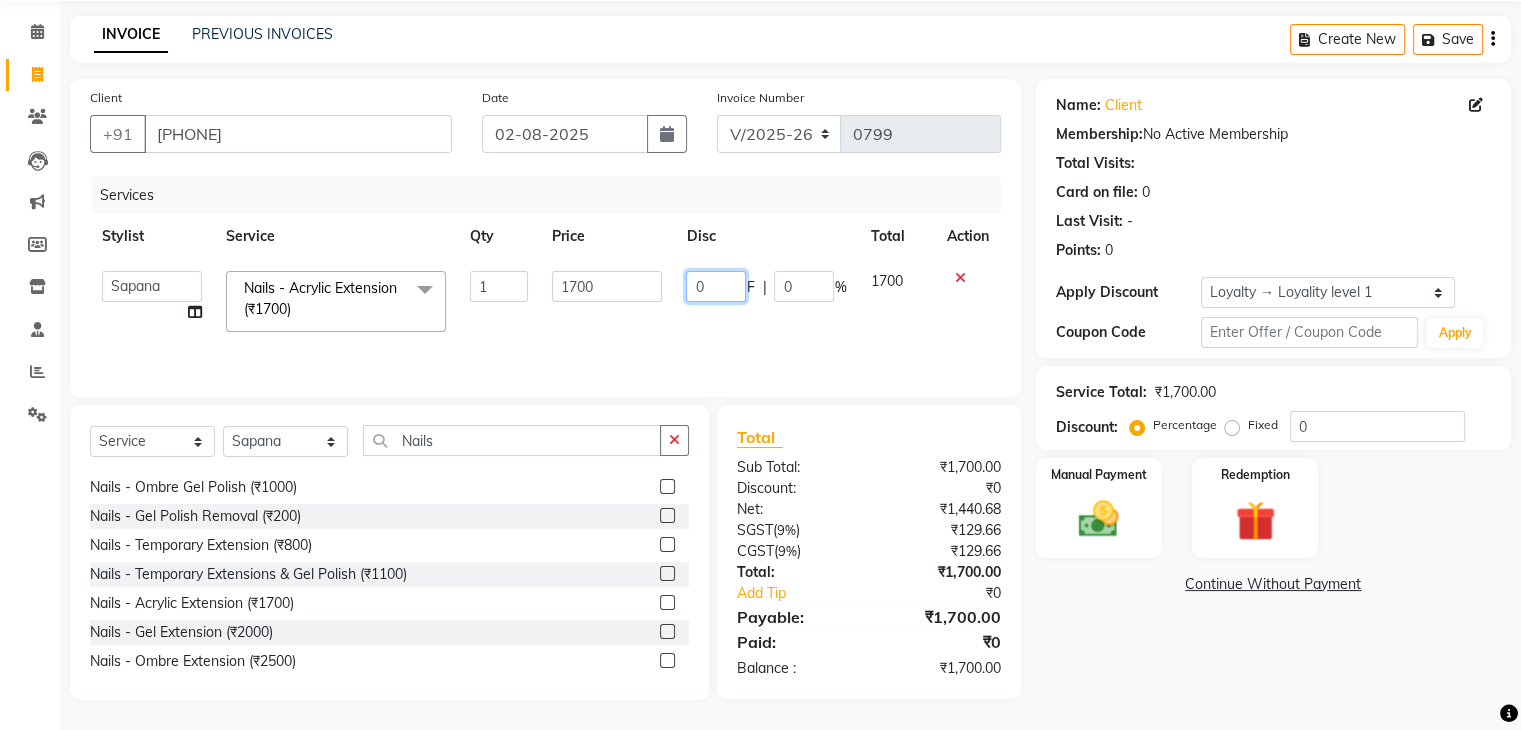 click on "0" 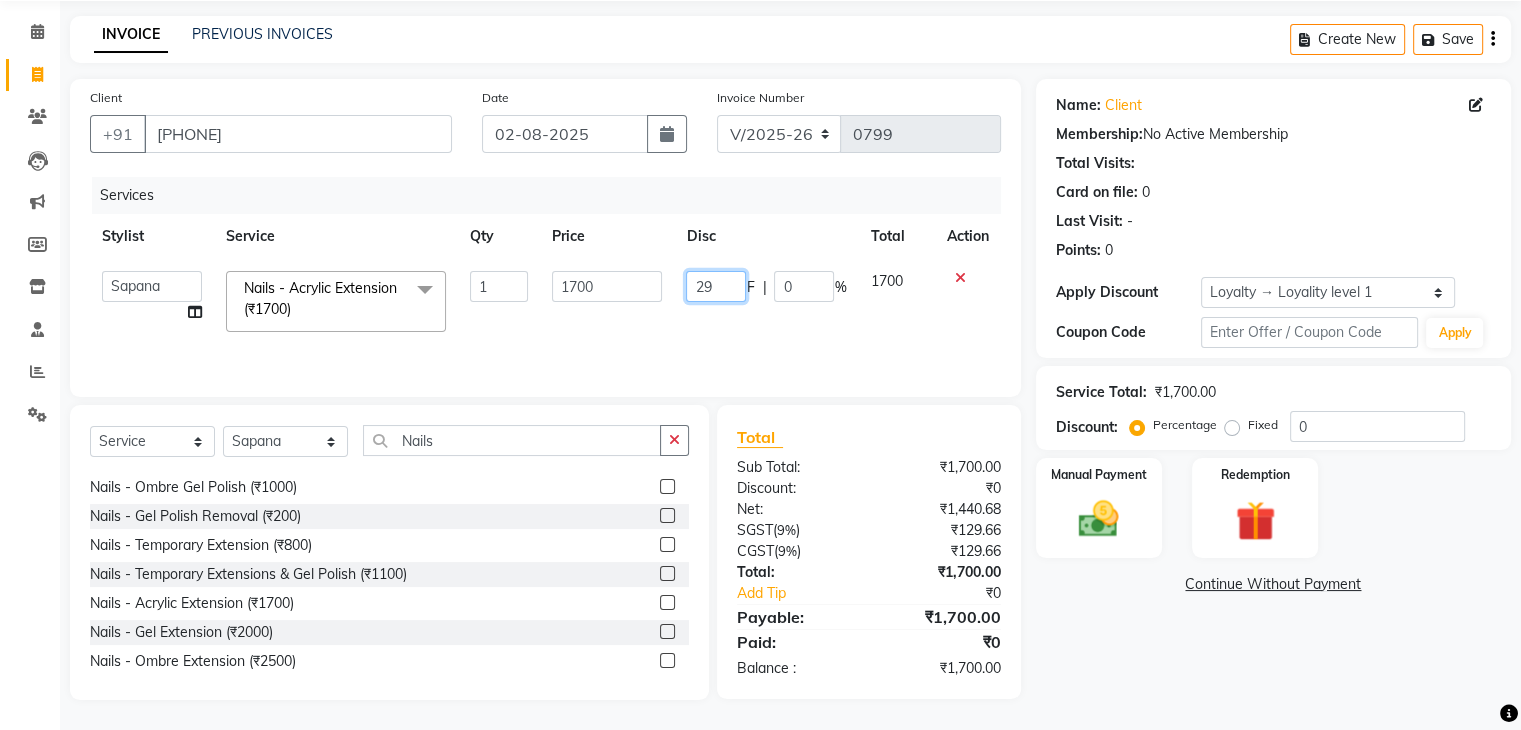 type on "299" 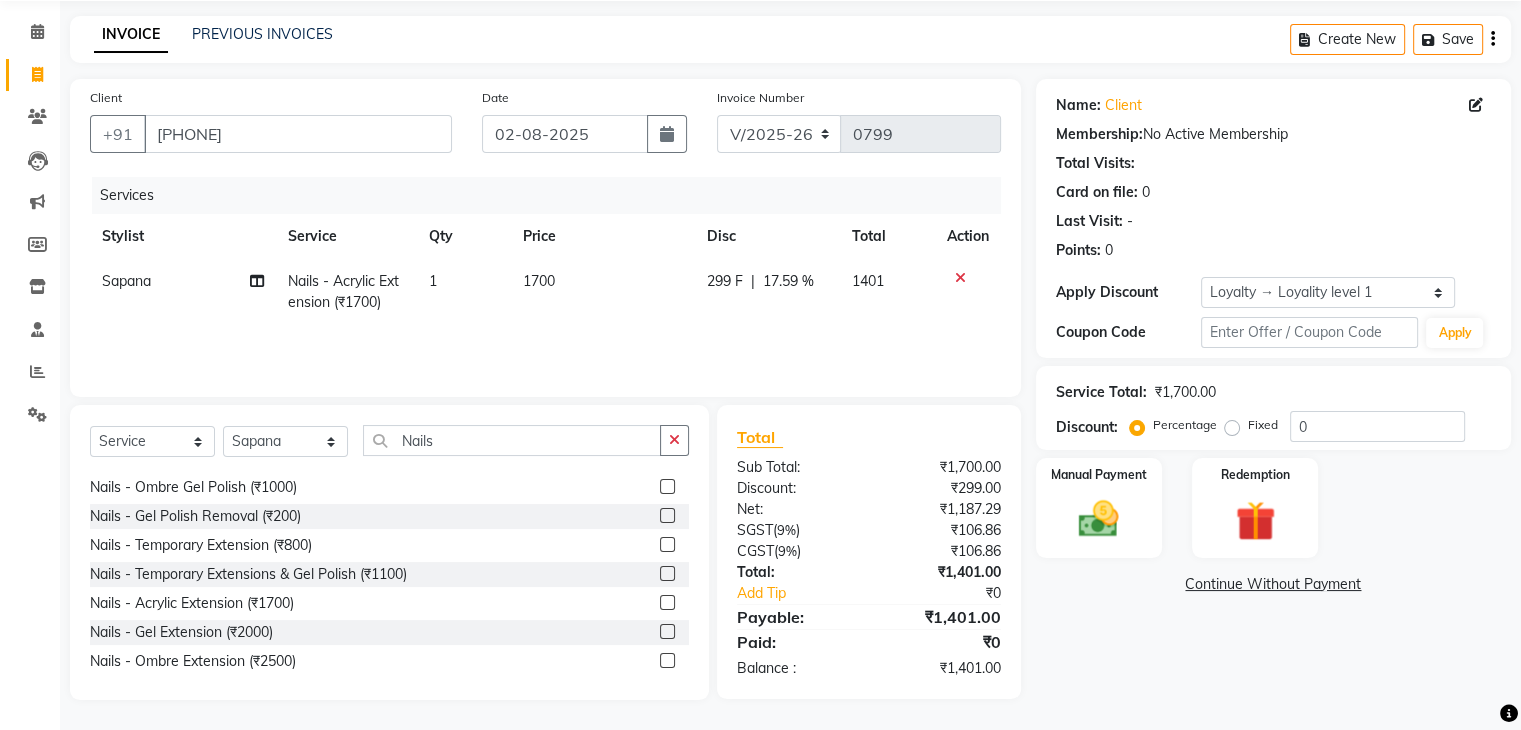click on "Invoice Number V/2025 V/2025-26 0799" 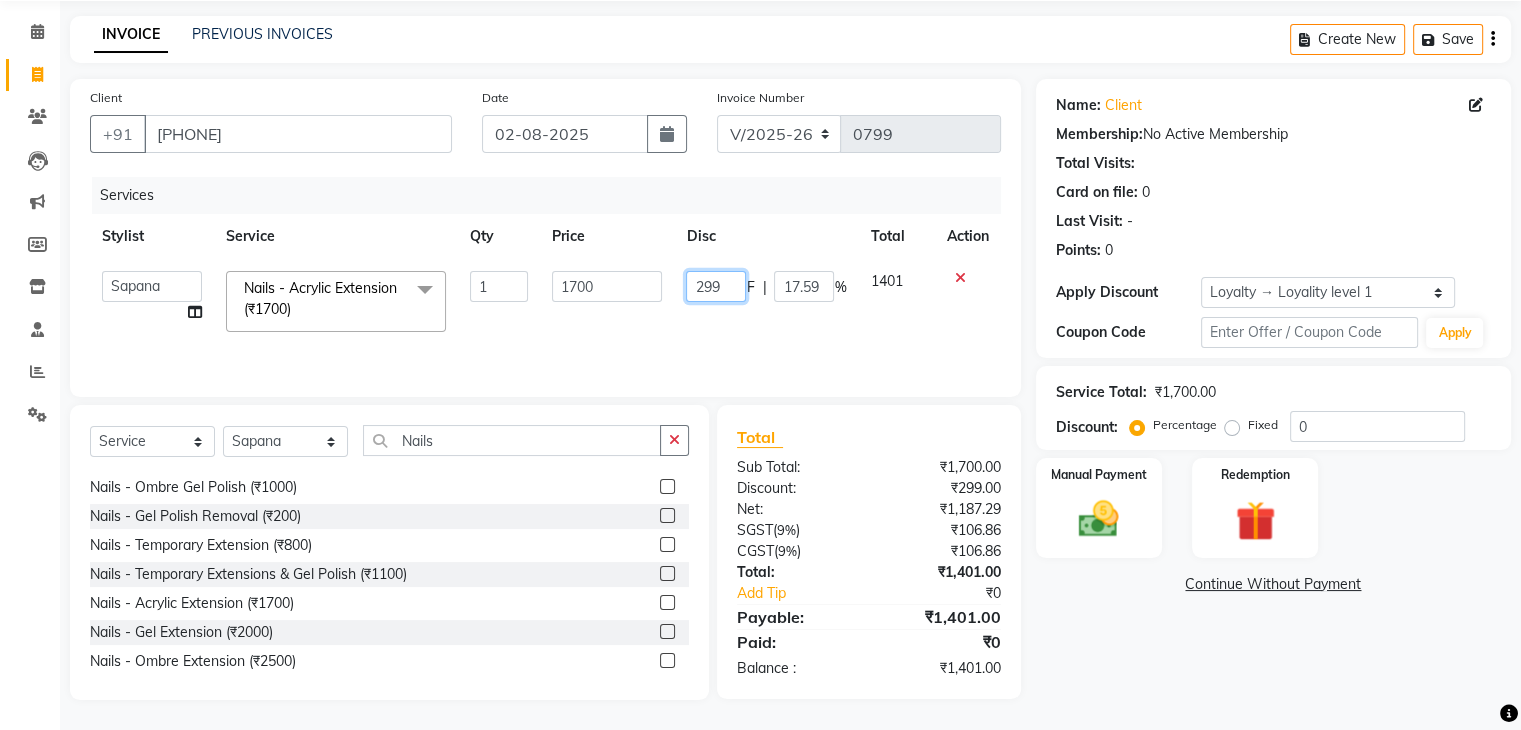 click on "299" 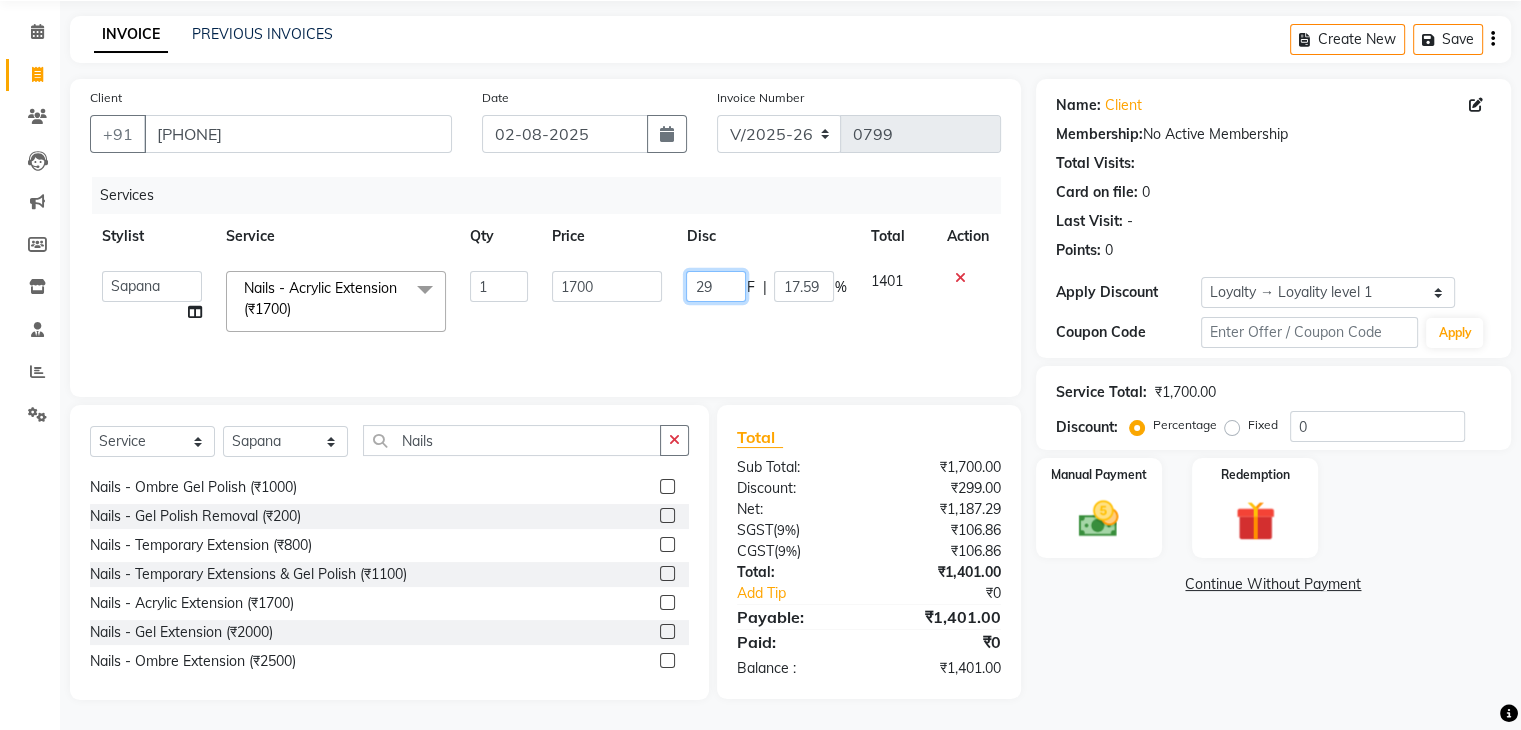 type on "2" 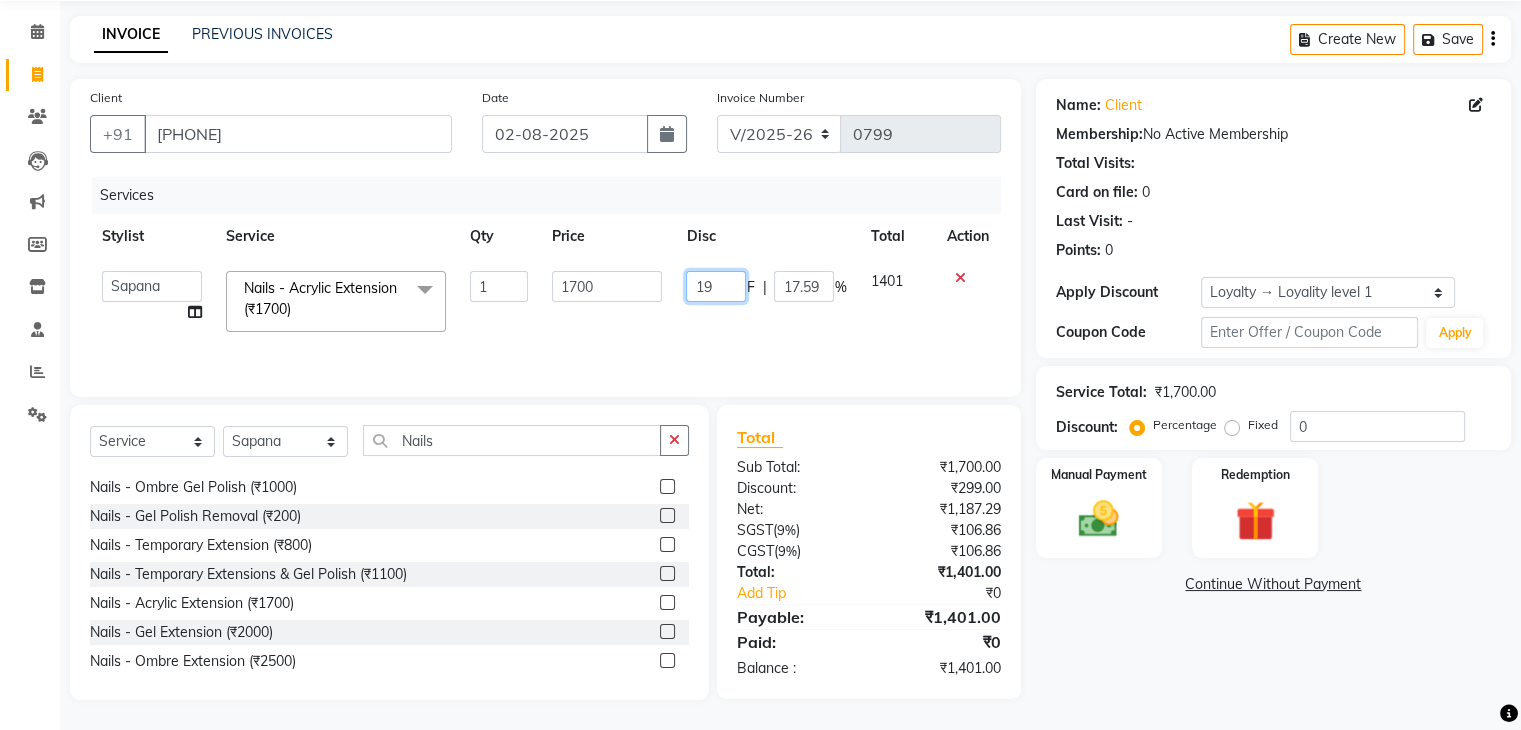 type on "1" 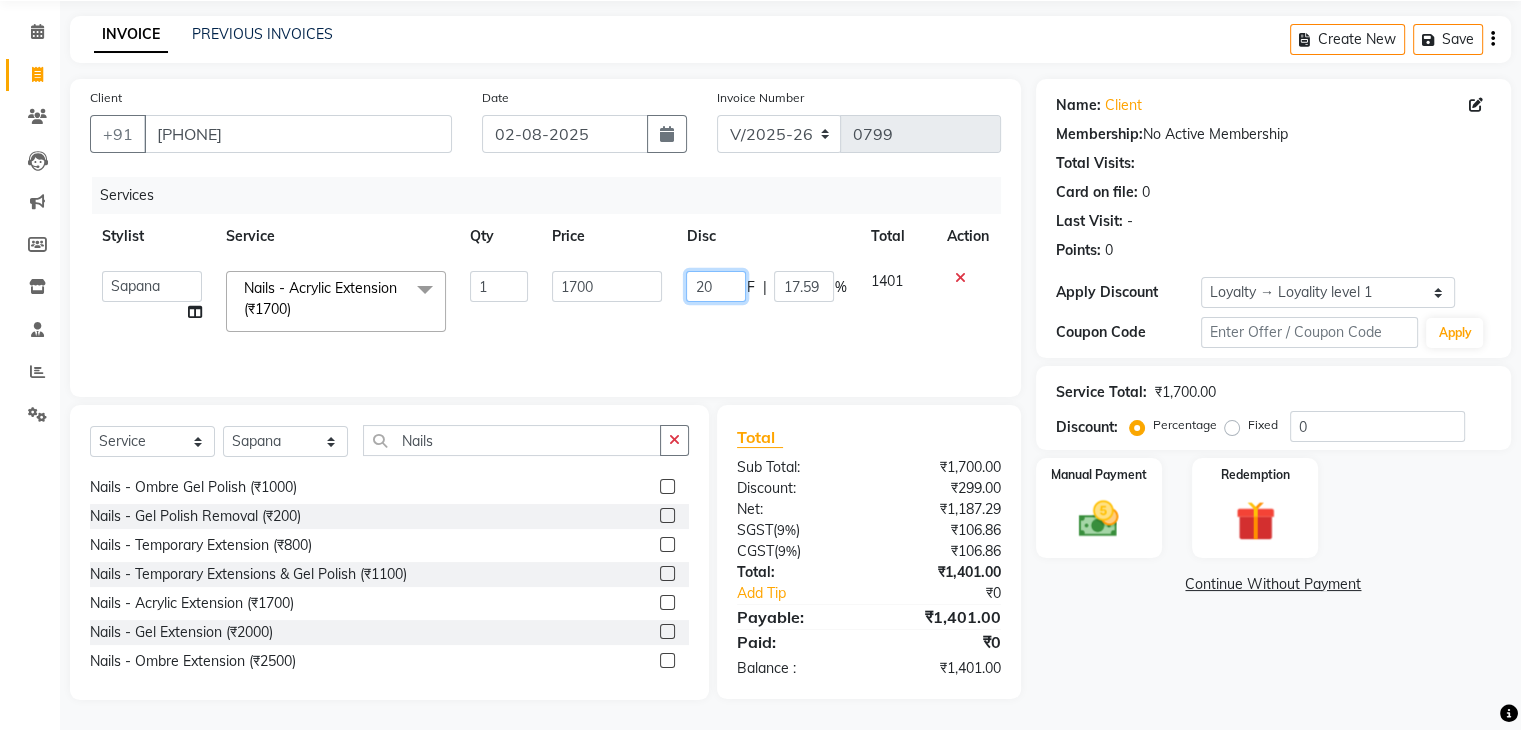 type on "201" 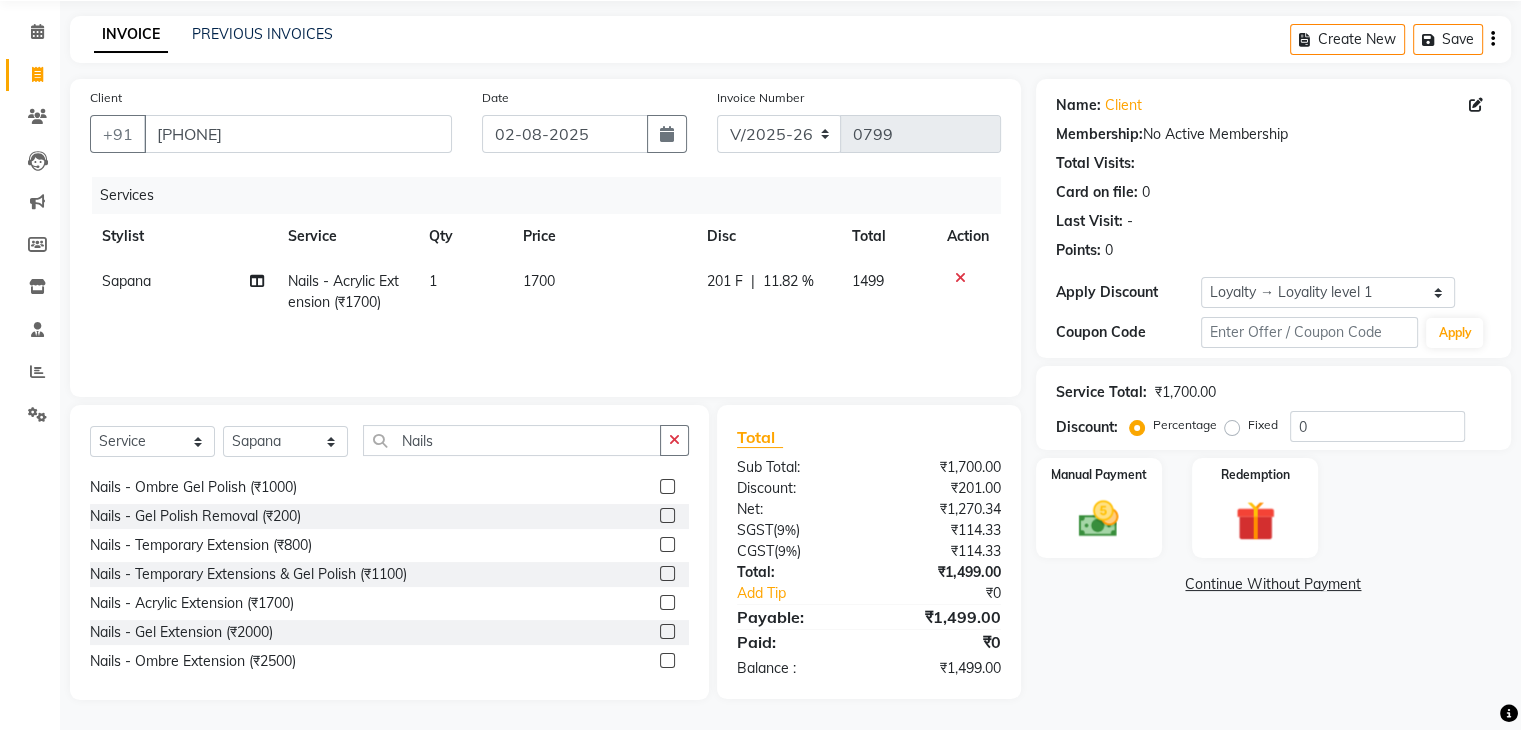 click on "Invoice Number V/2025 V/2025-26 0799" 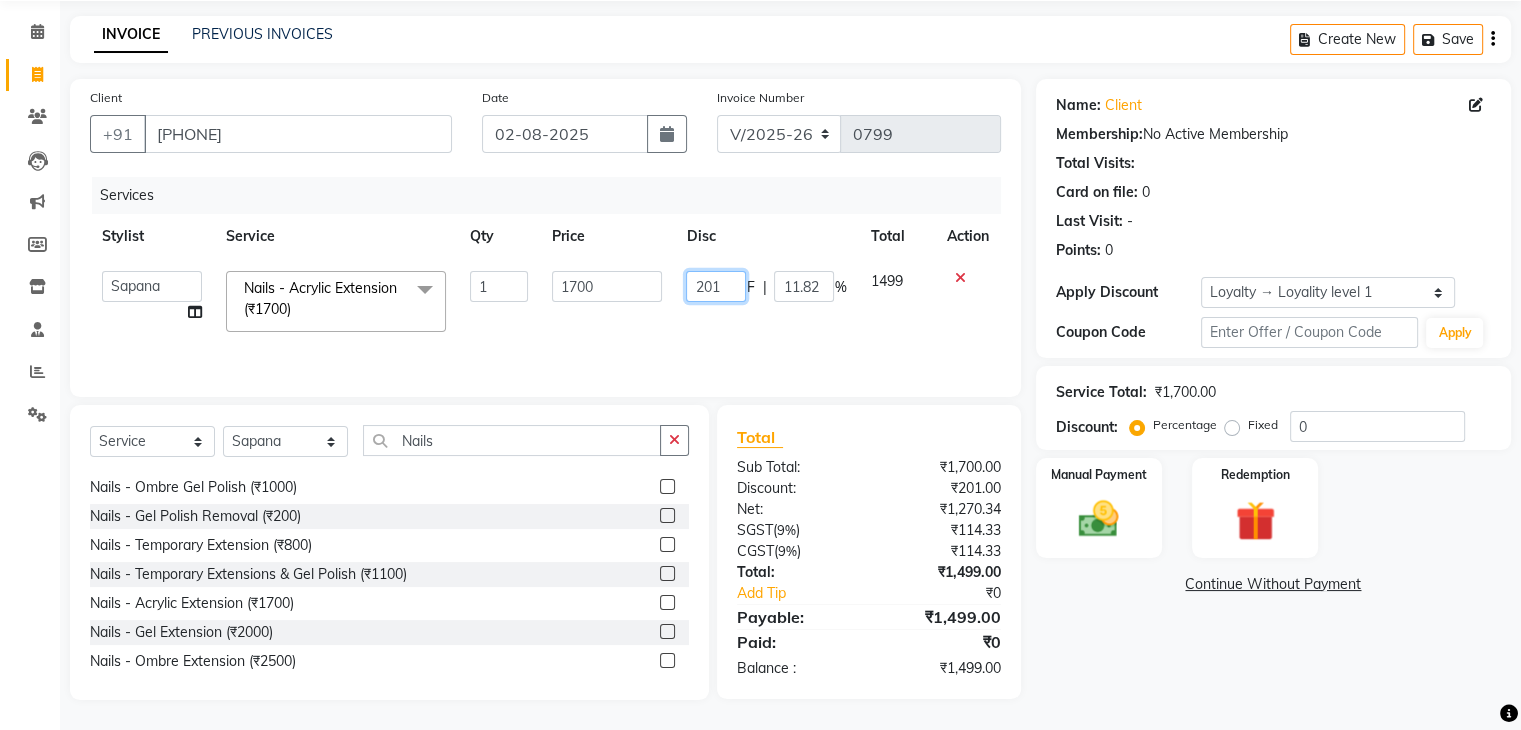 click on "201" 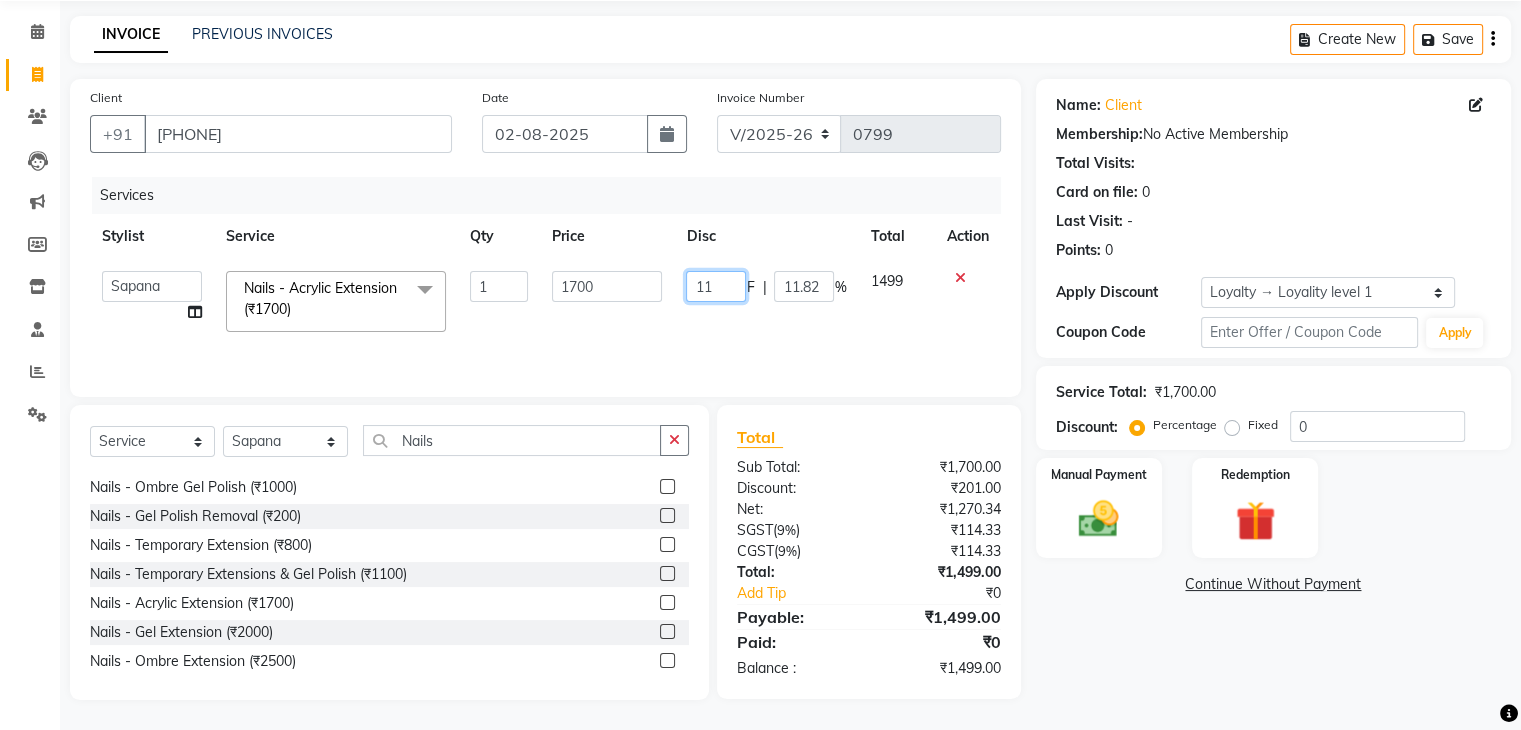 type on "101" 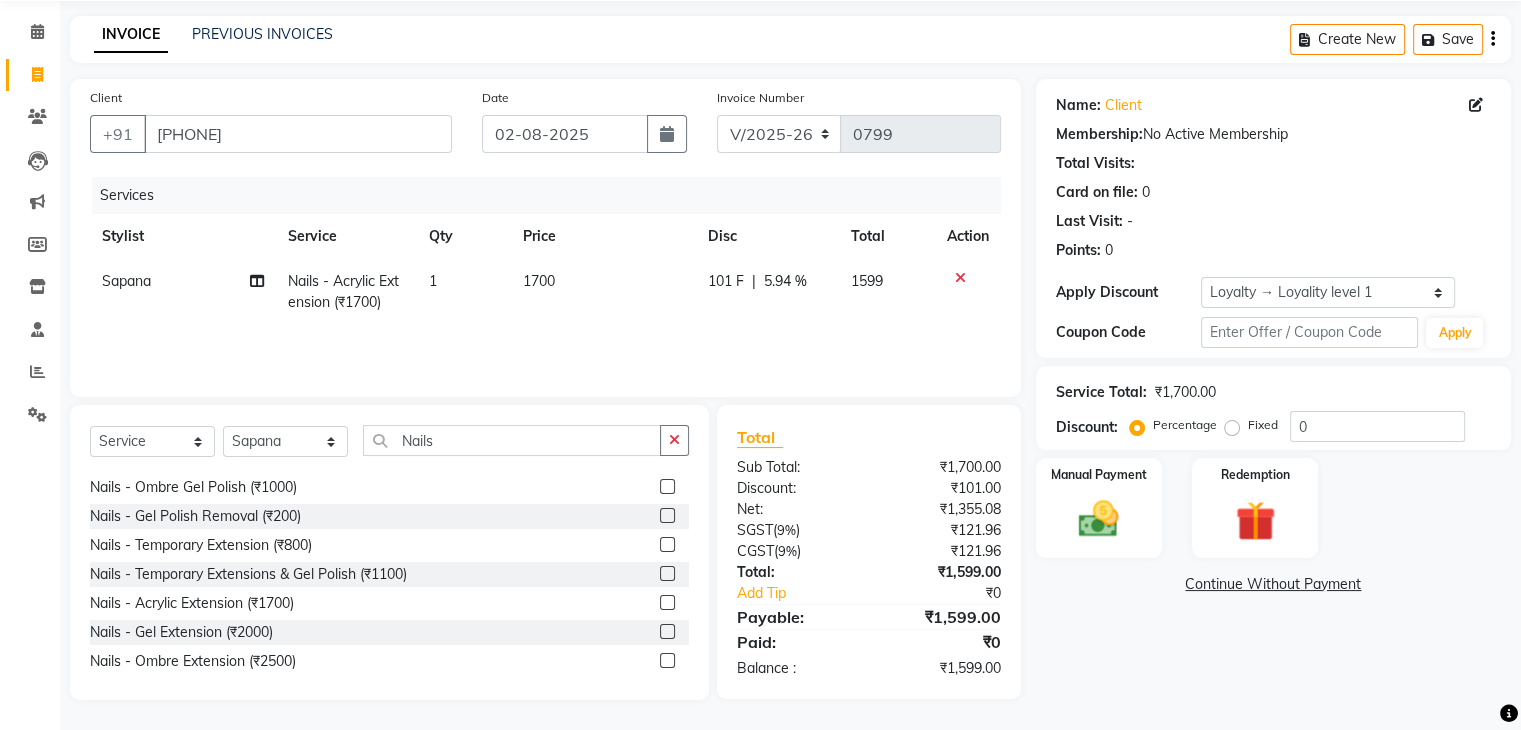 click on "Services" 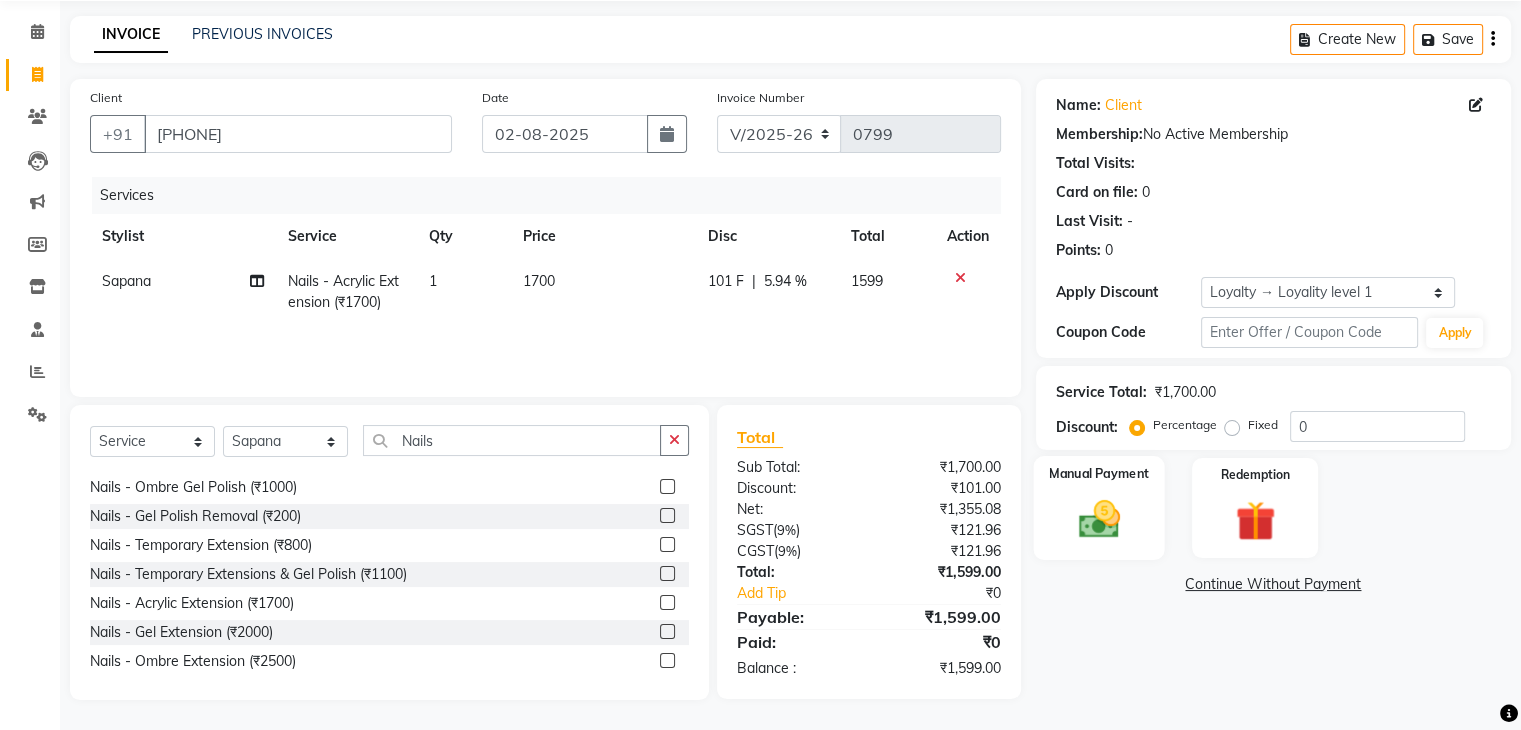 click 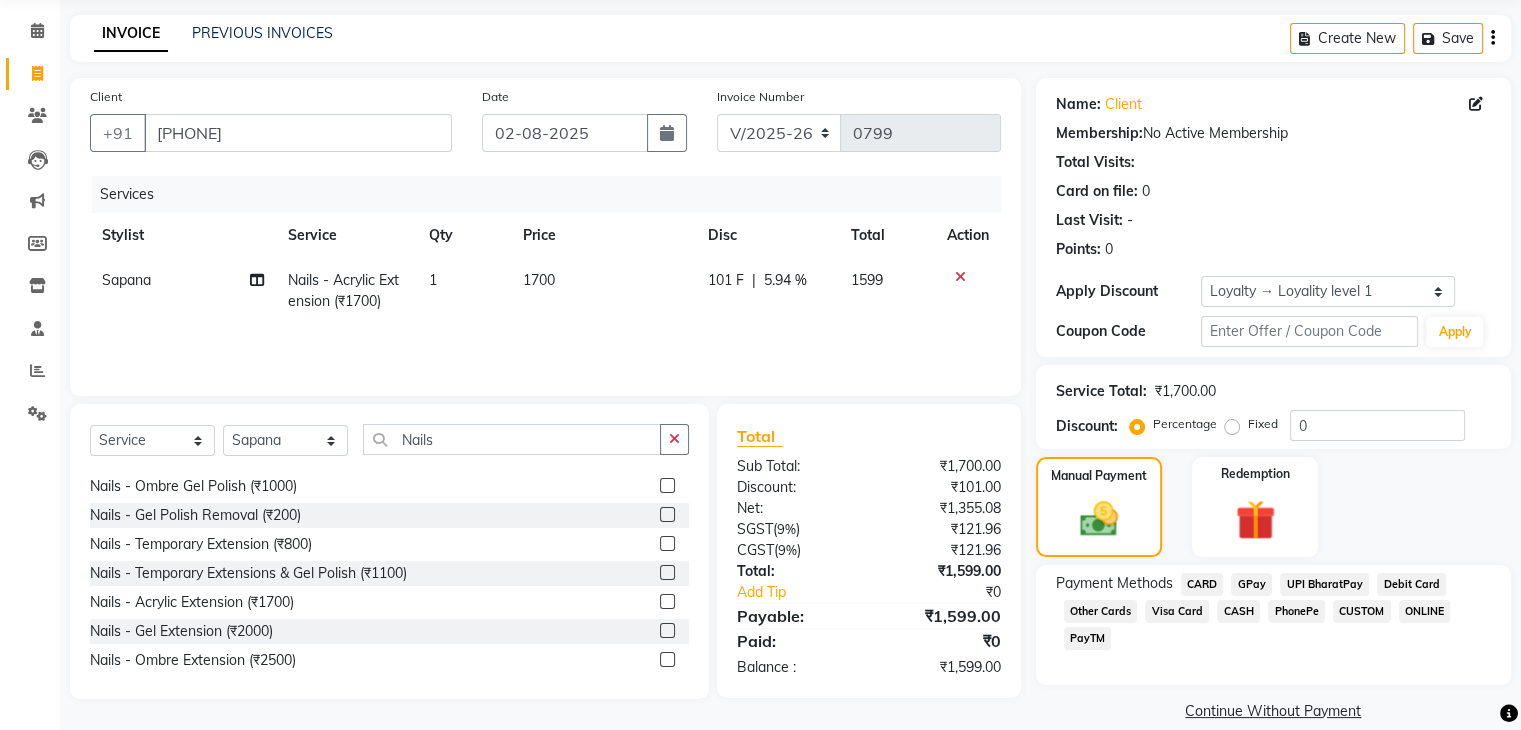 click on "GPay" 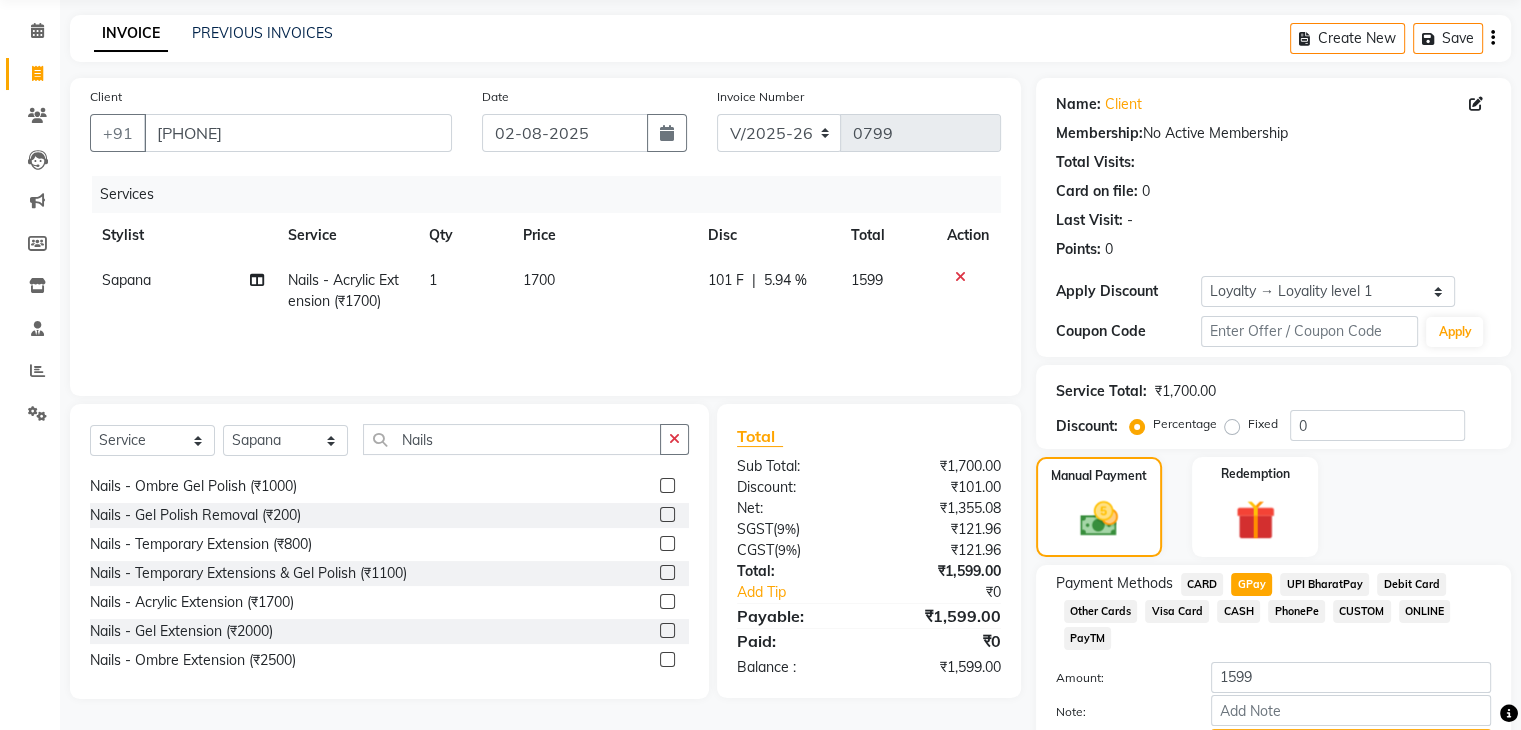 scroll, scrollTop: 184, scrollLeft: 0, axis: vertical 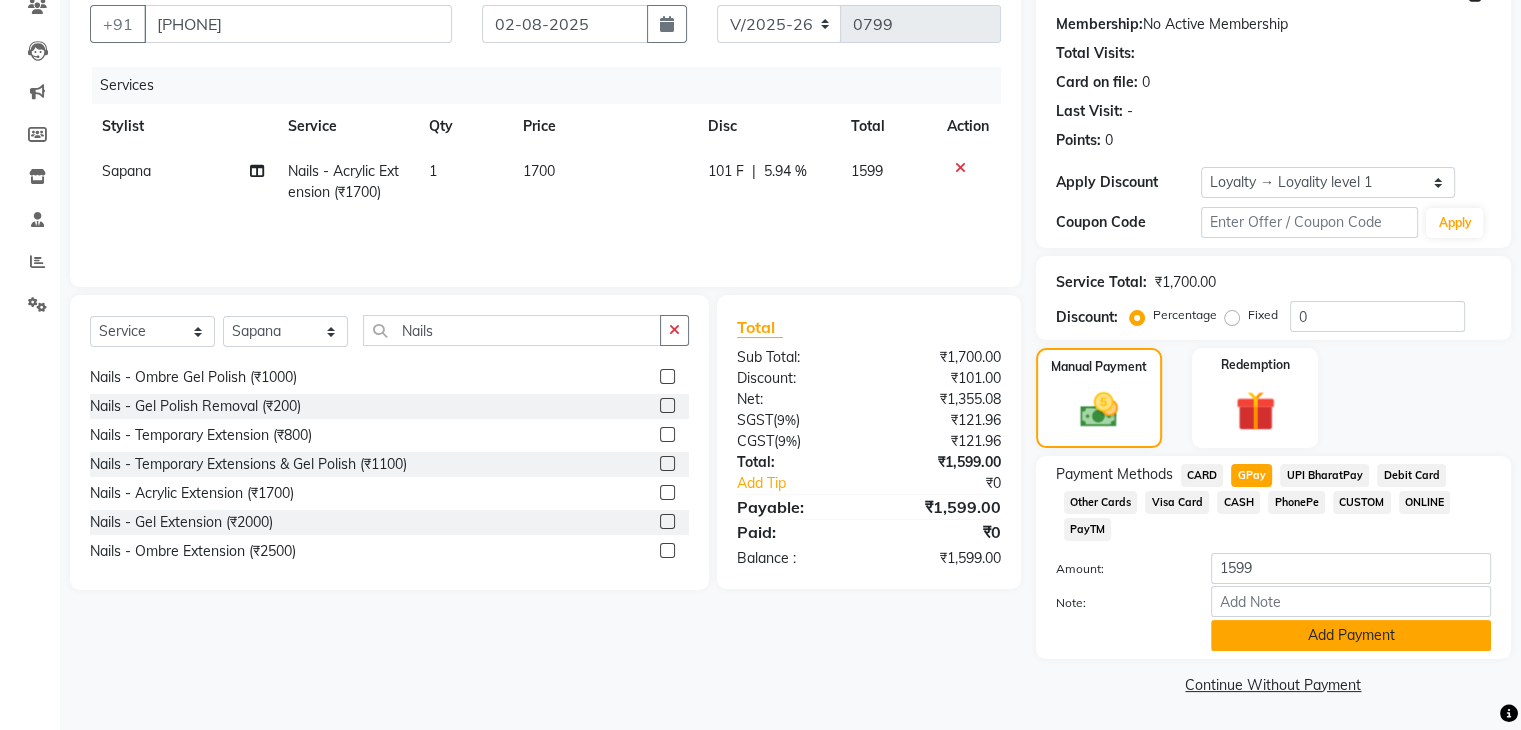 click on "Add Payment" 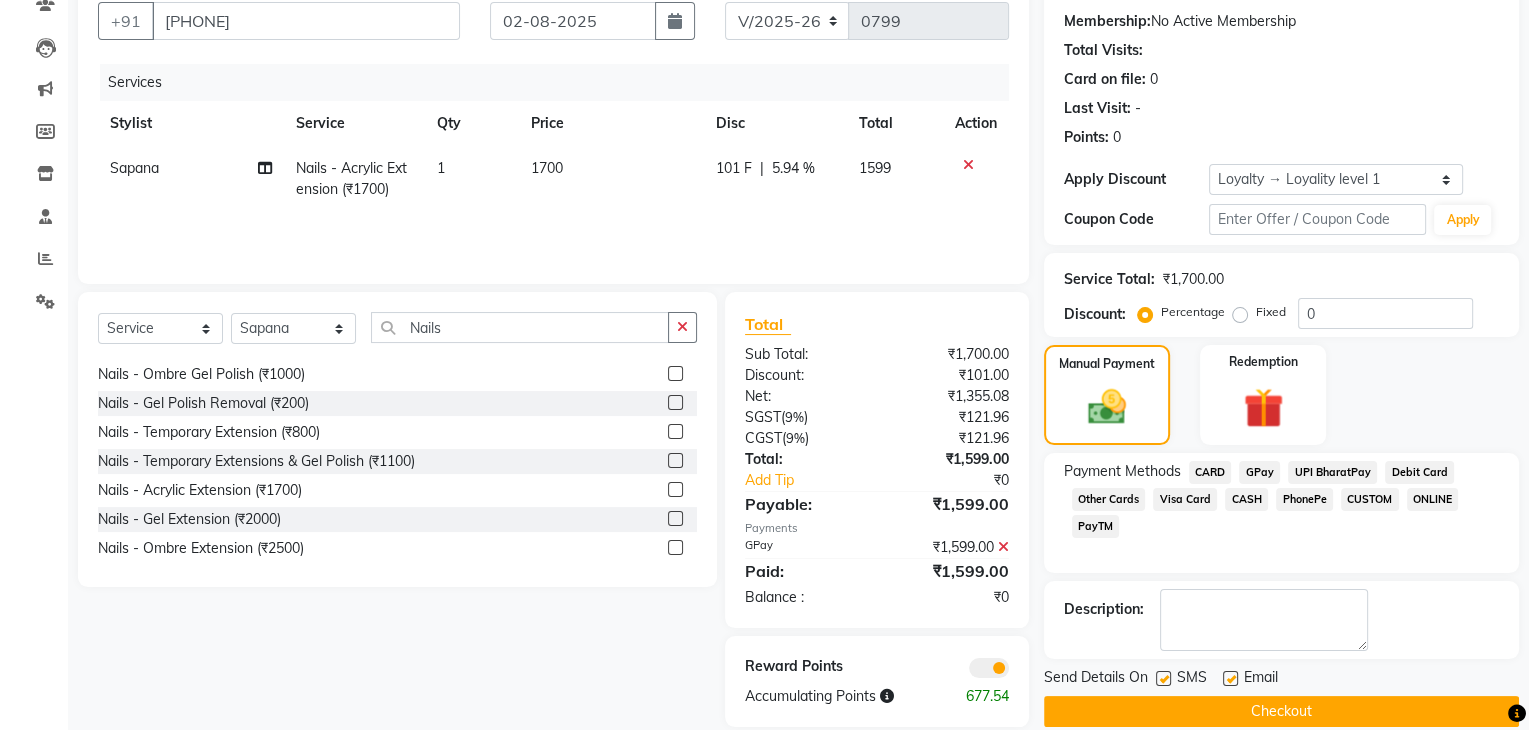 scroll, scrollTop: 234, scrollLeft: 0, axis: vertical 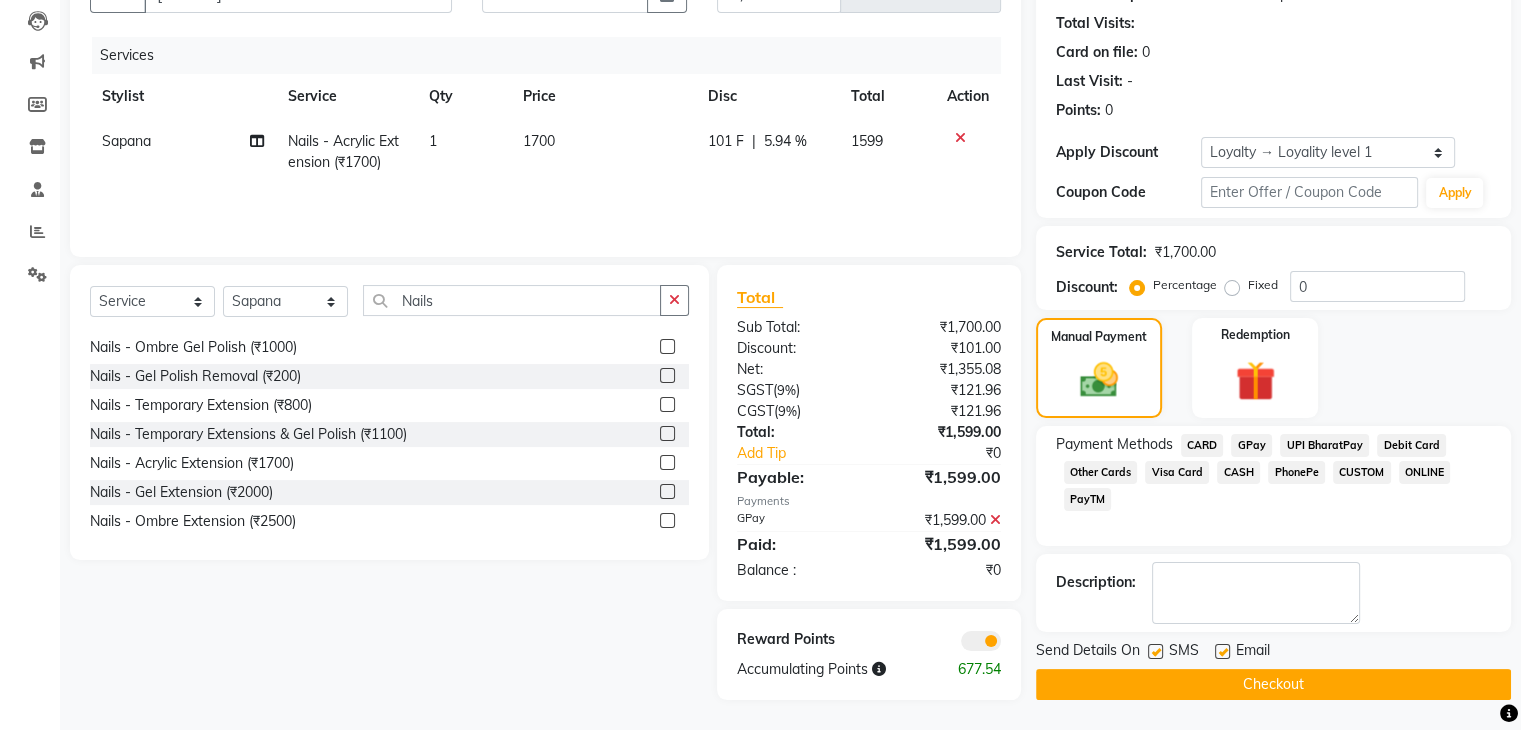 click 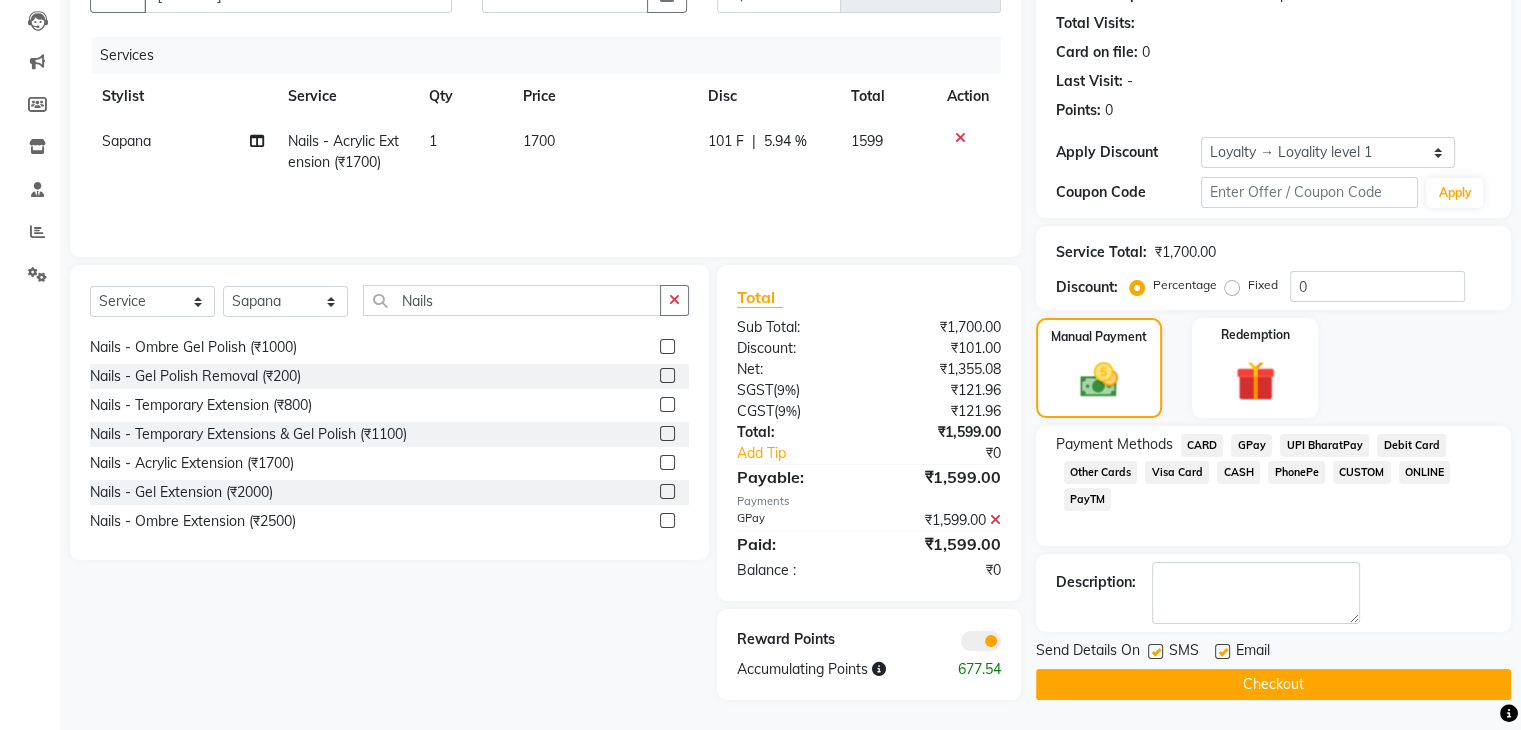 click 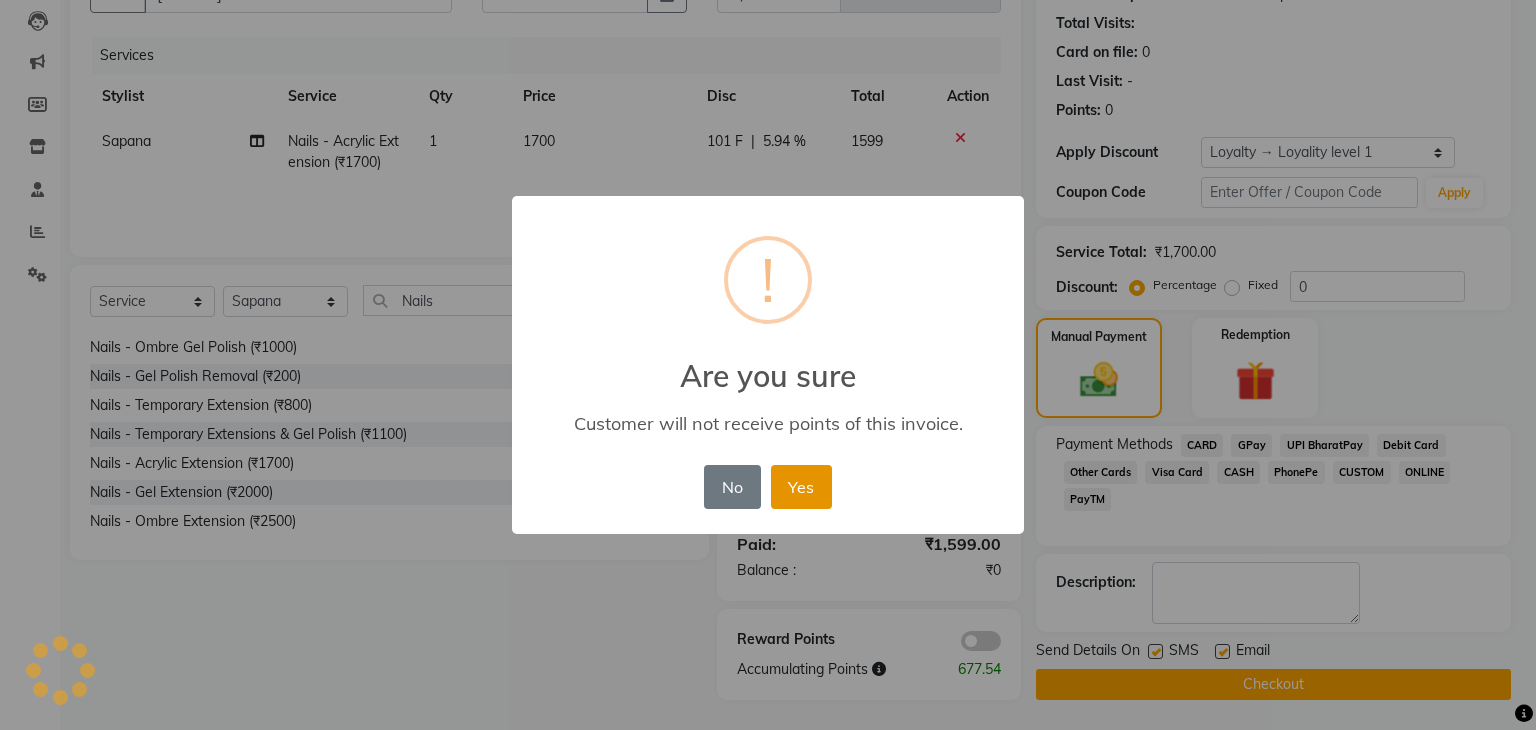 click on "Yes" at bounding box center (801, 487) 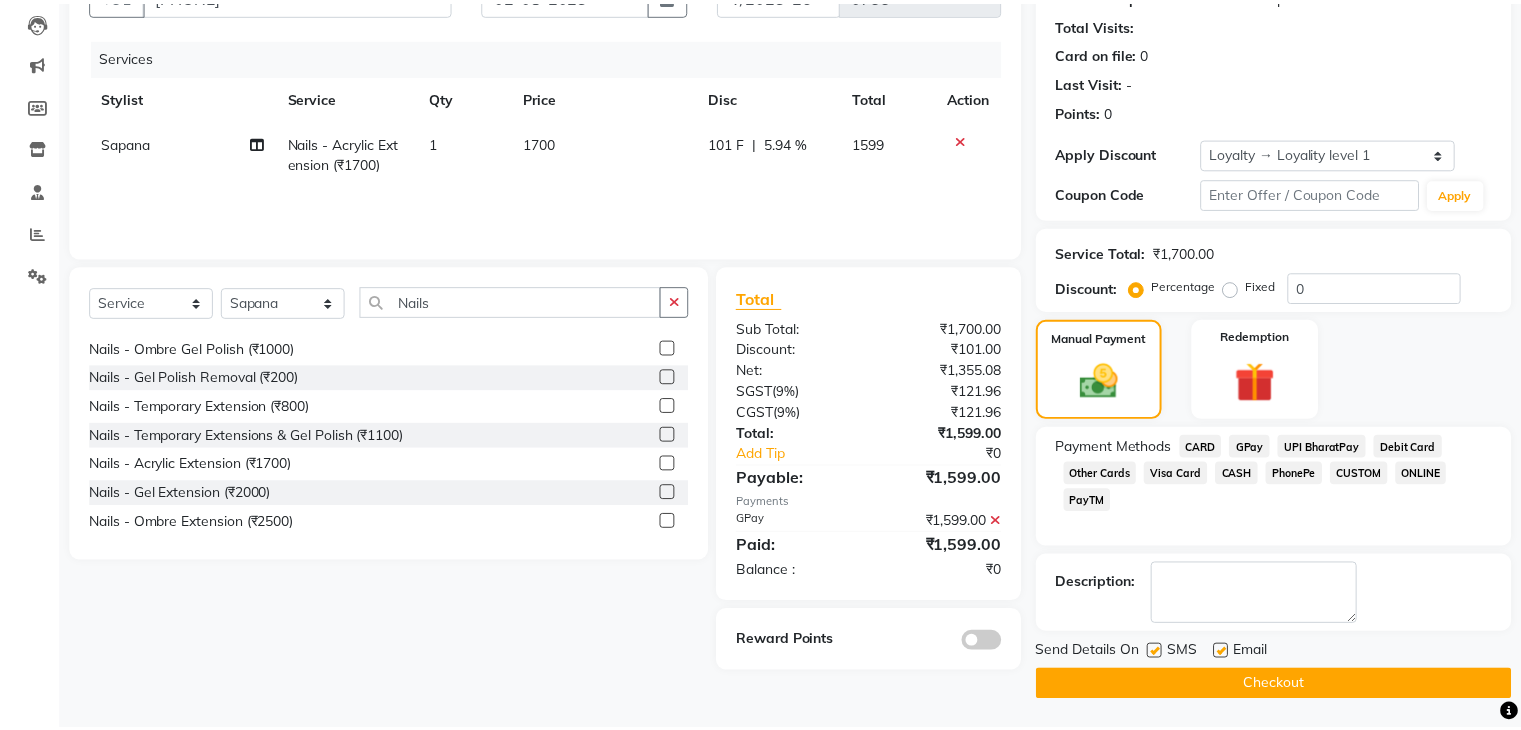 scroll, scrollTop: 209, scrollLeft: 0, axis: vertical 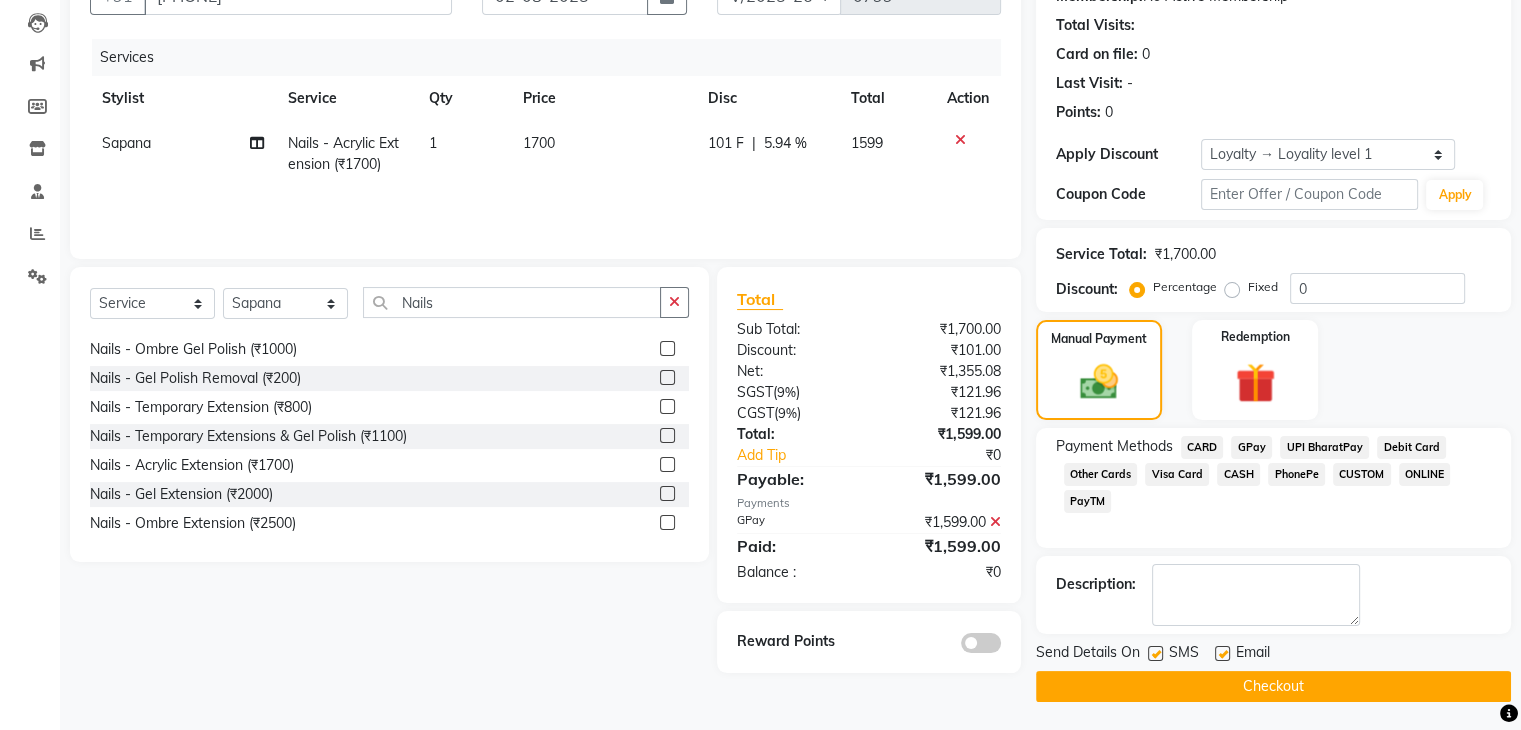 click on "Checkout" 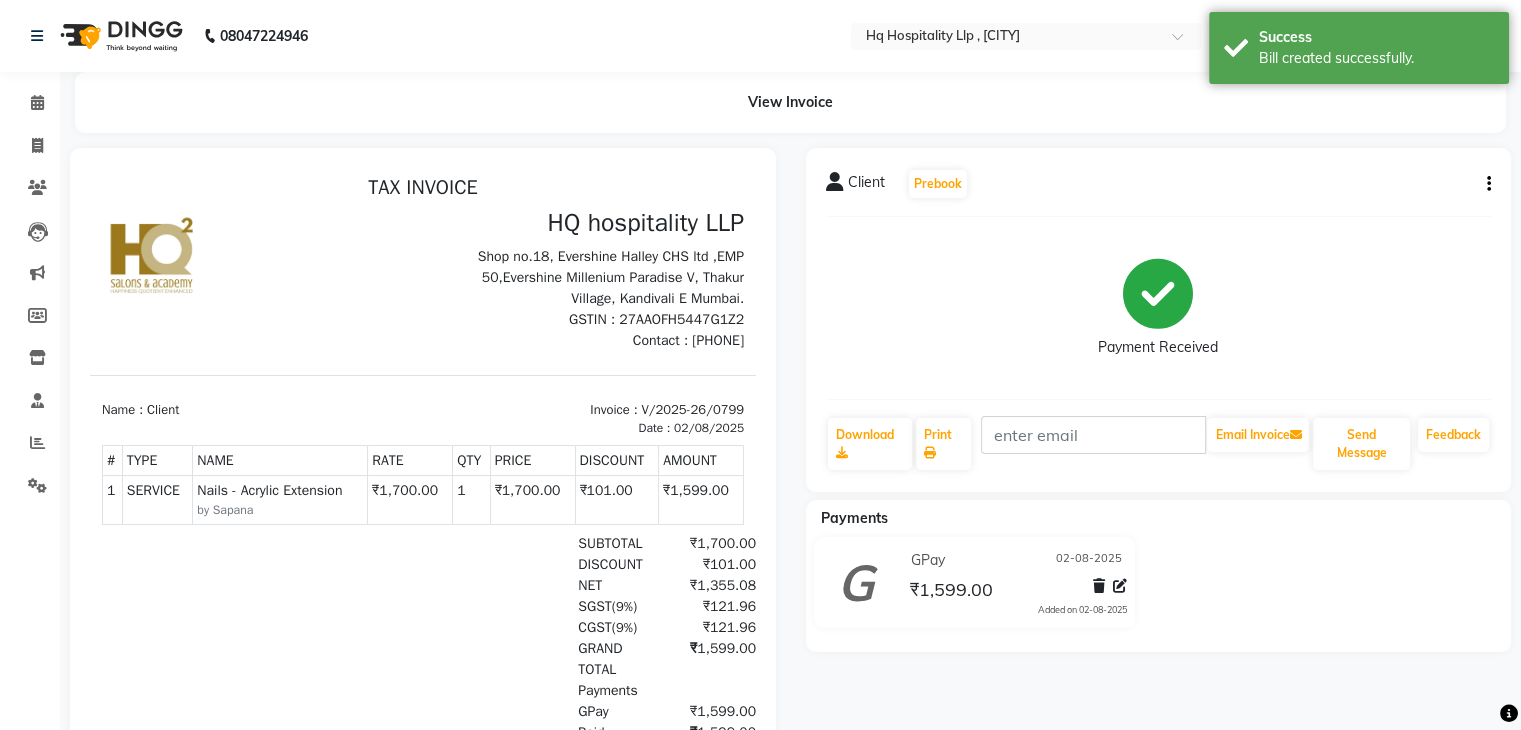 scroll, scrollTop: 0, scrollLeft: 0, axis: both 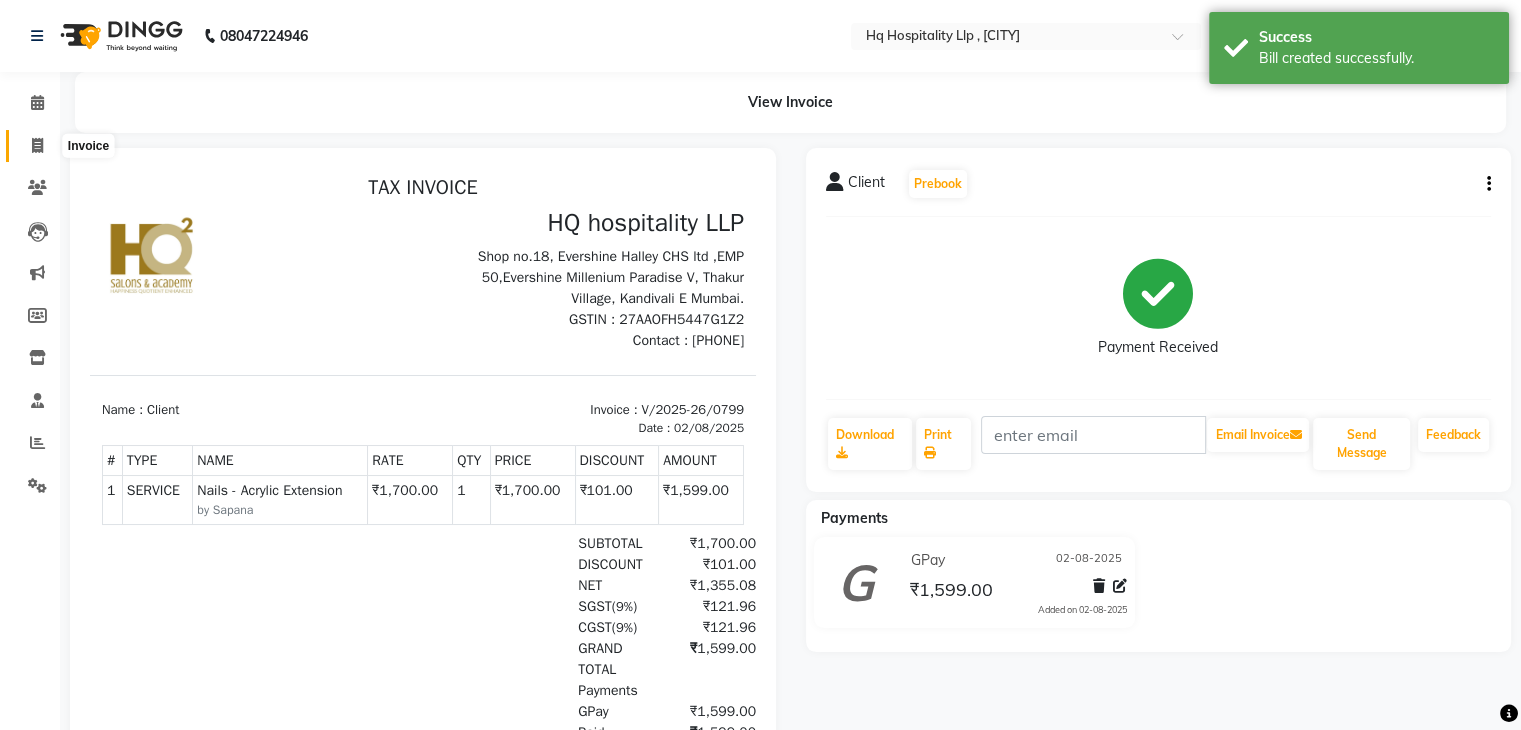 click 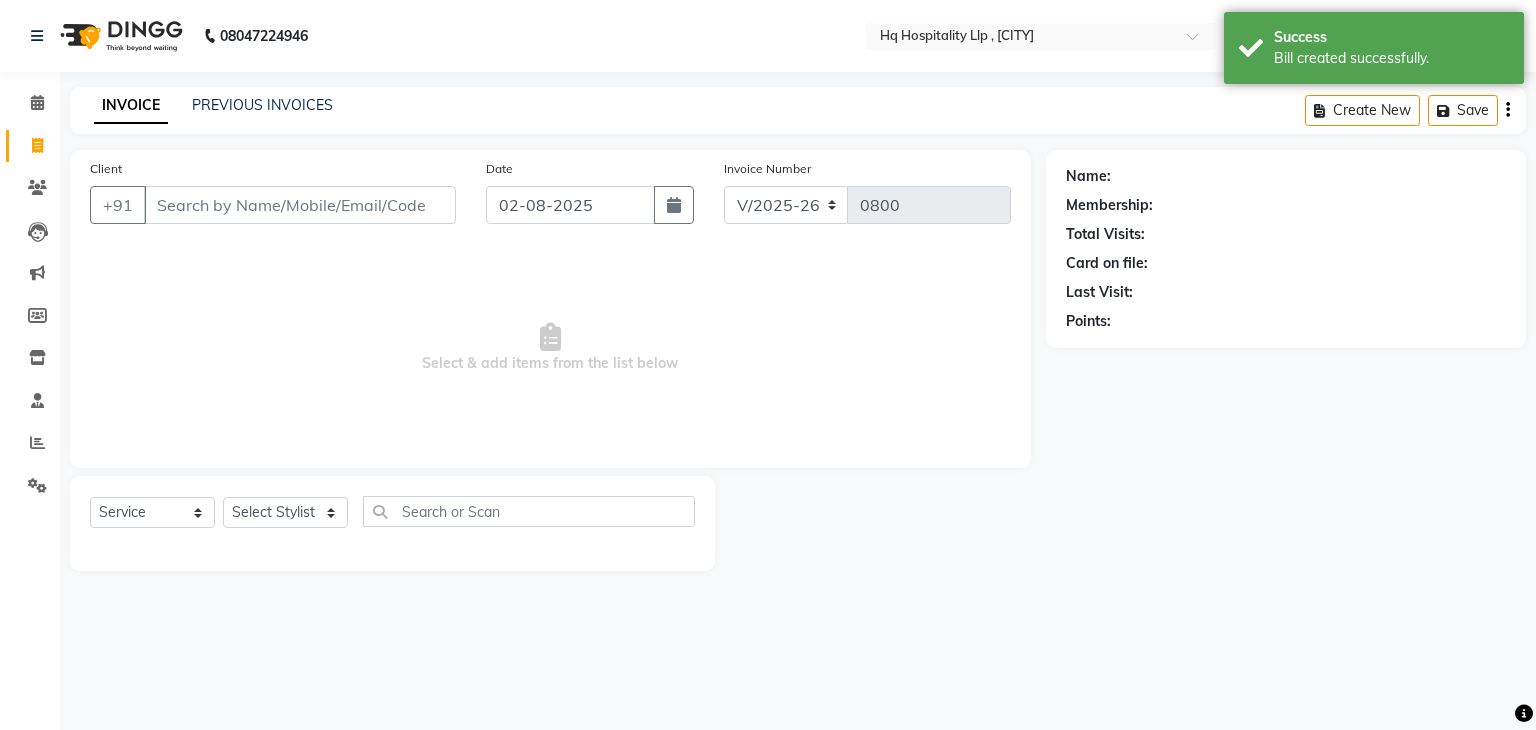 click on "Client" at bounding box center [300, 205] 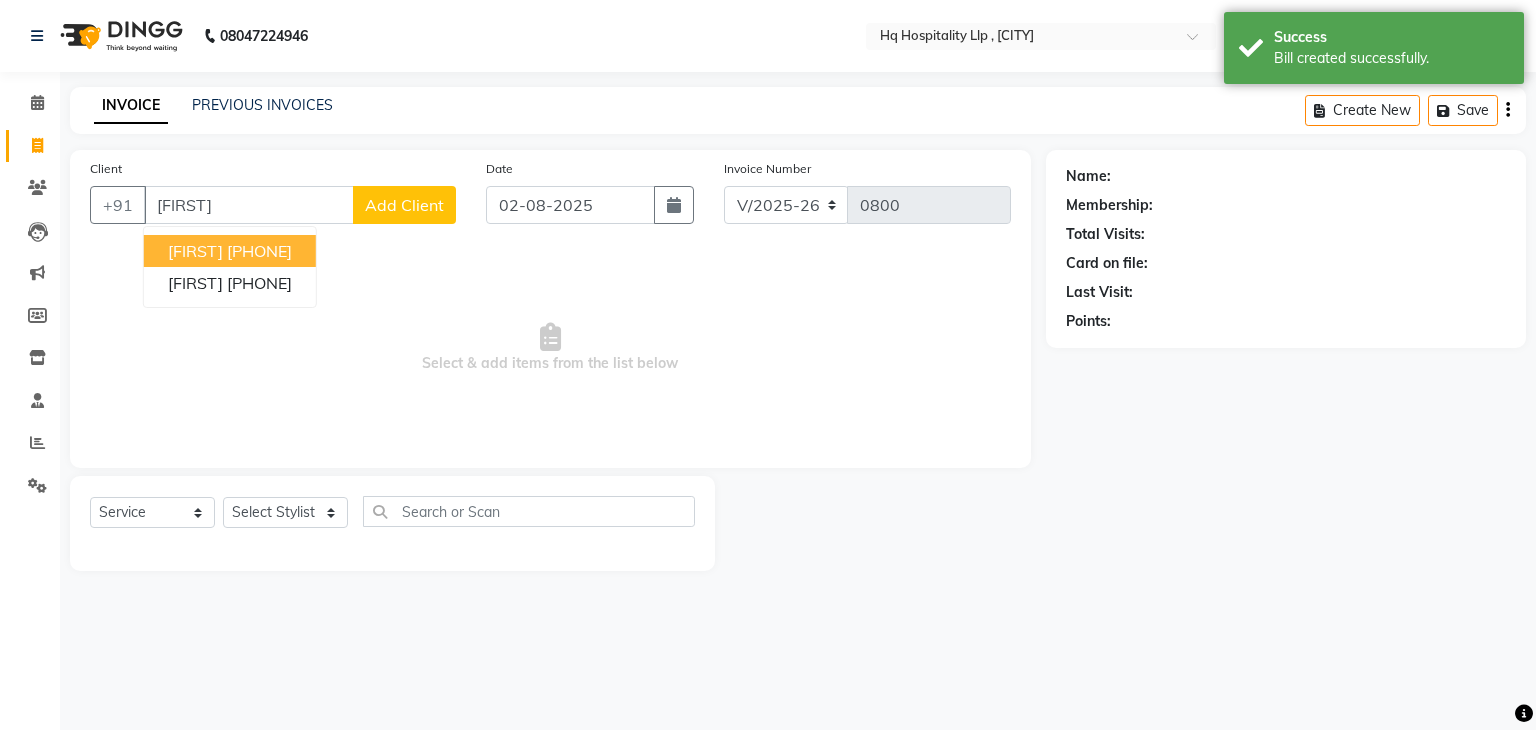 click on "9167169752" at bounding box center (259, 251) 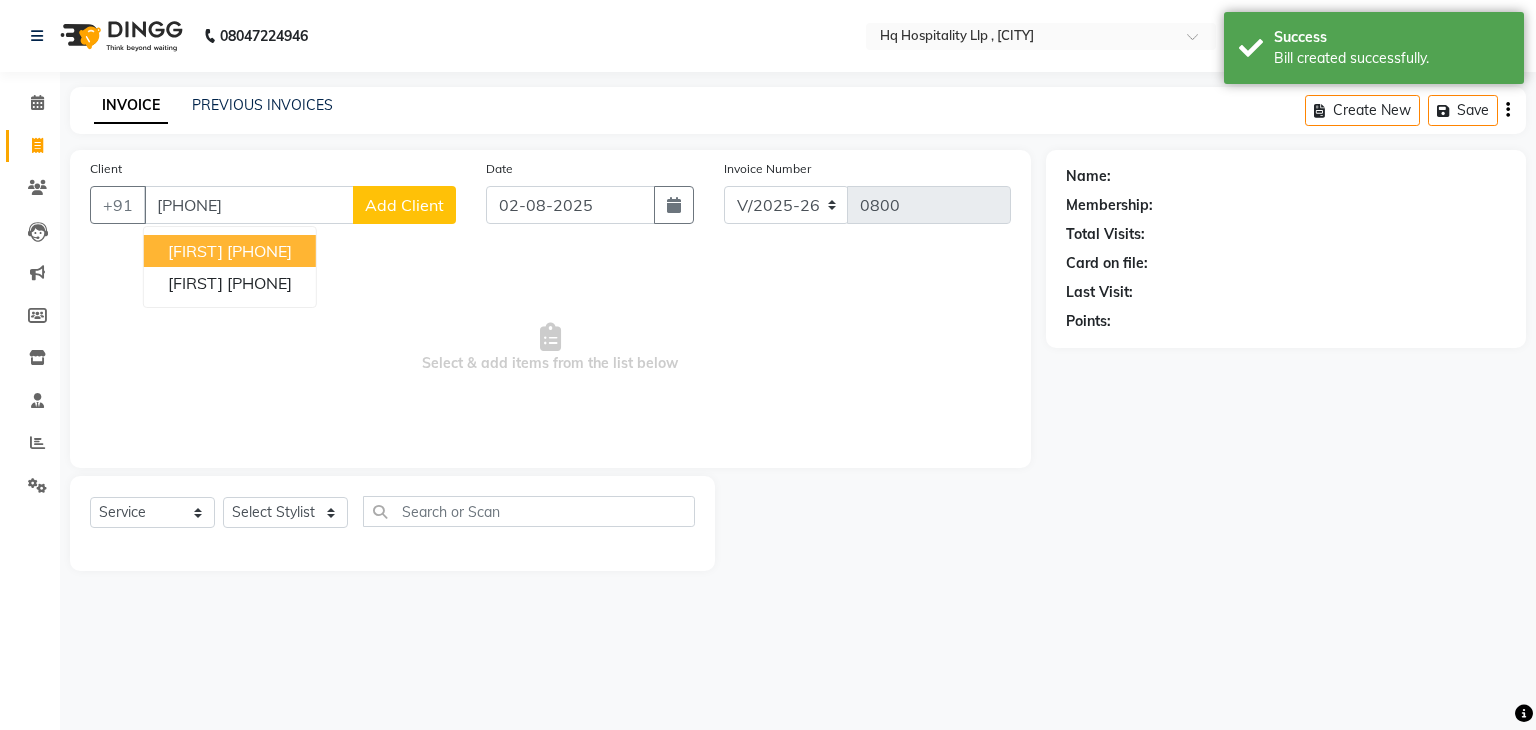 type on "9167169752" 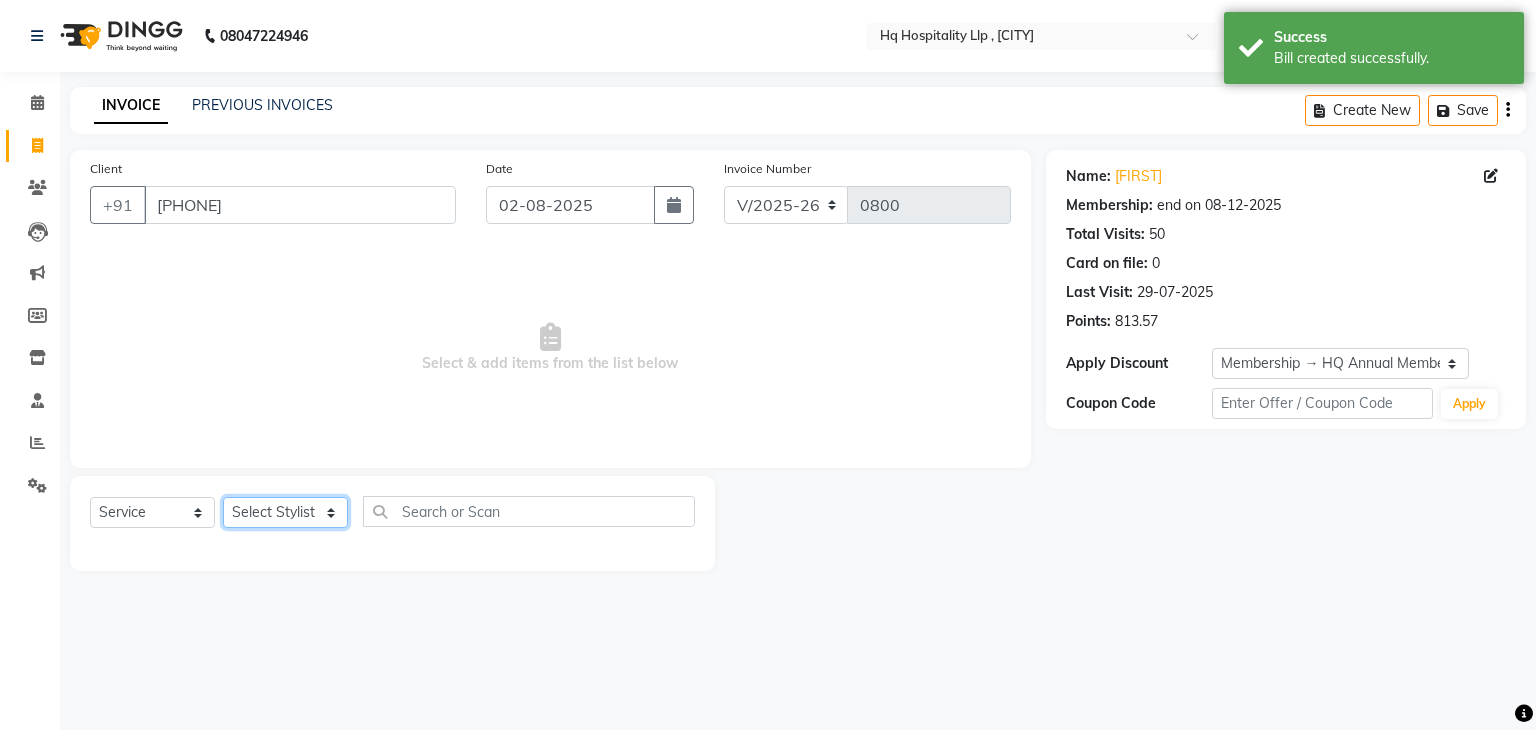click on "Select Stylist Ankit DIPALI HQ SHOP jyoti Omkar Reshma Mustari Salman Sameer Ahmad Sapana Suhail Swaroop Thakur Village HQ2" 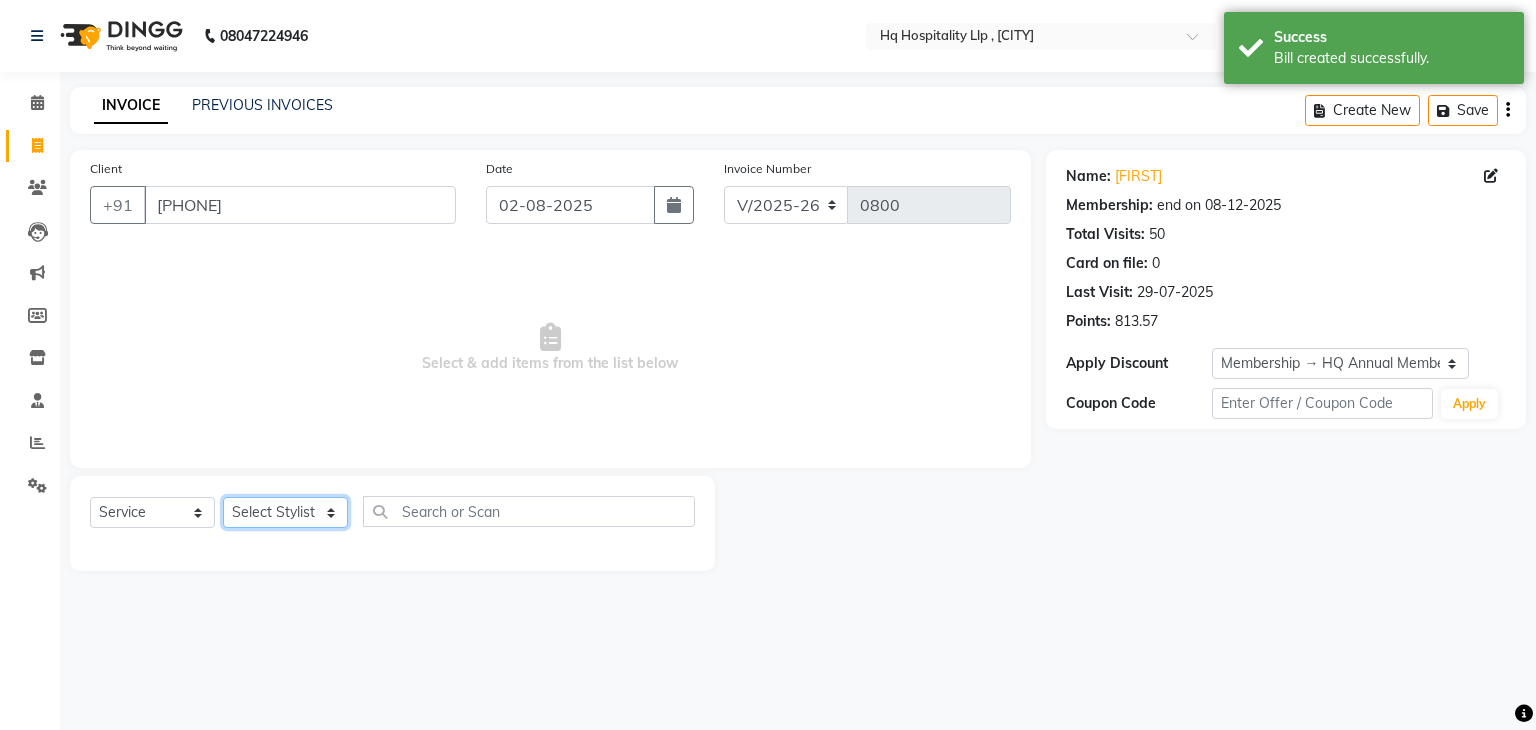 select on "85818" 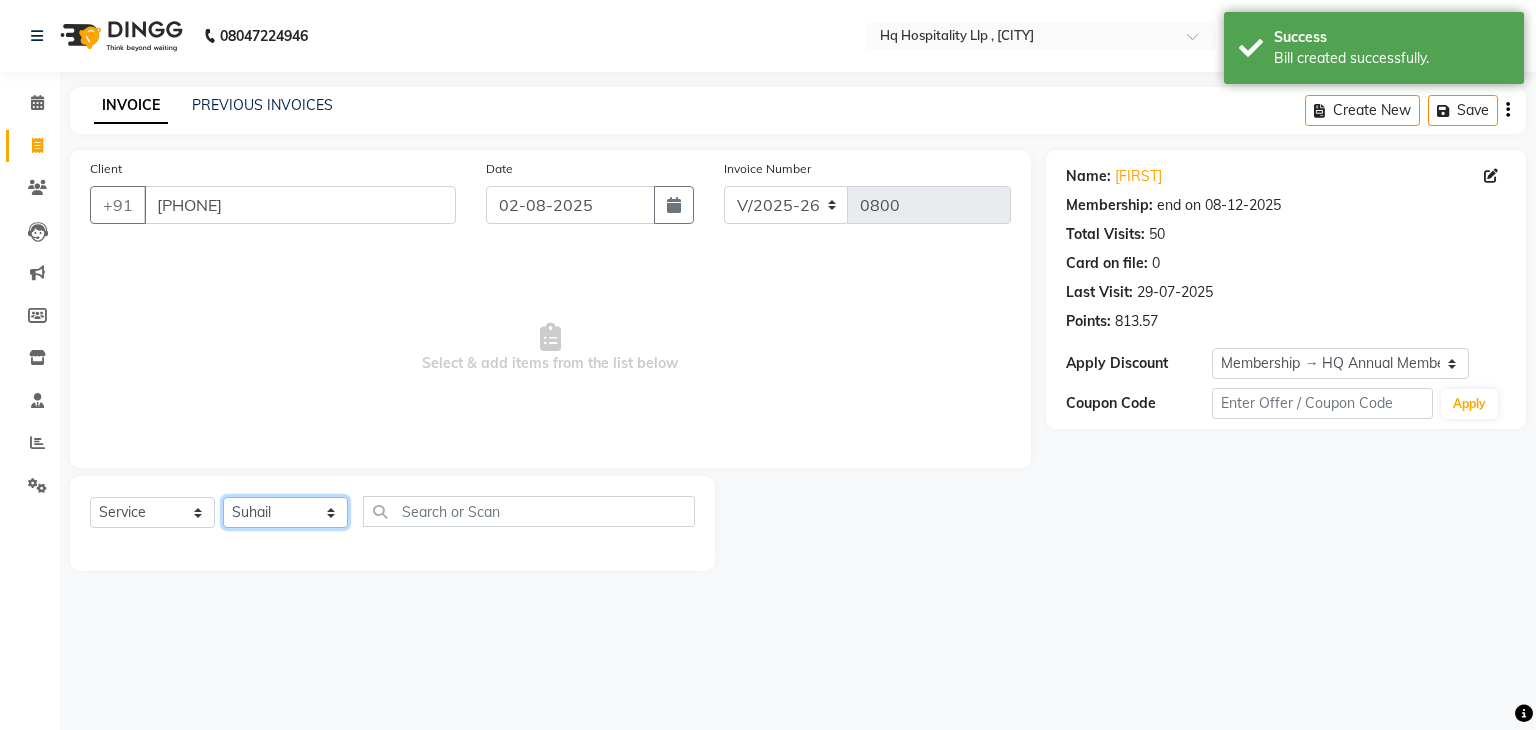 click on "Select Stylist Ankit DIPALI HQ SHOP jyoti Omkar Reshma Mustari Salman Sameer Ahmad Sapana Suhail Swaroop Thakur Village HQ2" 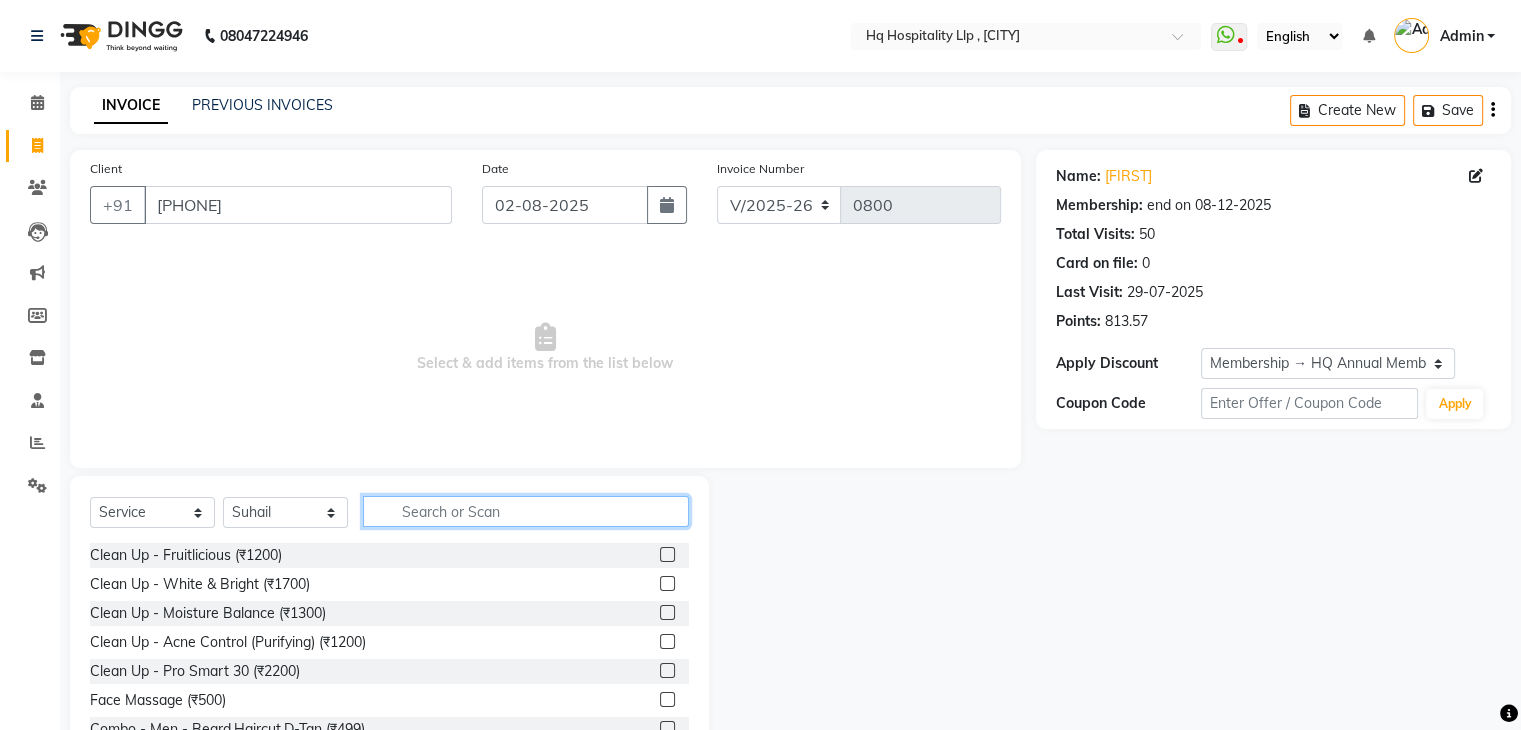 click 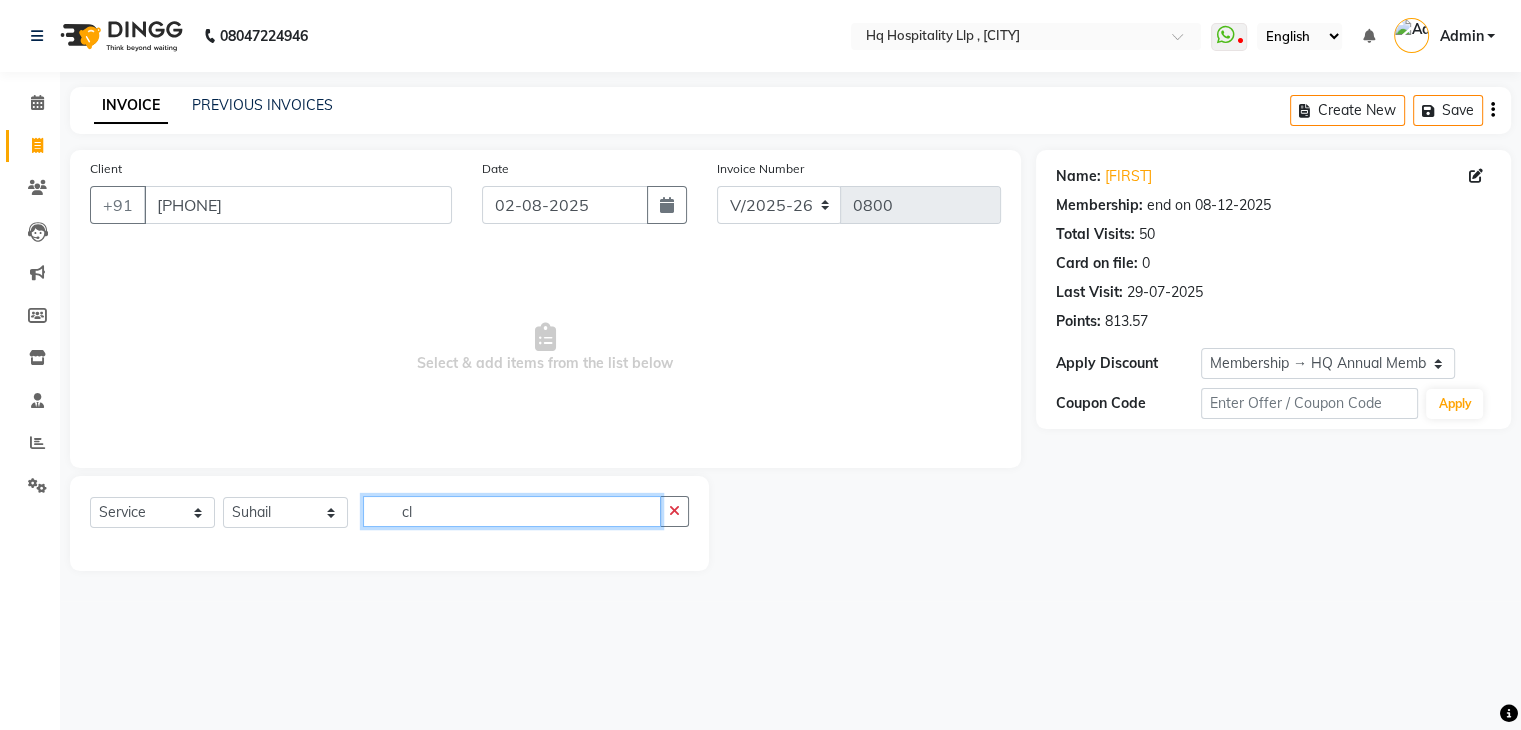 type on "c" 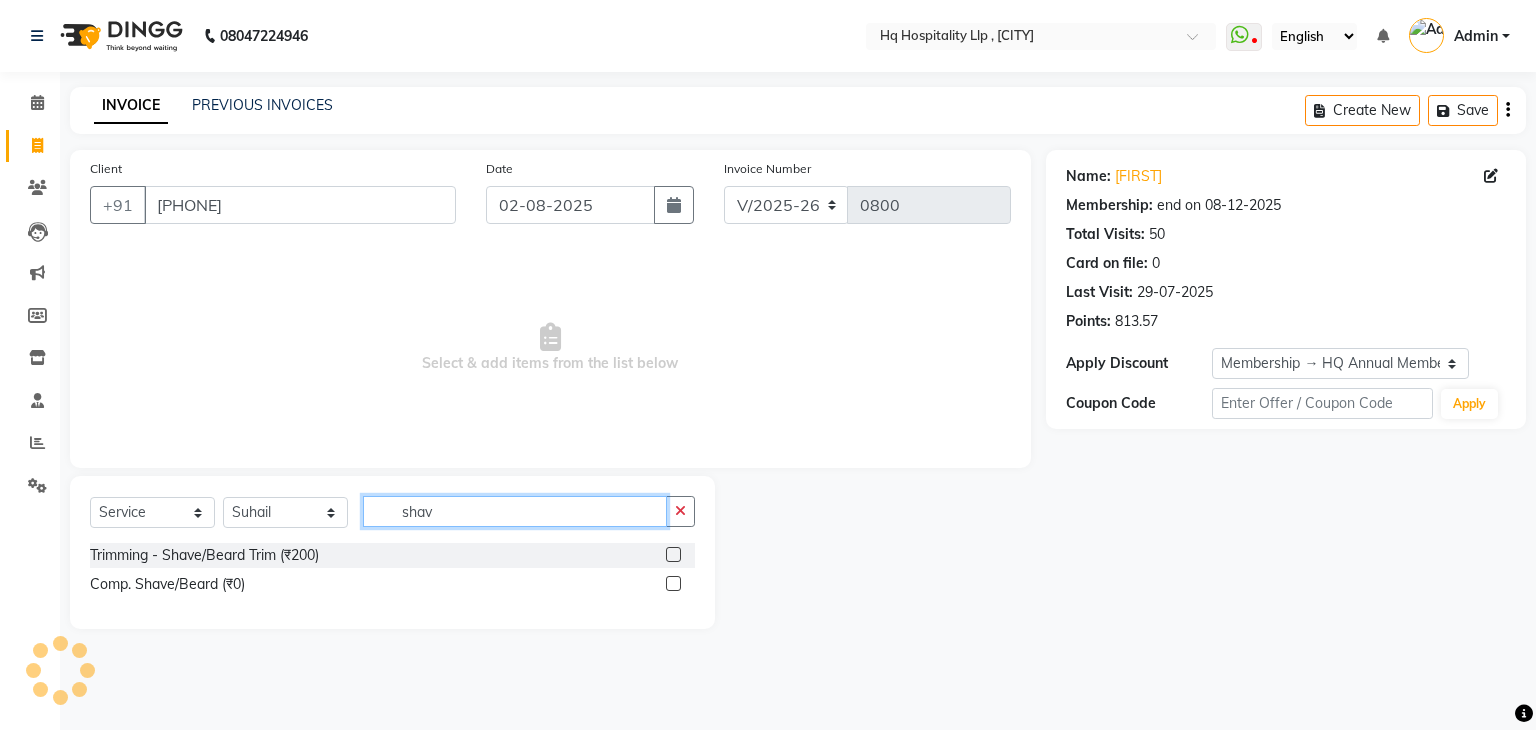 type on "shav" 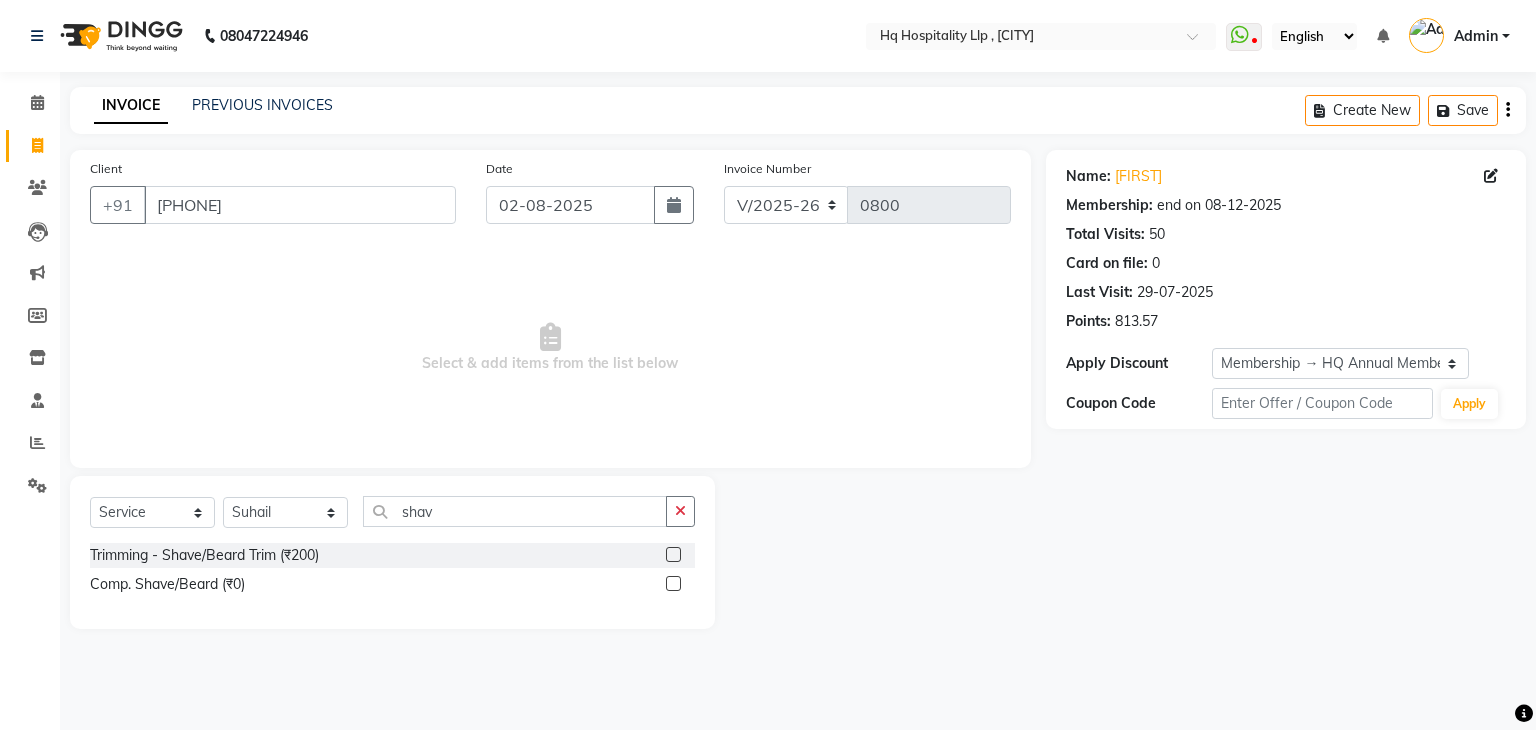 click 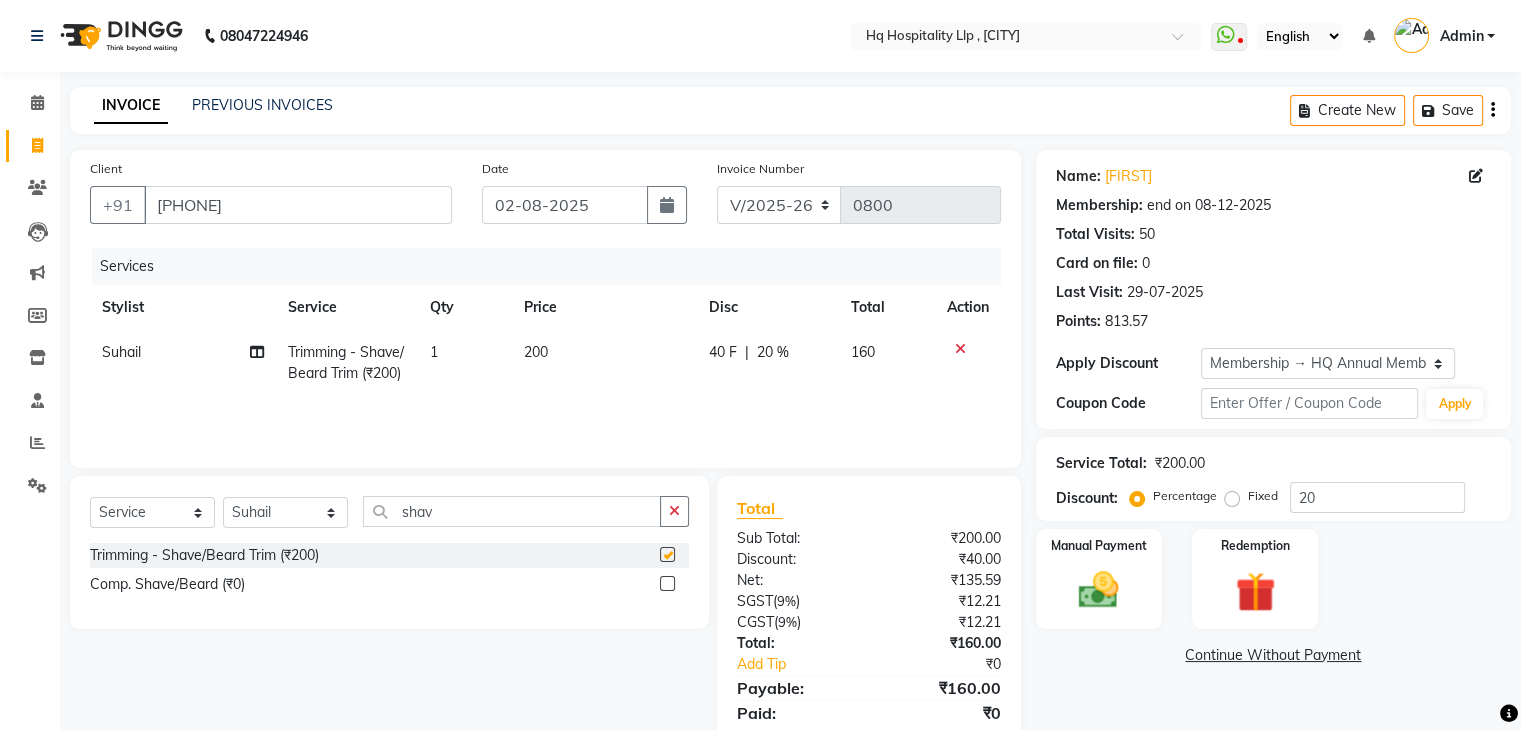 checkbox on "false" 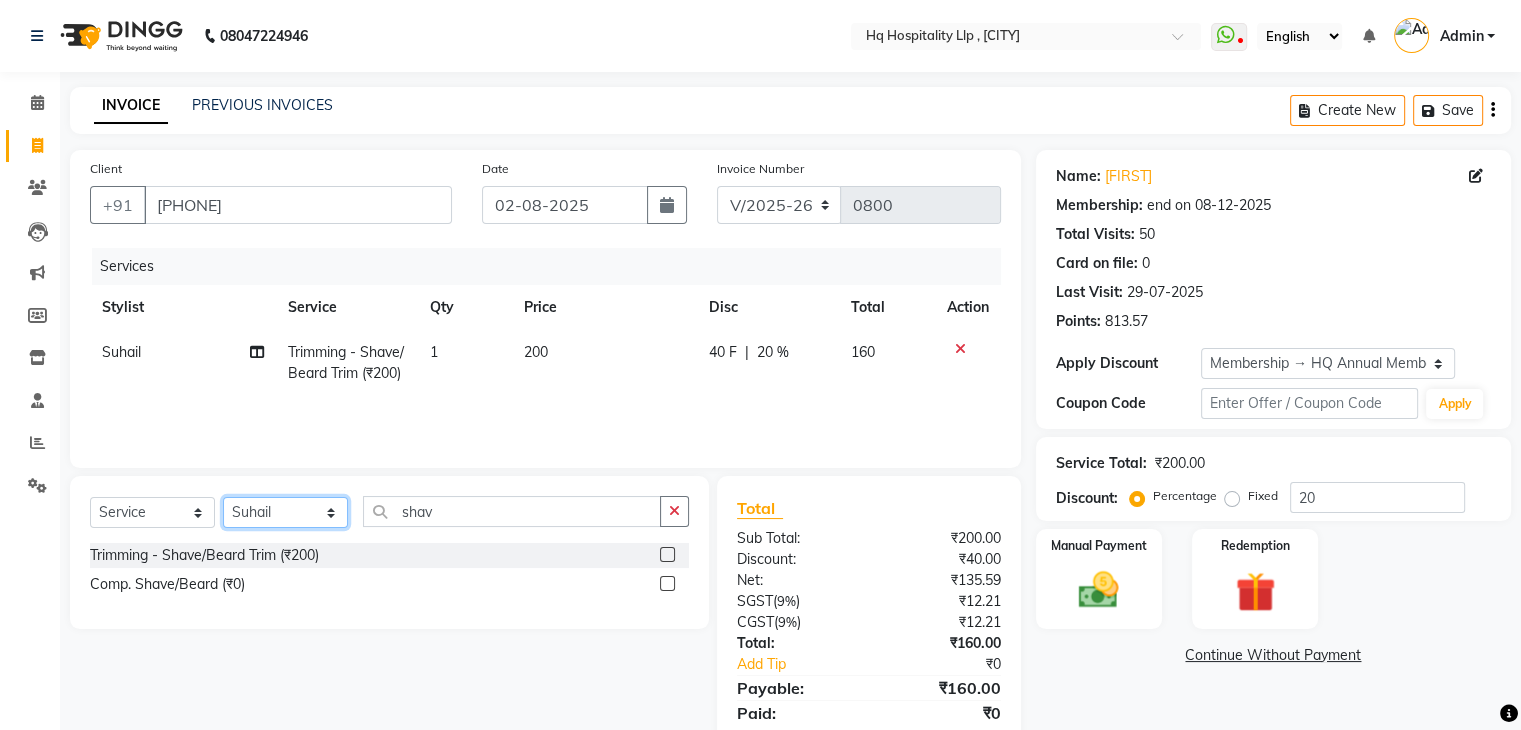 click on "Select Stylist Ankit DIPALI HQ SHOP jyoti Omkar Reshma Mustari Salman Sameer Ahmad Sapana Suhail Swaroop Thakur Village HQ2" 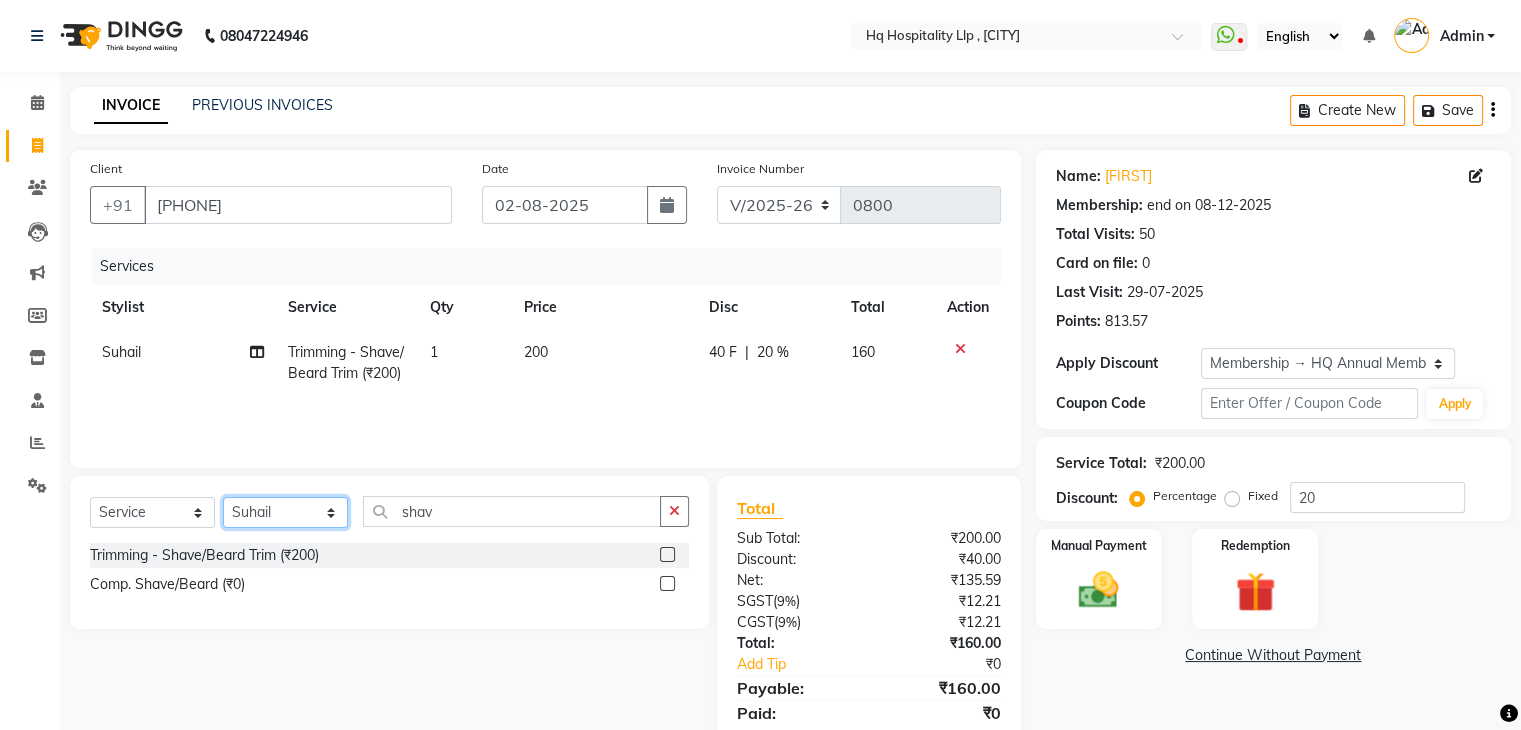 select on "75546" 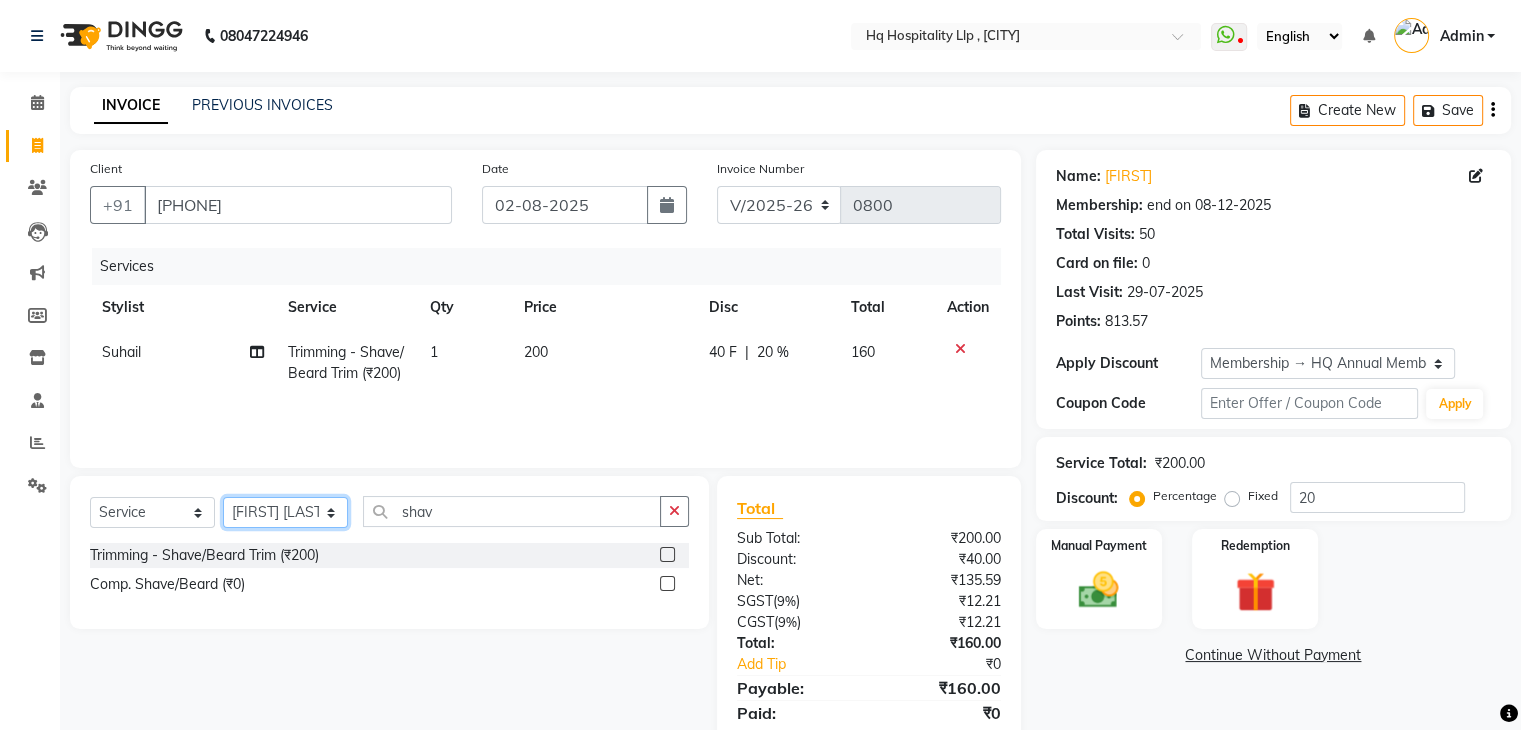 click on "Select Stylist Ankit DIPALI HQ SHOP jyoti Omkar Reshma Mustari Salman Sameer Ahmad Sapana Suhail Swaroop Thakur Village HQ2" 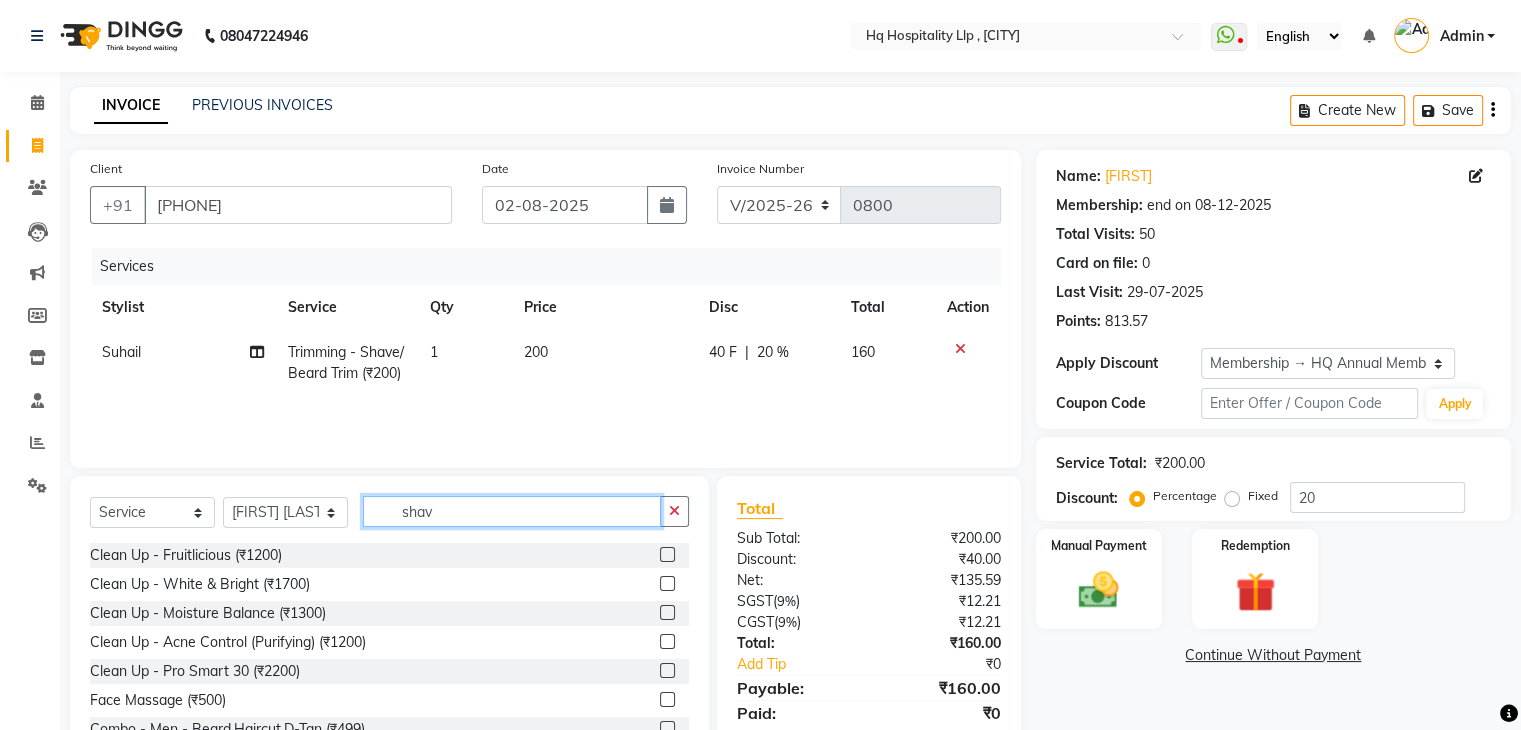 click on "shav" 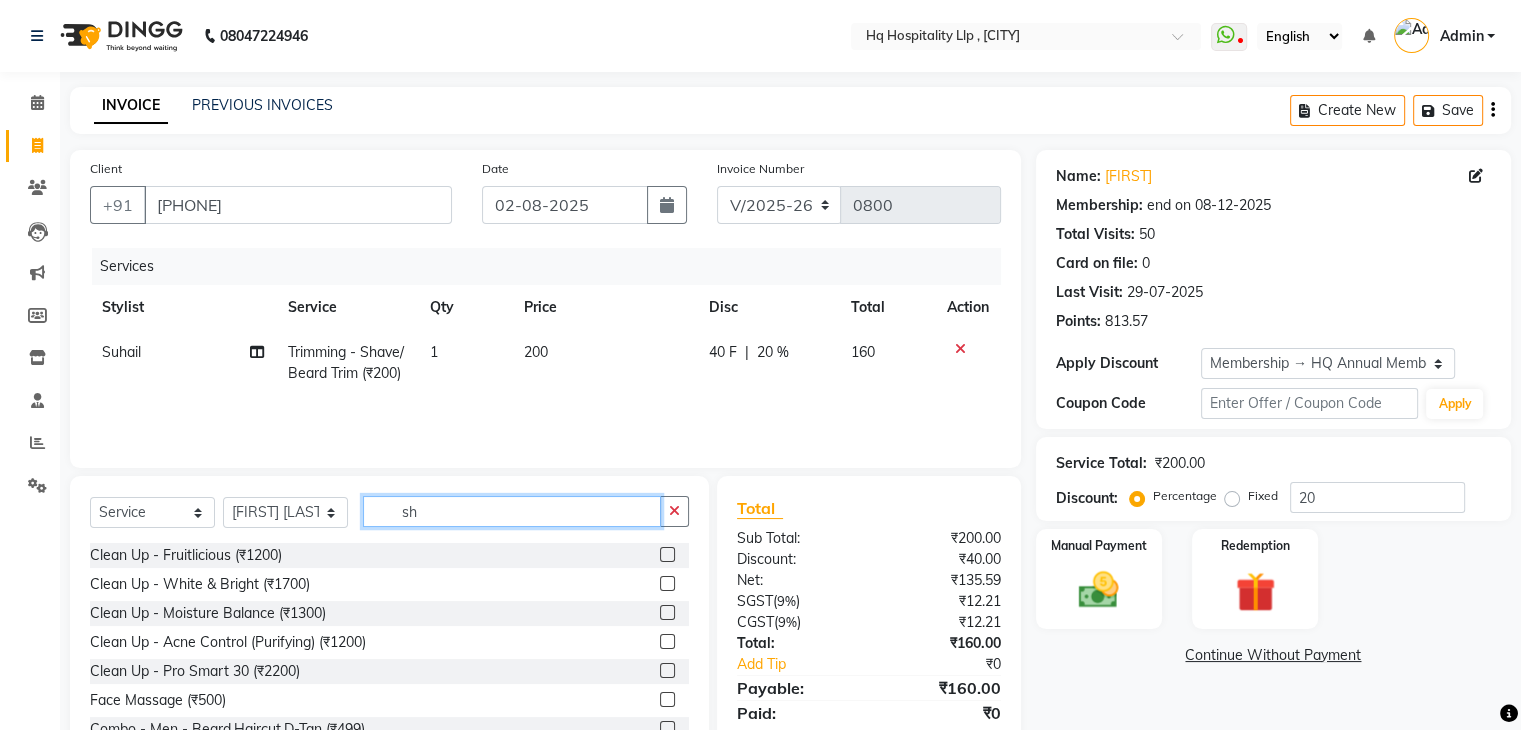 type on "s" 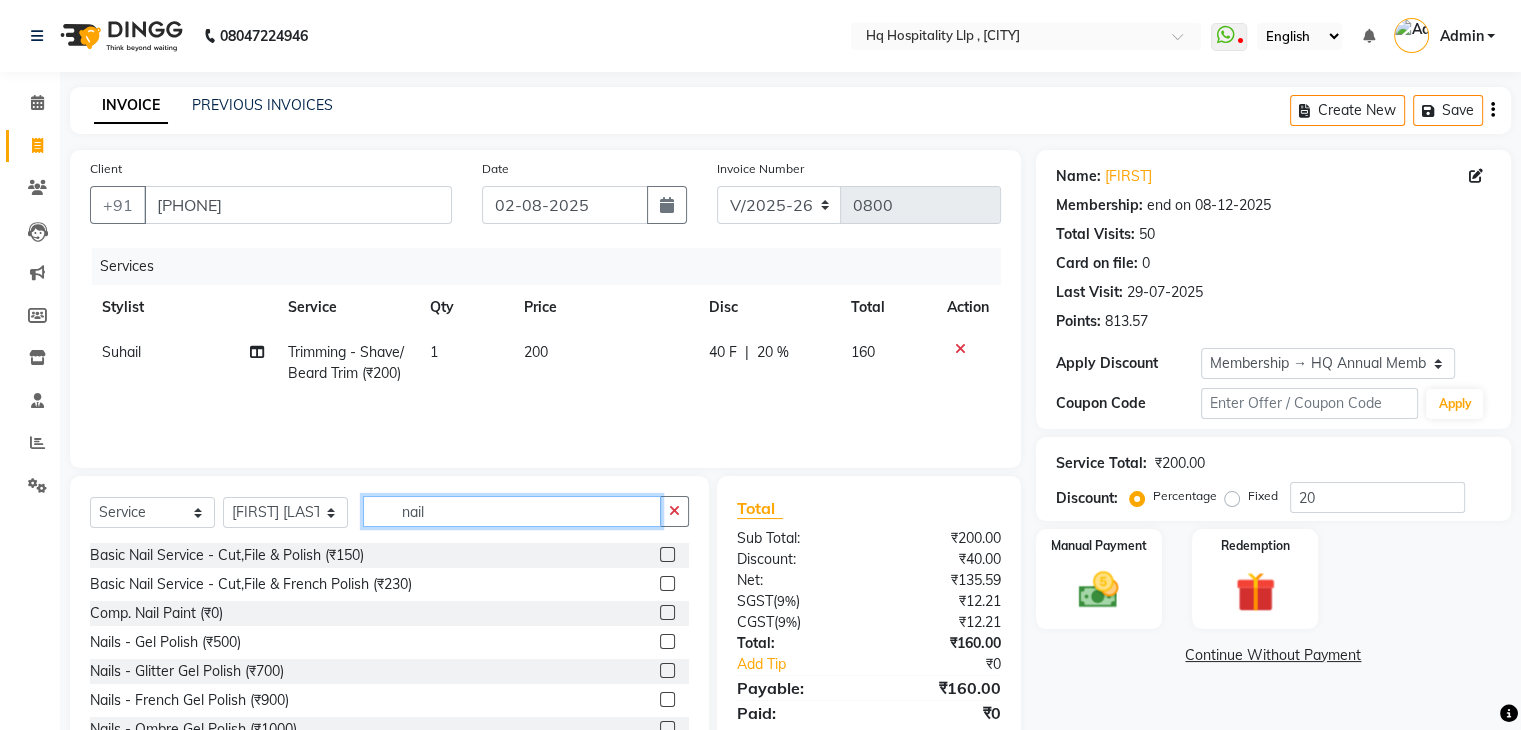 type on "nail" 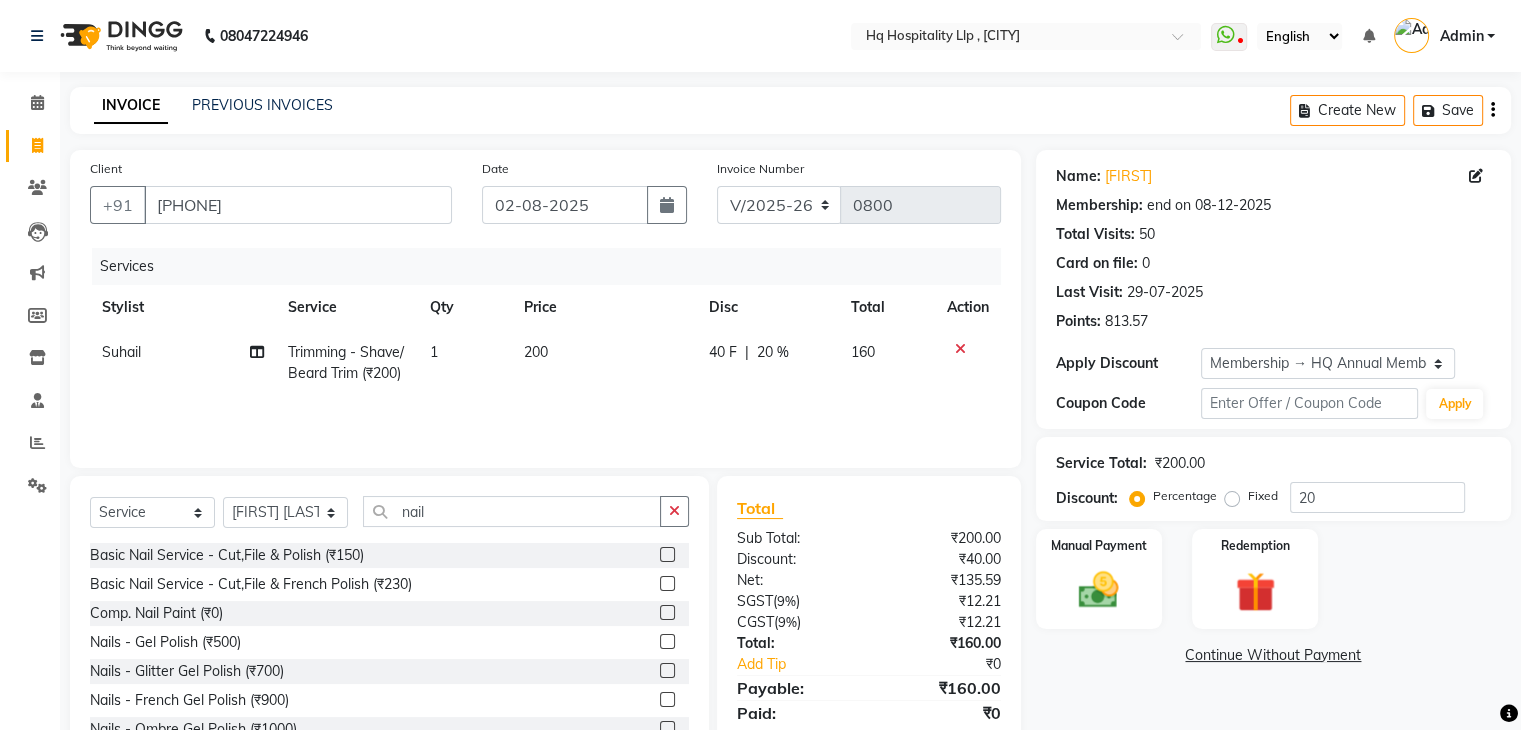 click 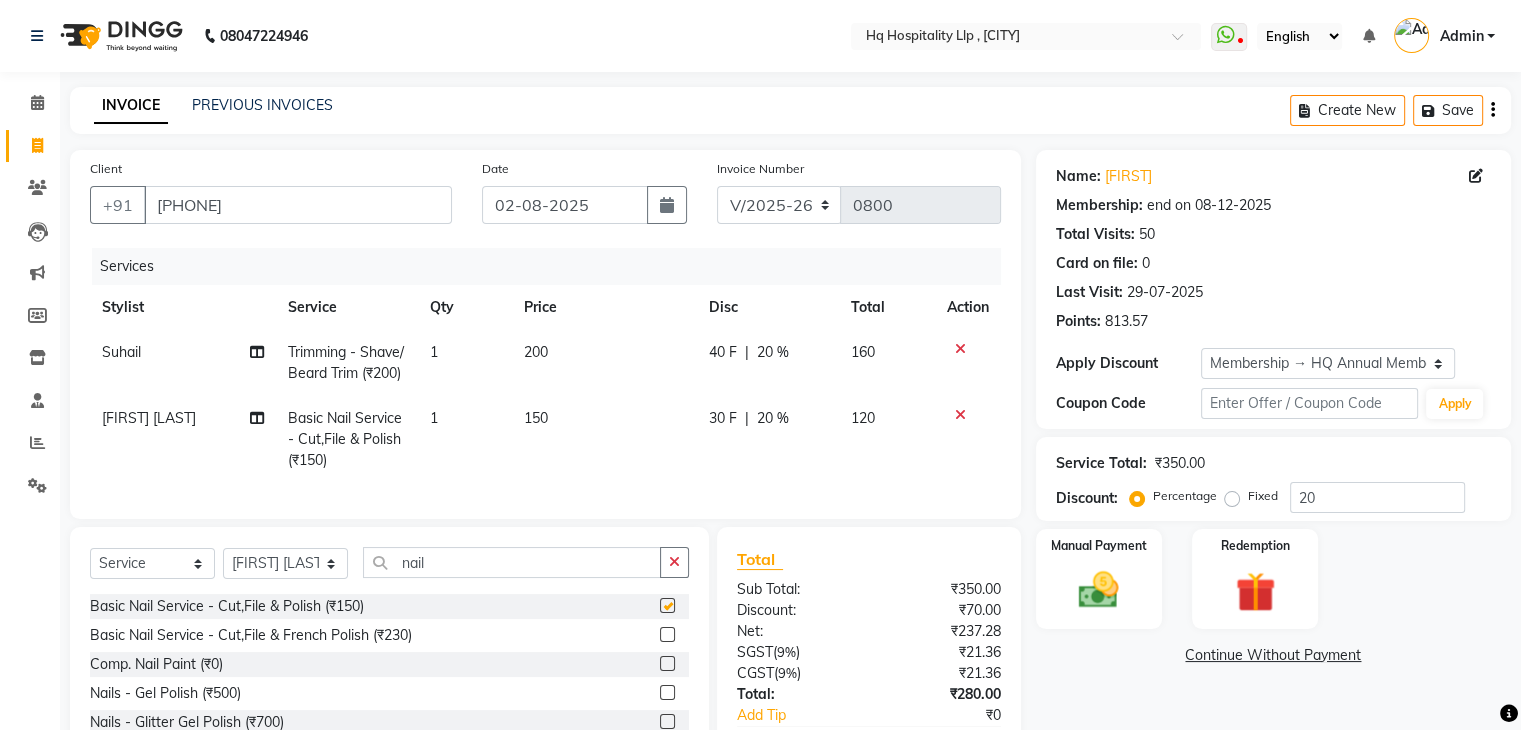 checkbox on "false" 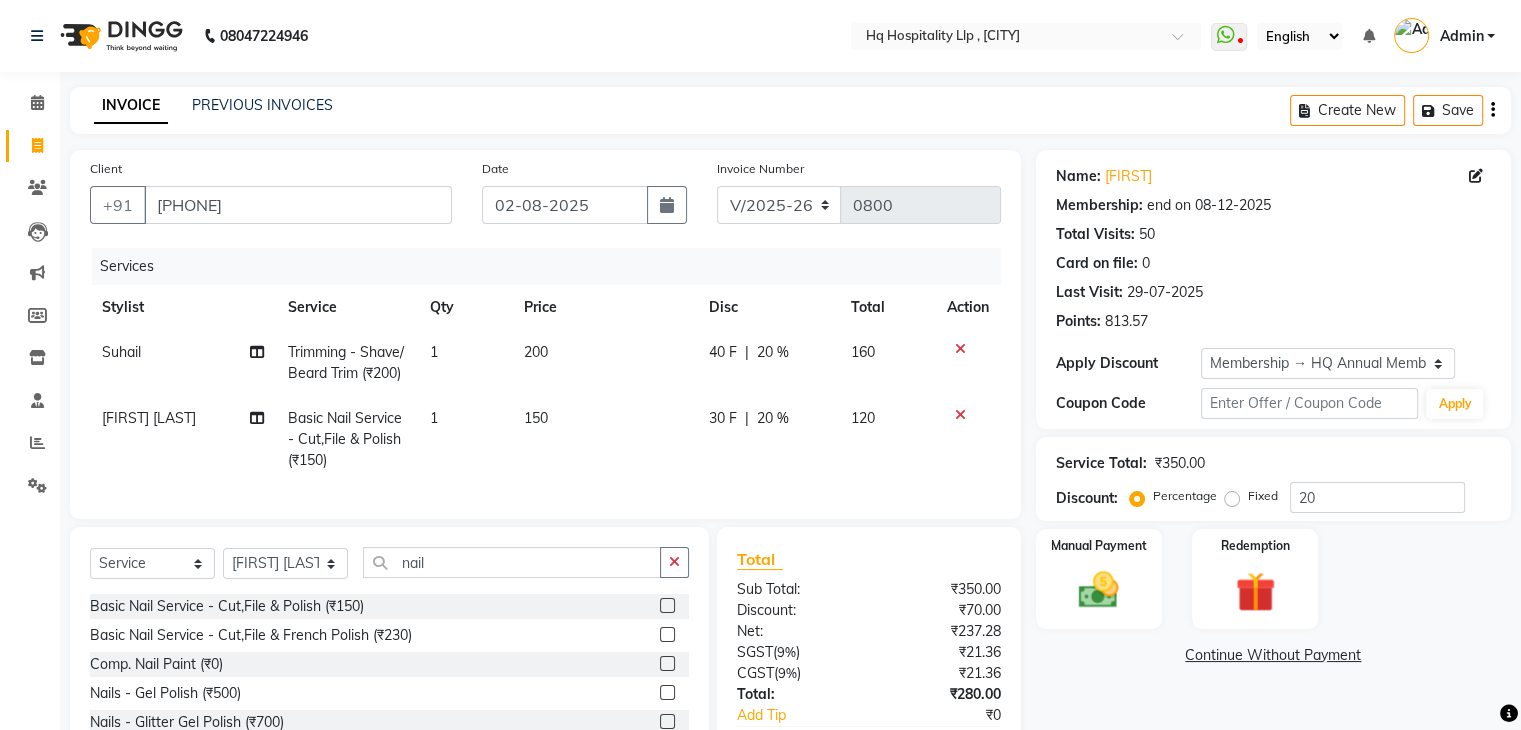 scroll, scrollTop: 159, scrollLeft: 0, axis: vertical 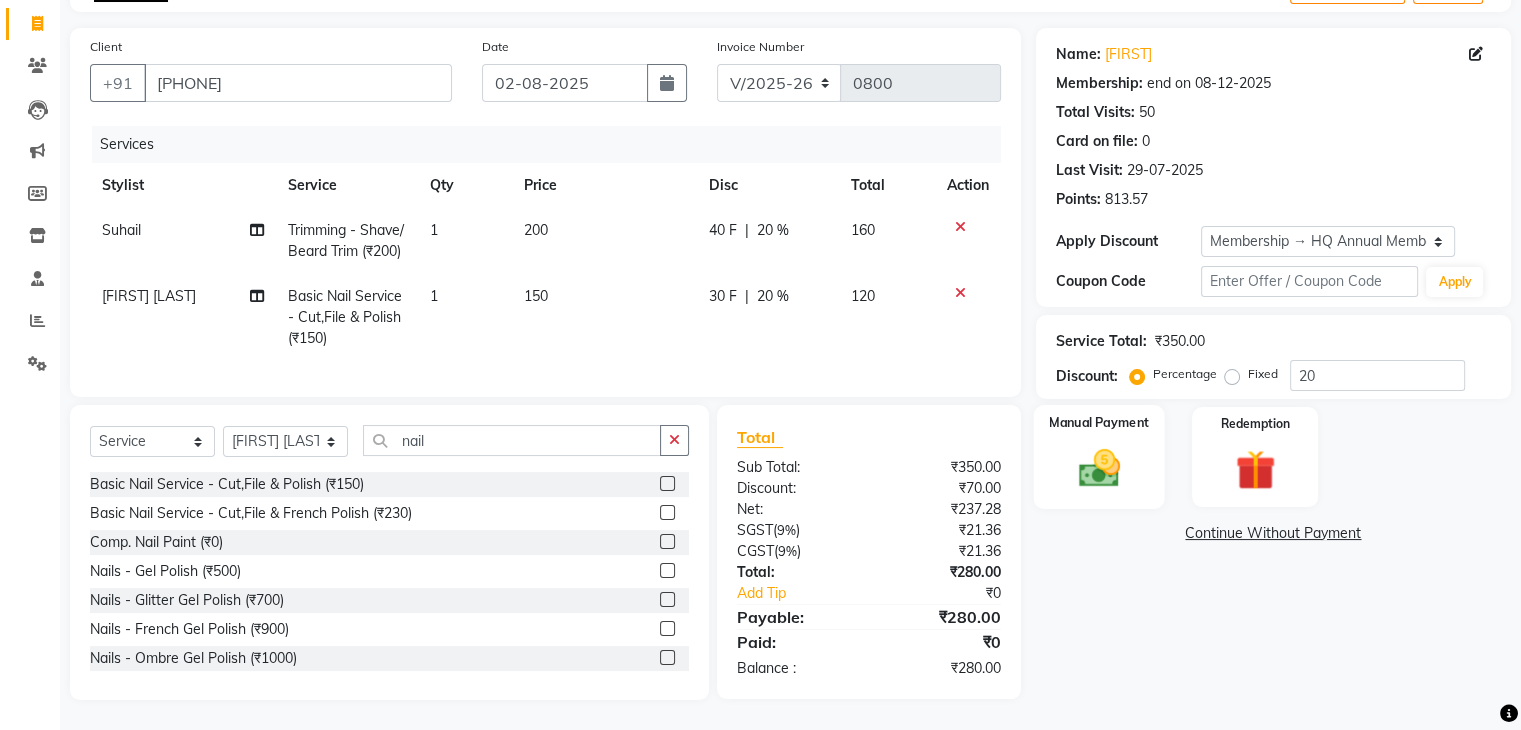 click 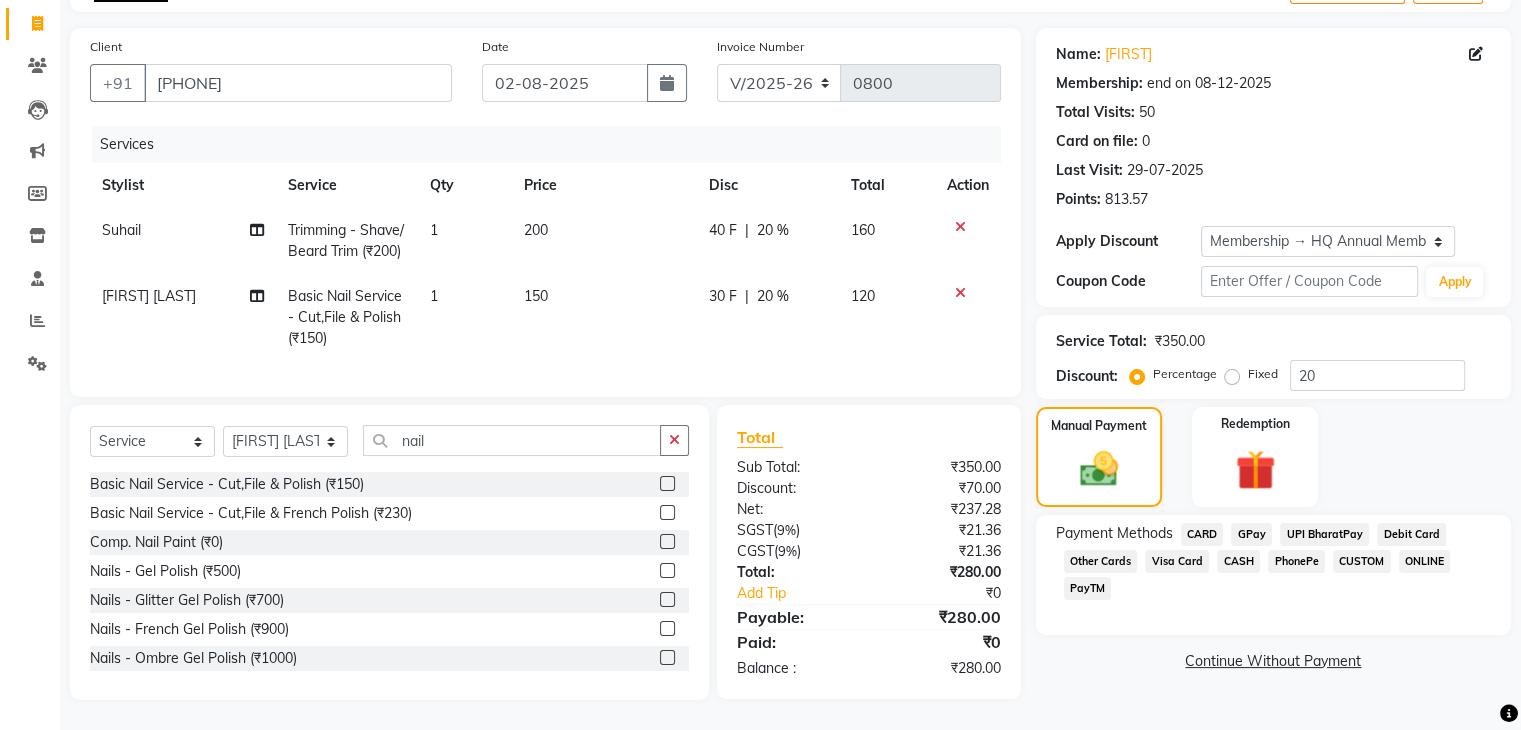 click on "GPay" 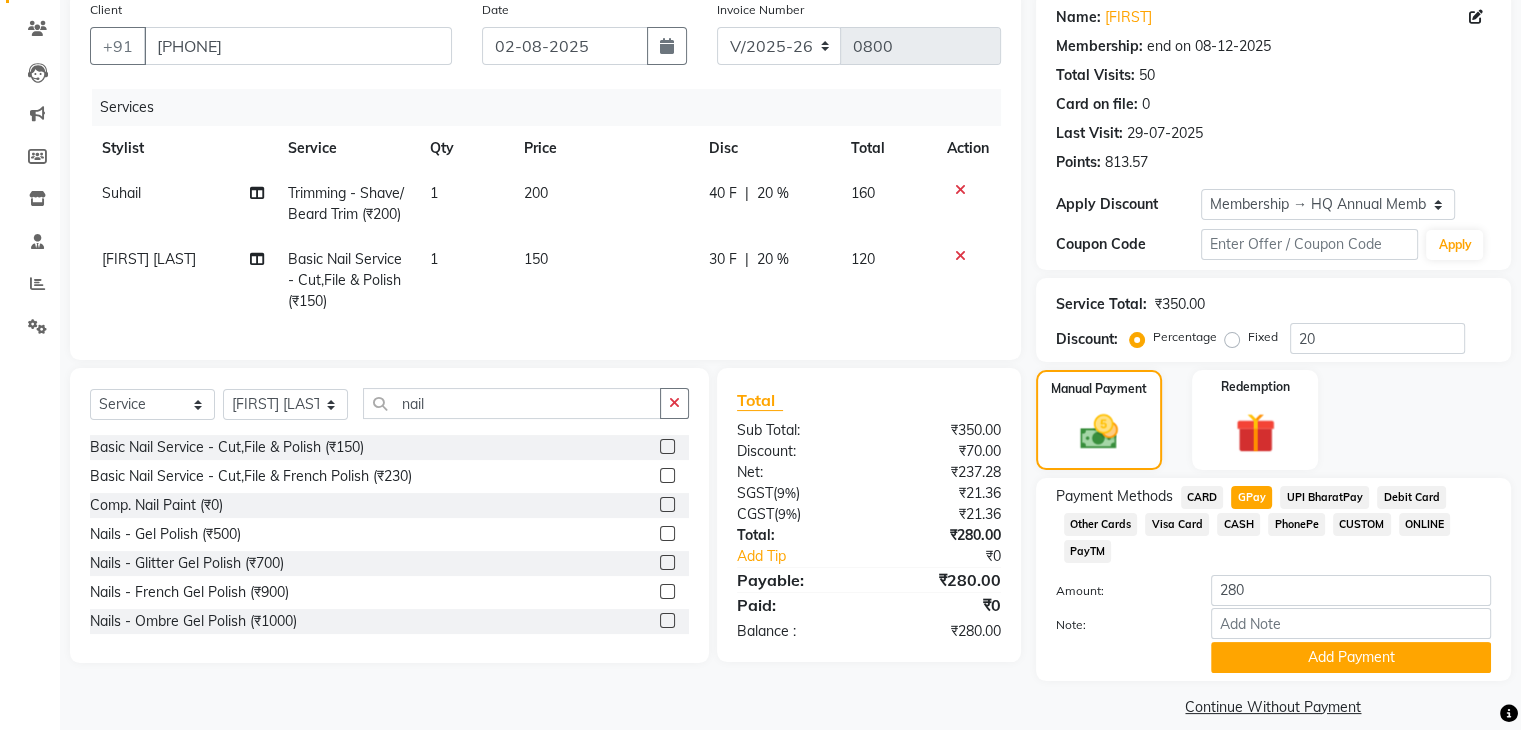 scroll, scrollTop: 184, scrollLeft: 0, axis: vertical 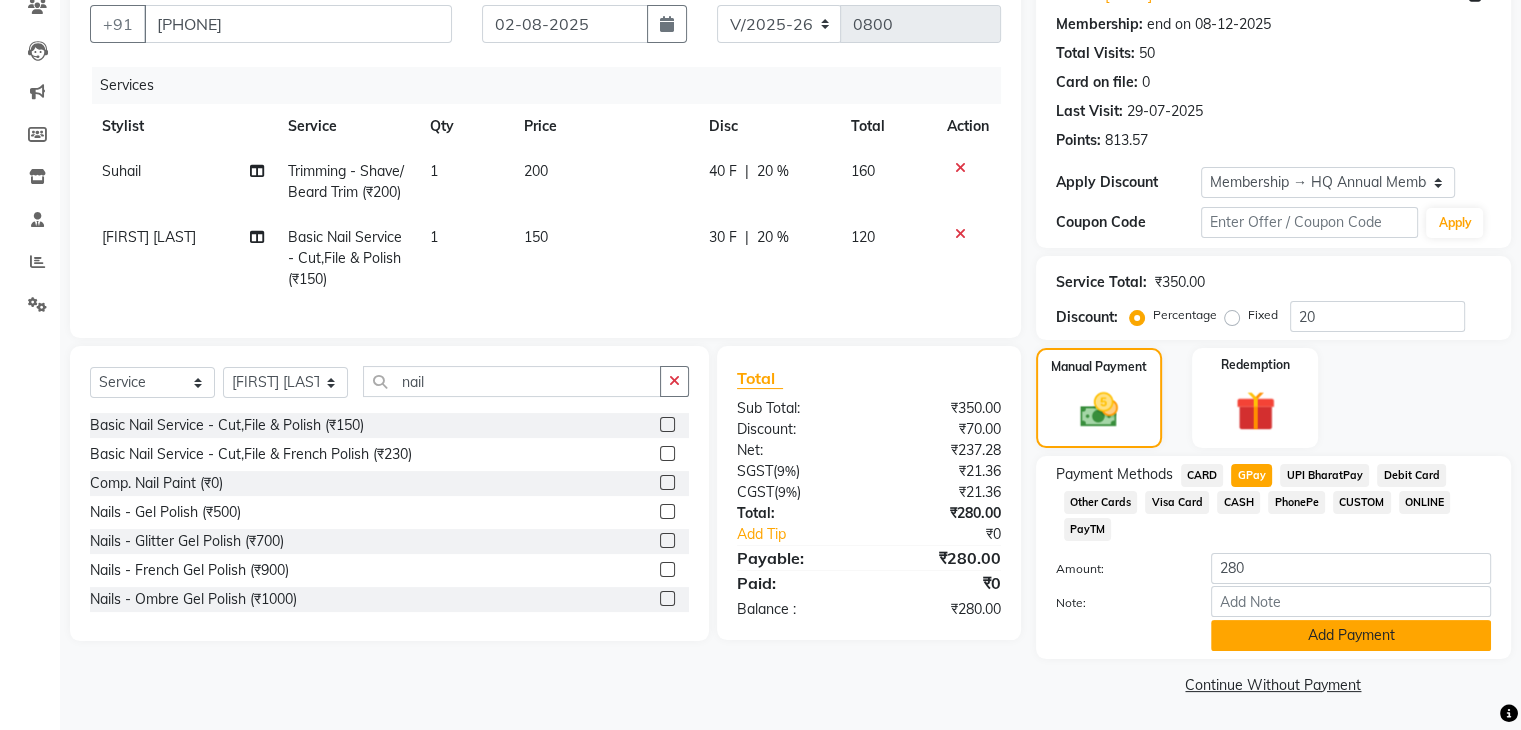 click on "Add Payment" 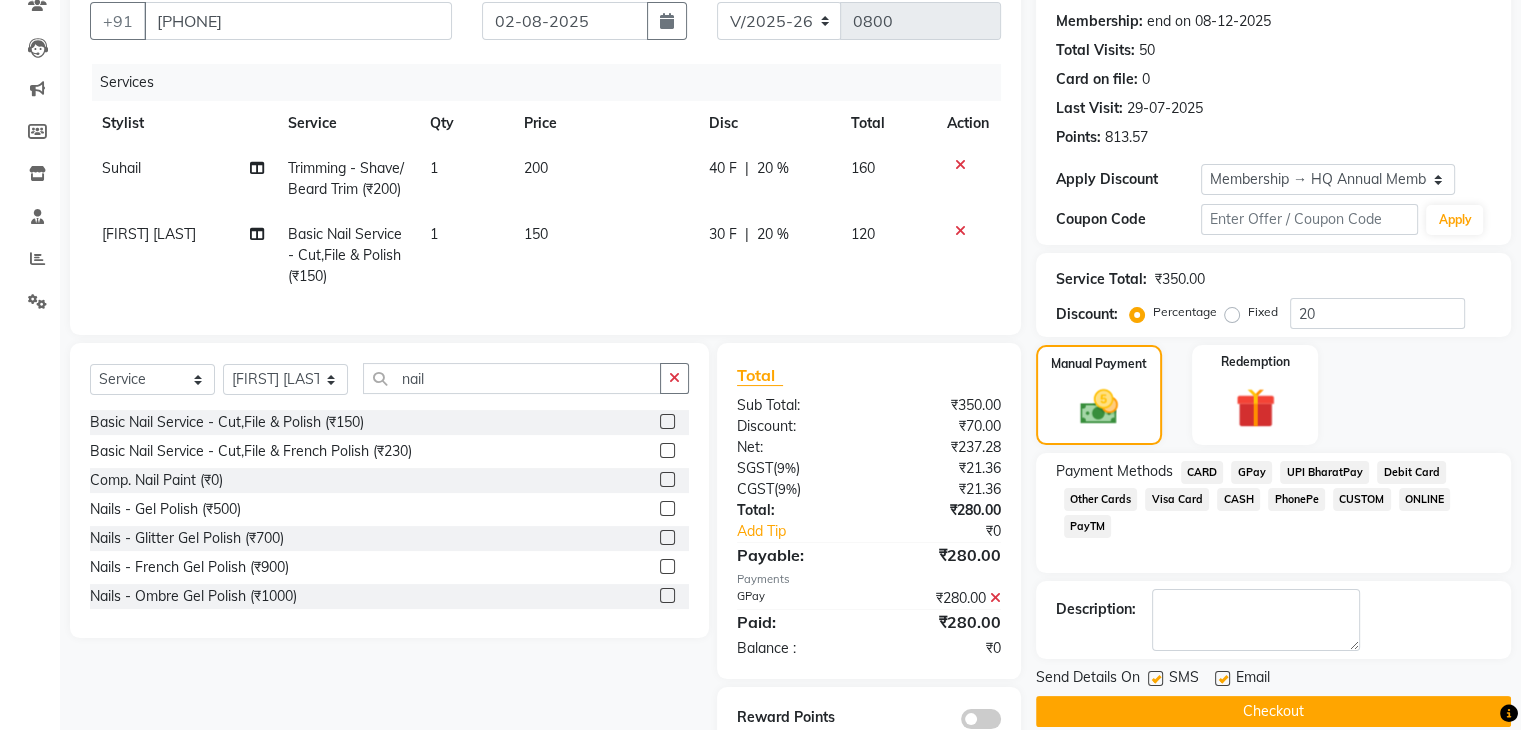 scroll, scrollTop: 271, scrollLeft: 0, axis: vertical 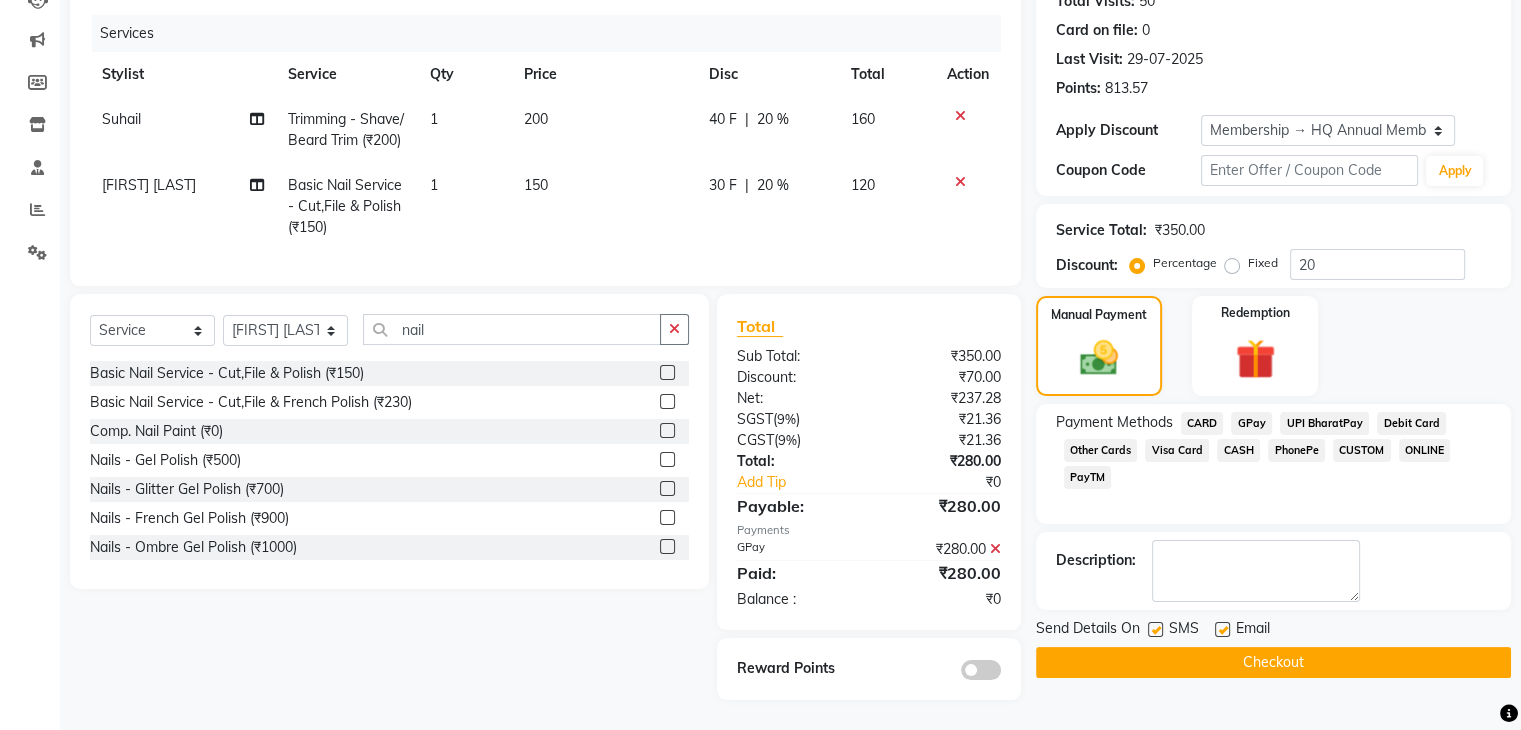 click on "Checkout" 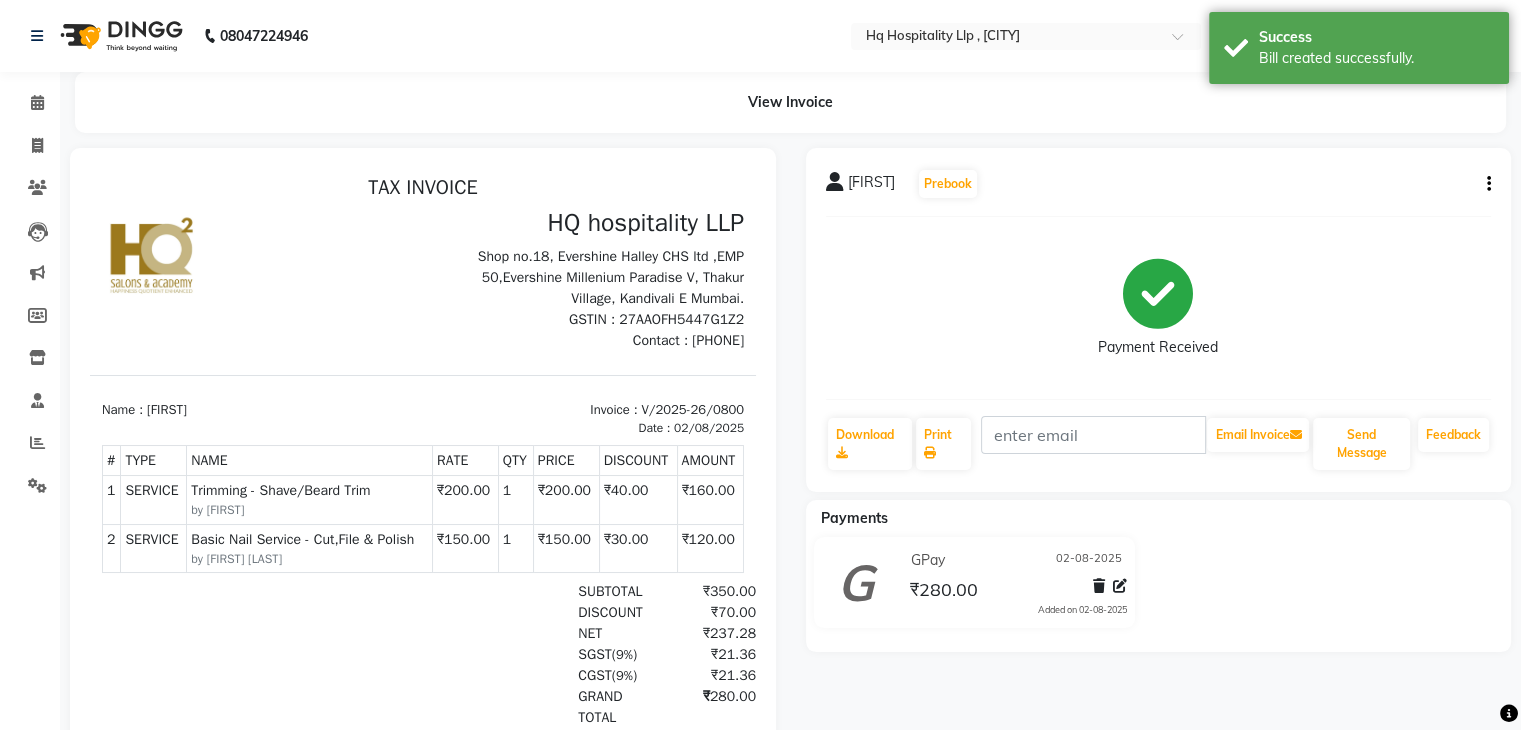 scroll, scrollTop: 0, scrollLeft: 0, axis: both 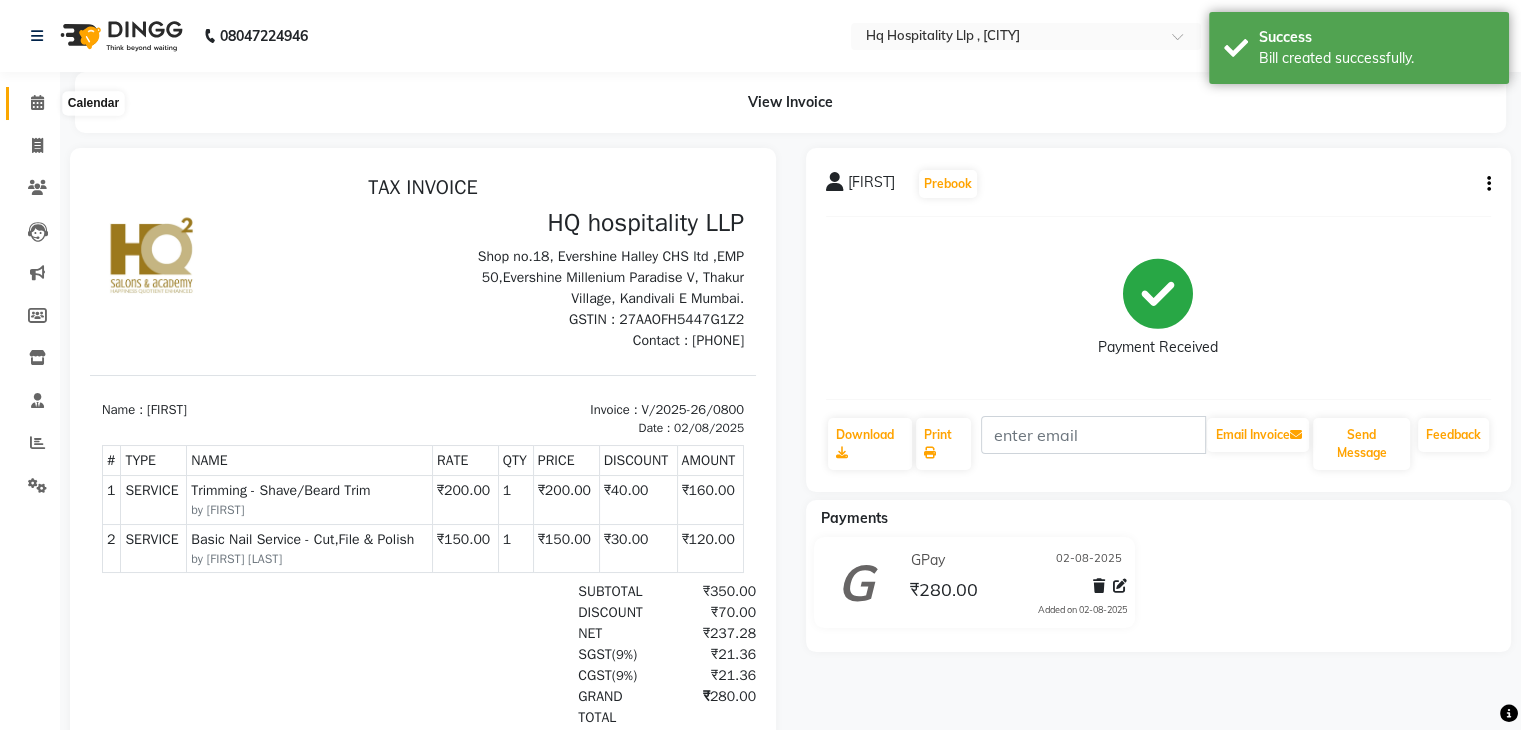 click 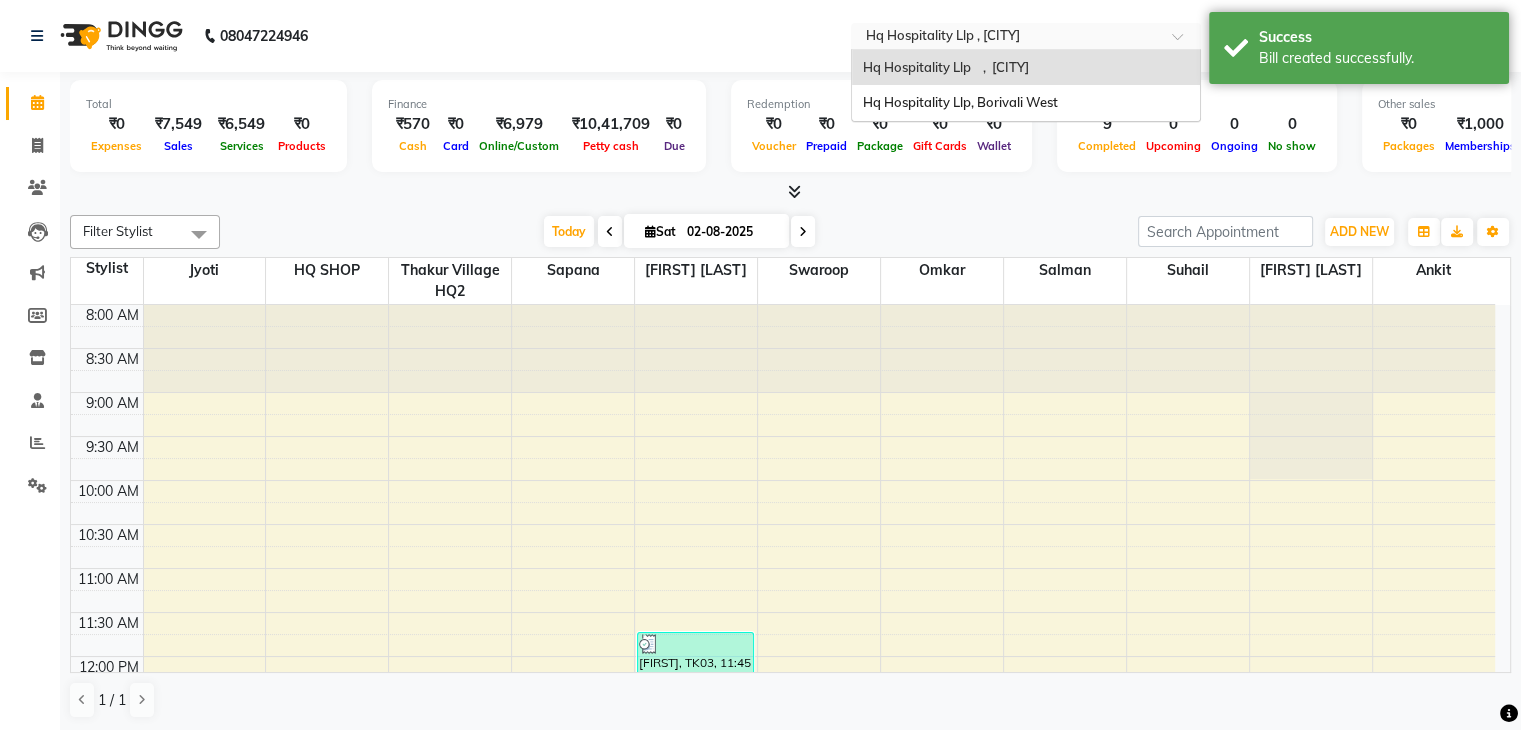 click at bounding box center (1006, 38) 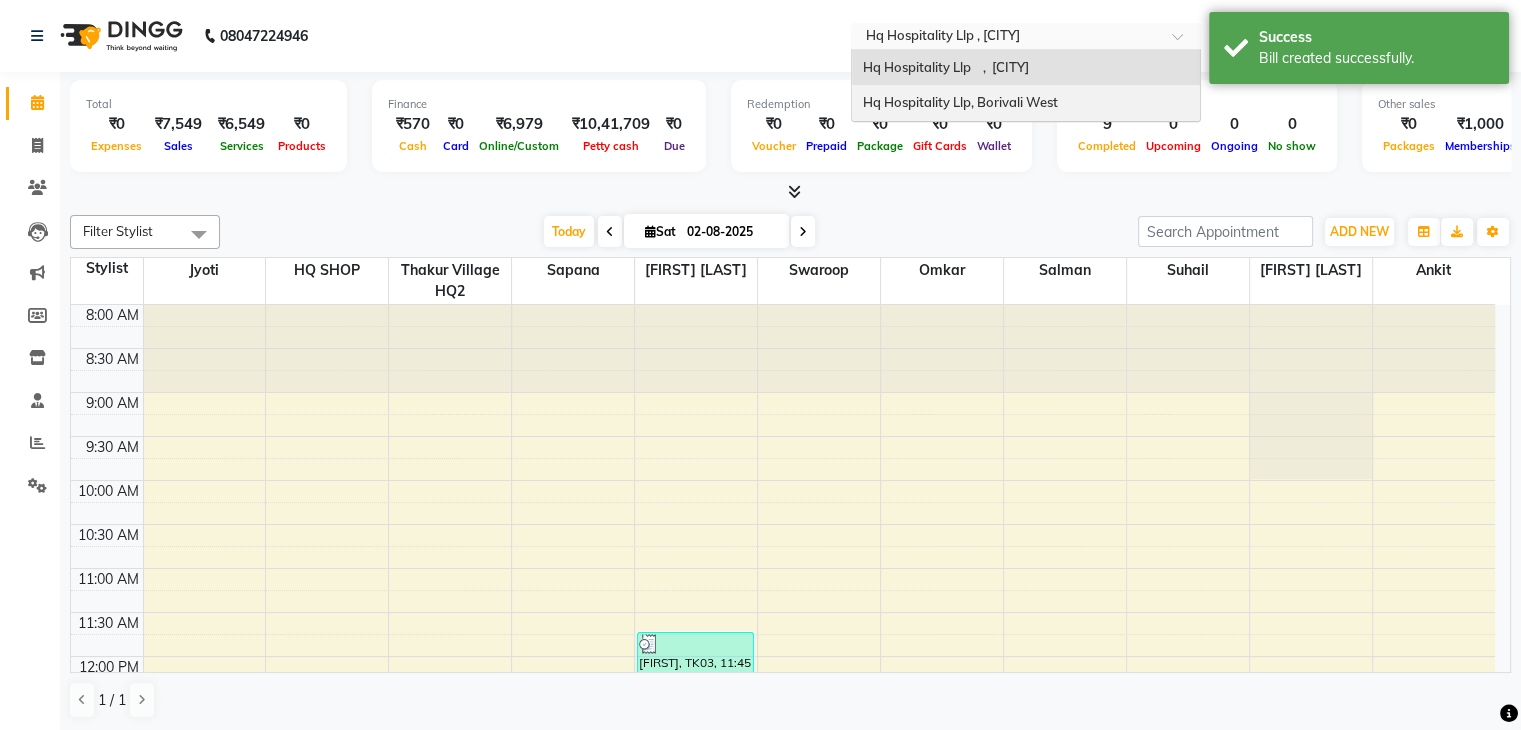 click on "Hq Hospitality Llp, Borivali West" at bounding box center [1026, 103] 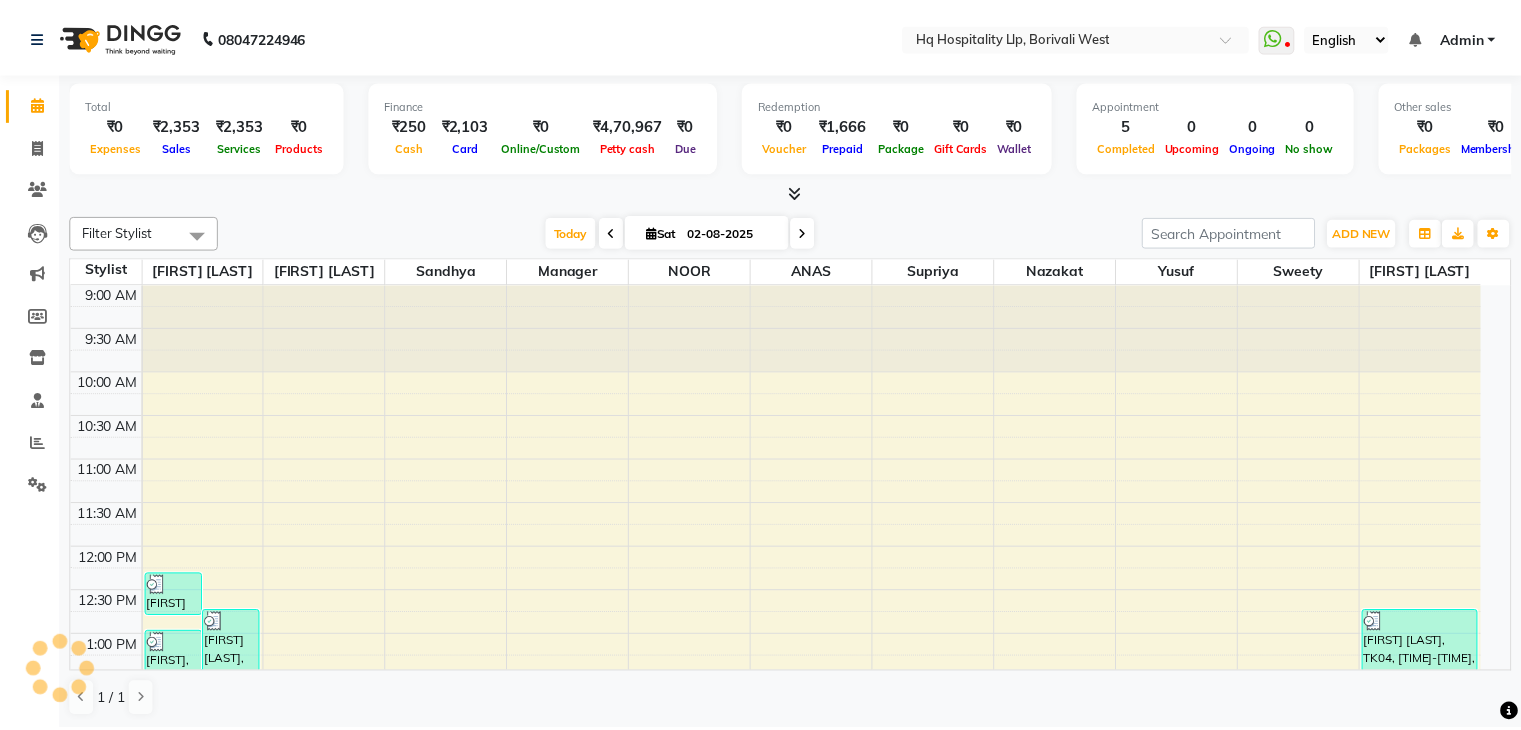 scroll, scrollTop: 0, scrollLeft: 0, axis: both 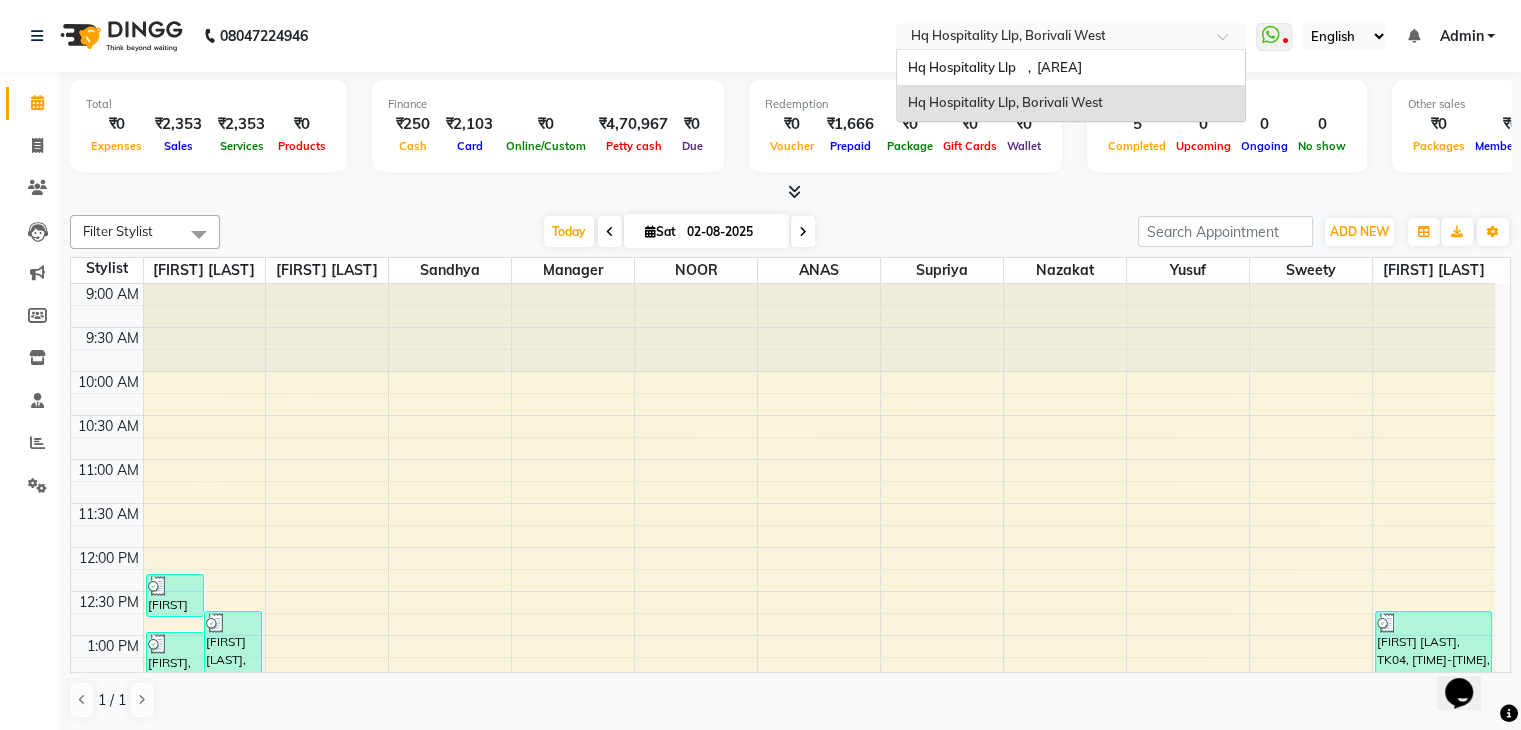 click at bounding box center (1051, 38) 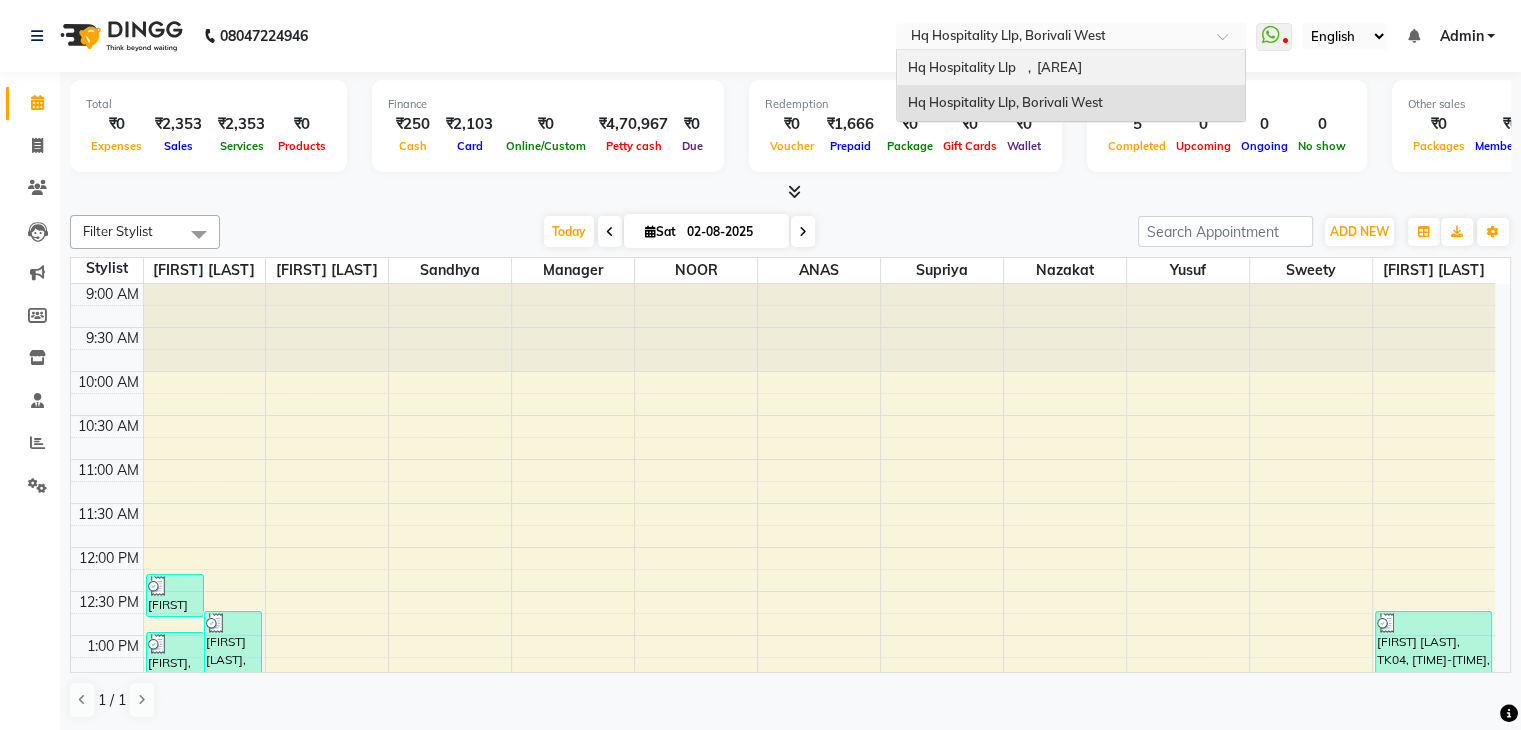 click on "Hq Hospitality Llp, [CITY] E" at bounding box center [994, 67] 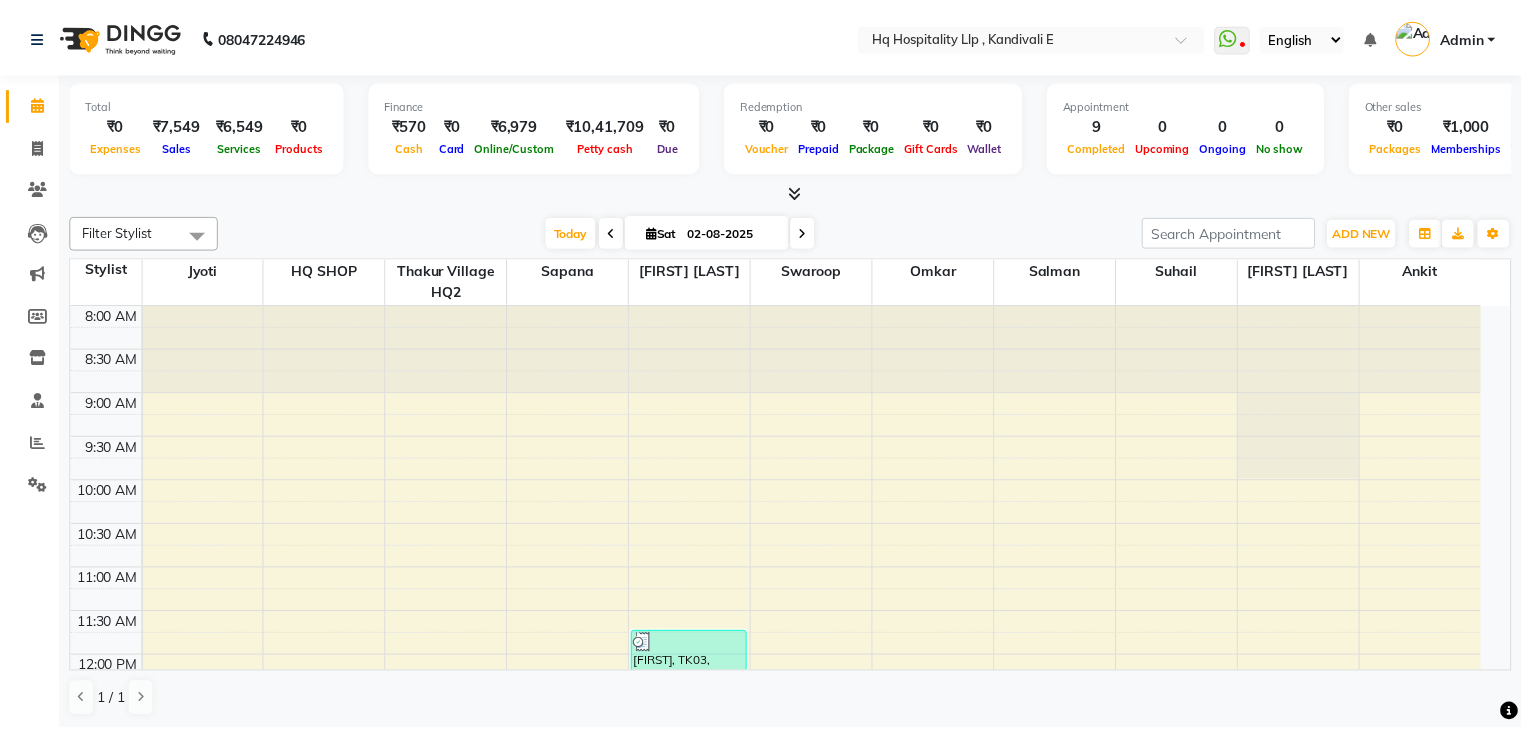 scroll, scrollTop: 0, scrollLeft: 0, axis: both 